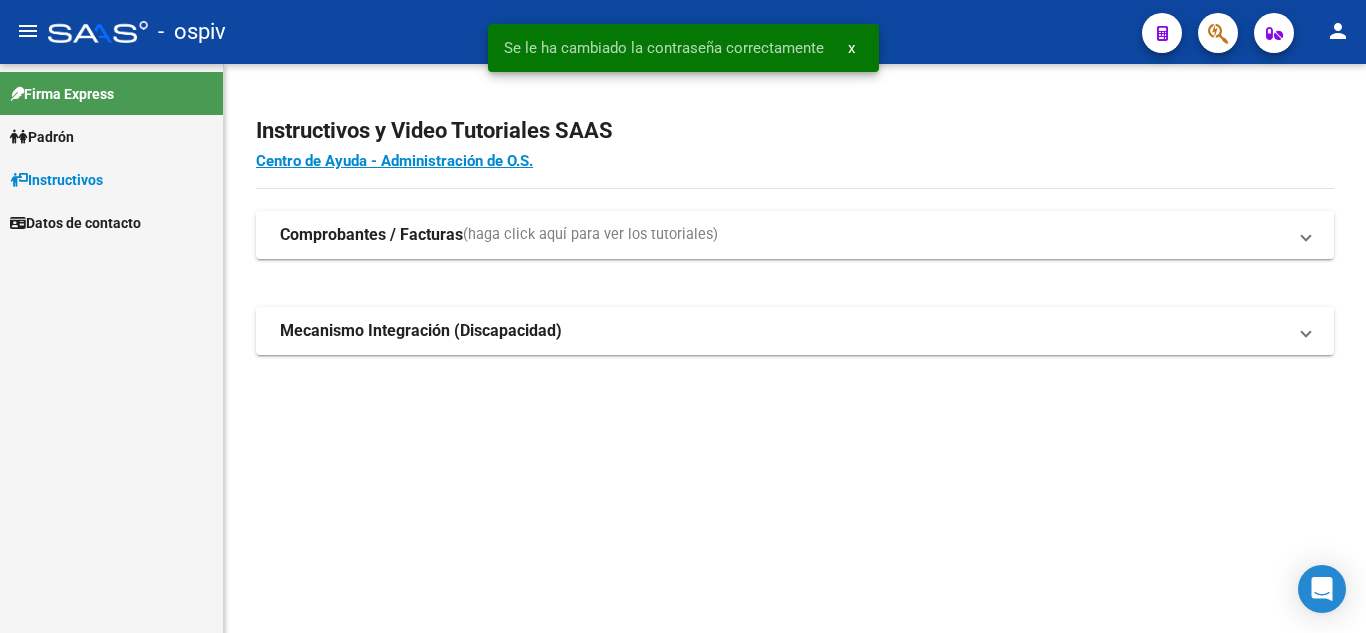 scroll, scrollTop: 0, scrollLeft: 0, axis: both 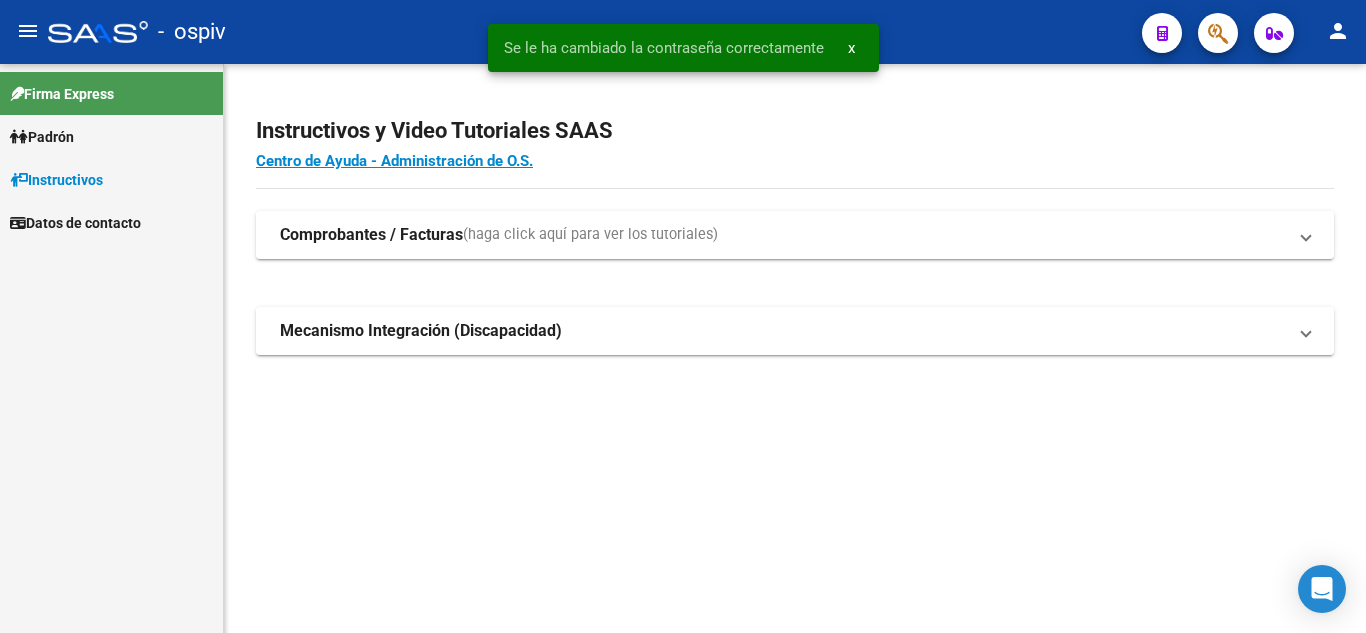 click on "Padrón" at bounding box center [42, 137] 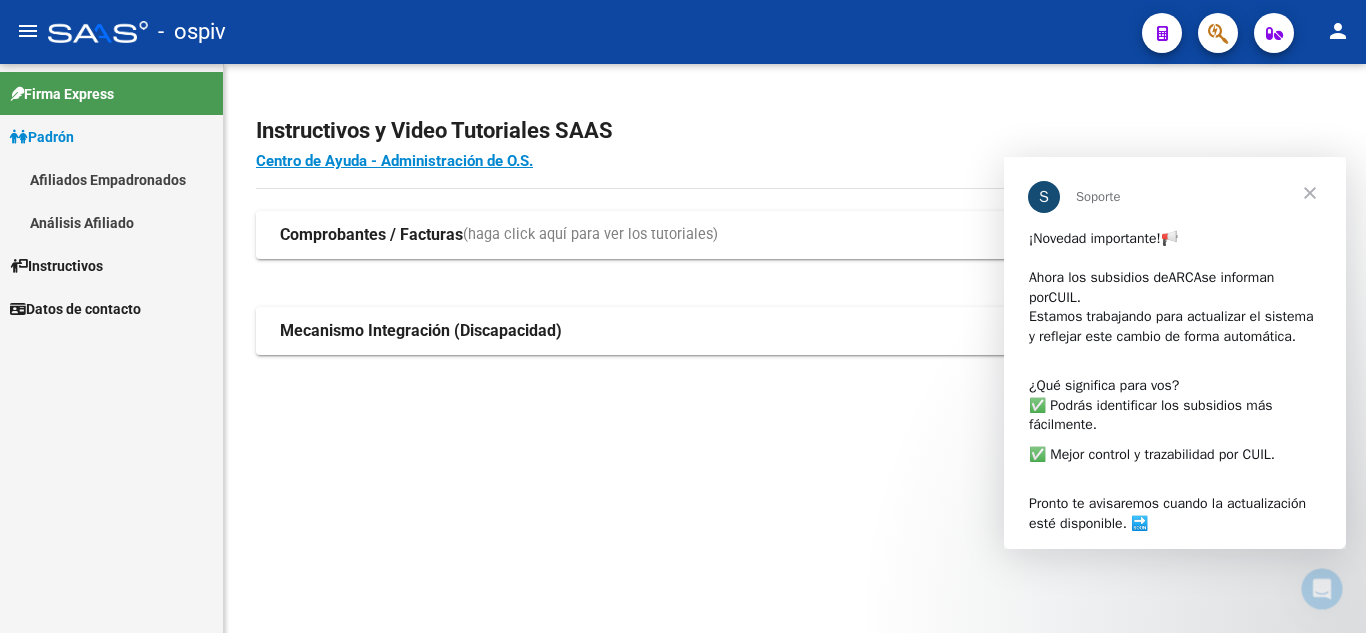 scroll, scrollTop: 0, scrollLeft: 0, axis: both 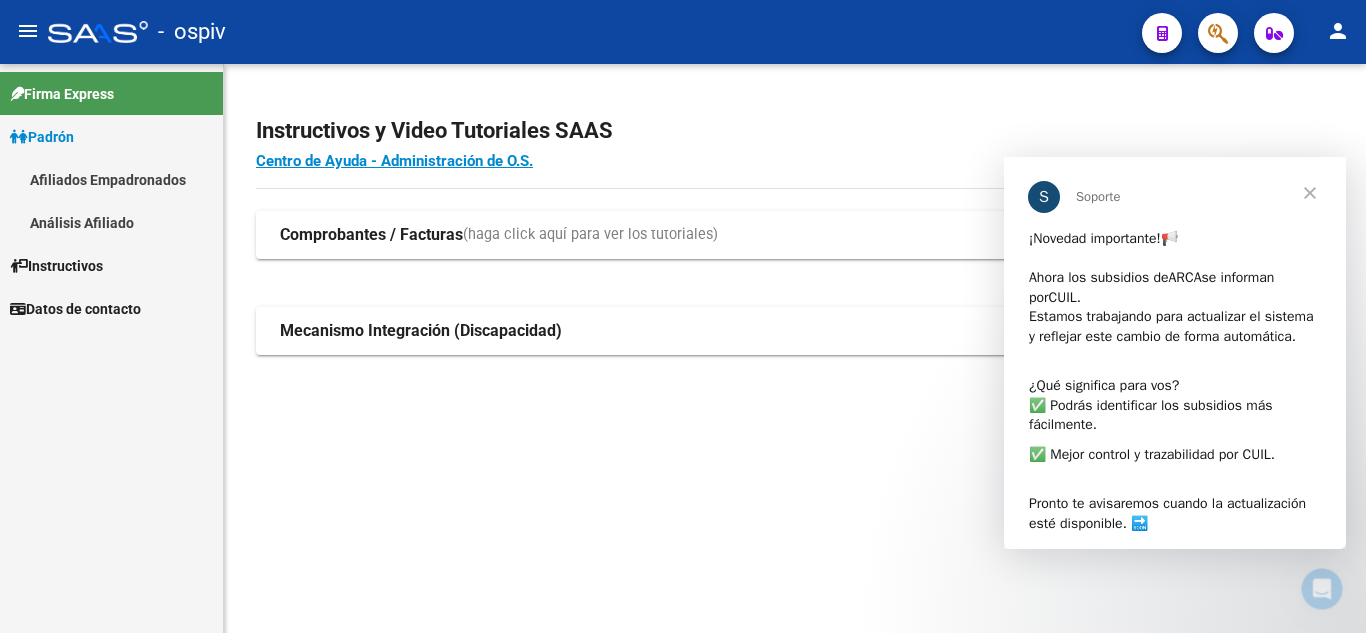 click on "Análisis Afiliado" at bounding box center (111, 222) 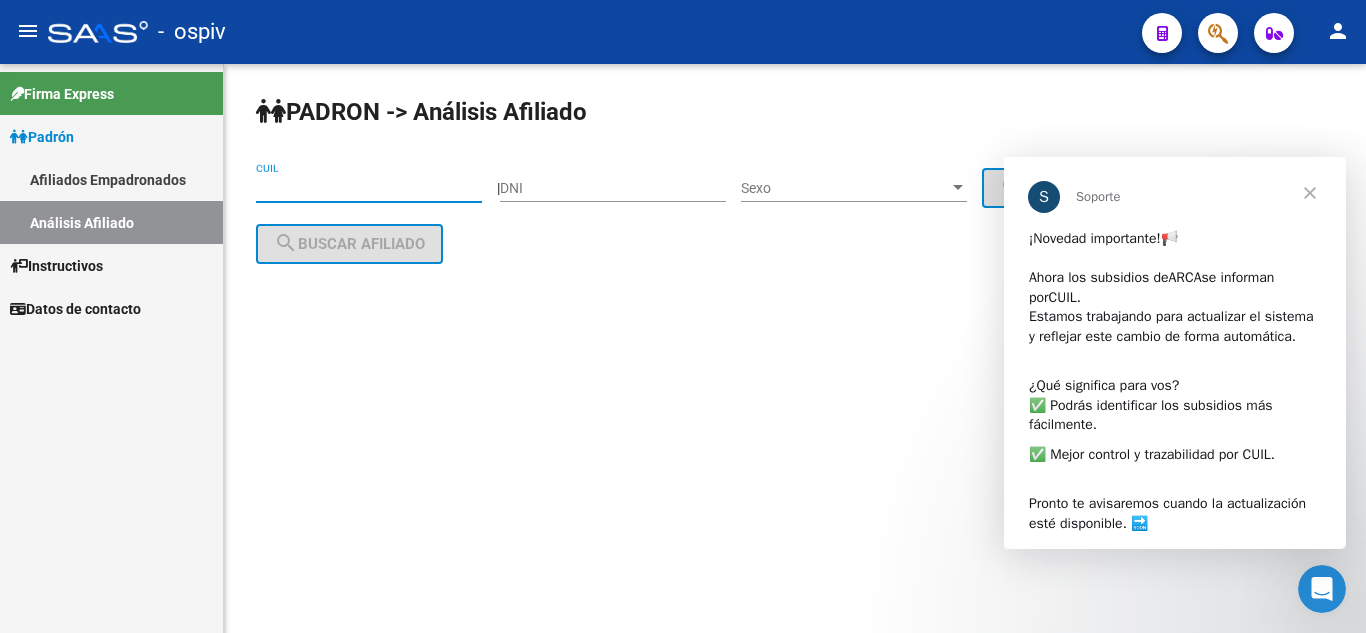 click on "CUIL" at bounding box center (369, 188) 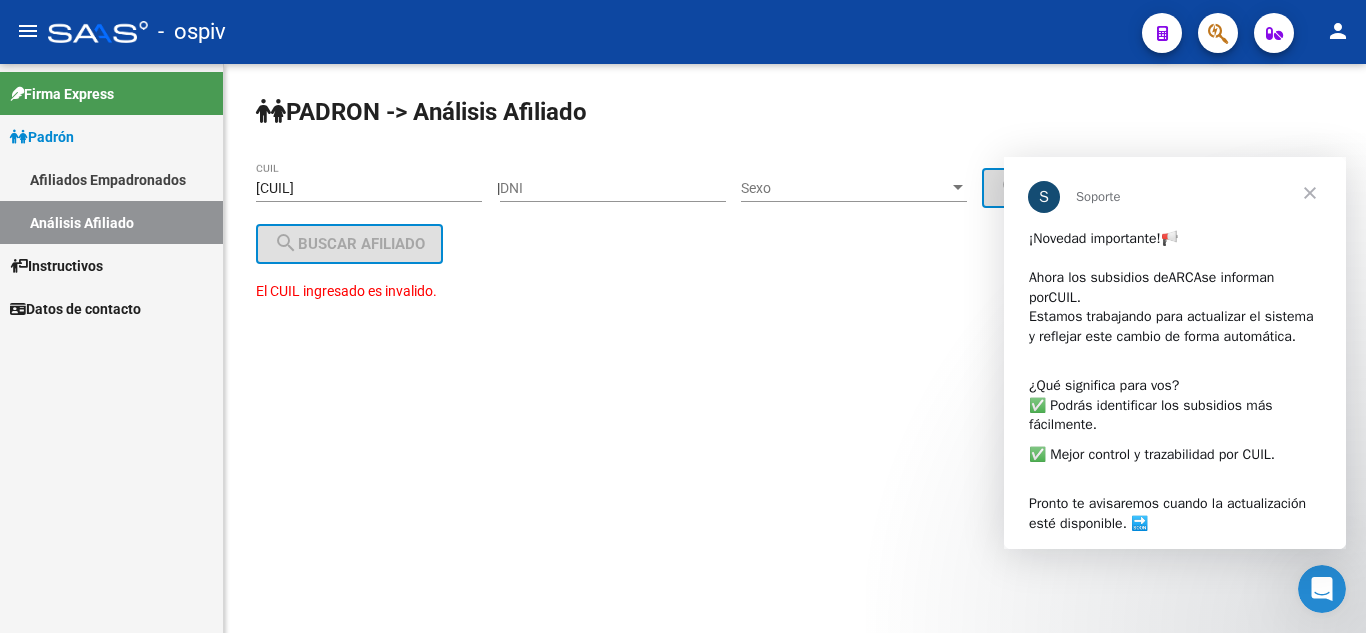click on "DNI" at bounding box center (613, 188) 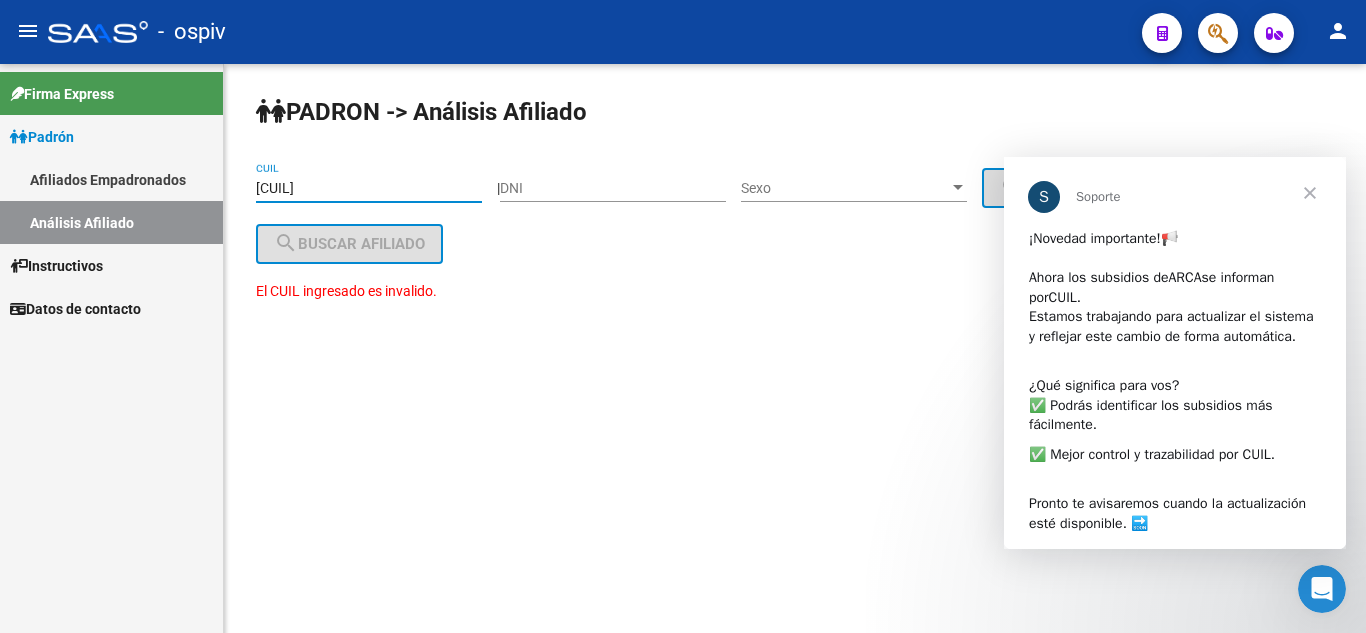 click on "[CUIL]" at bounding box center [369, 188] 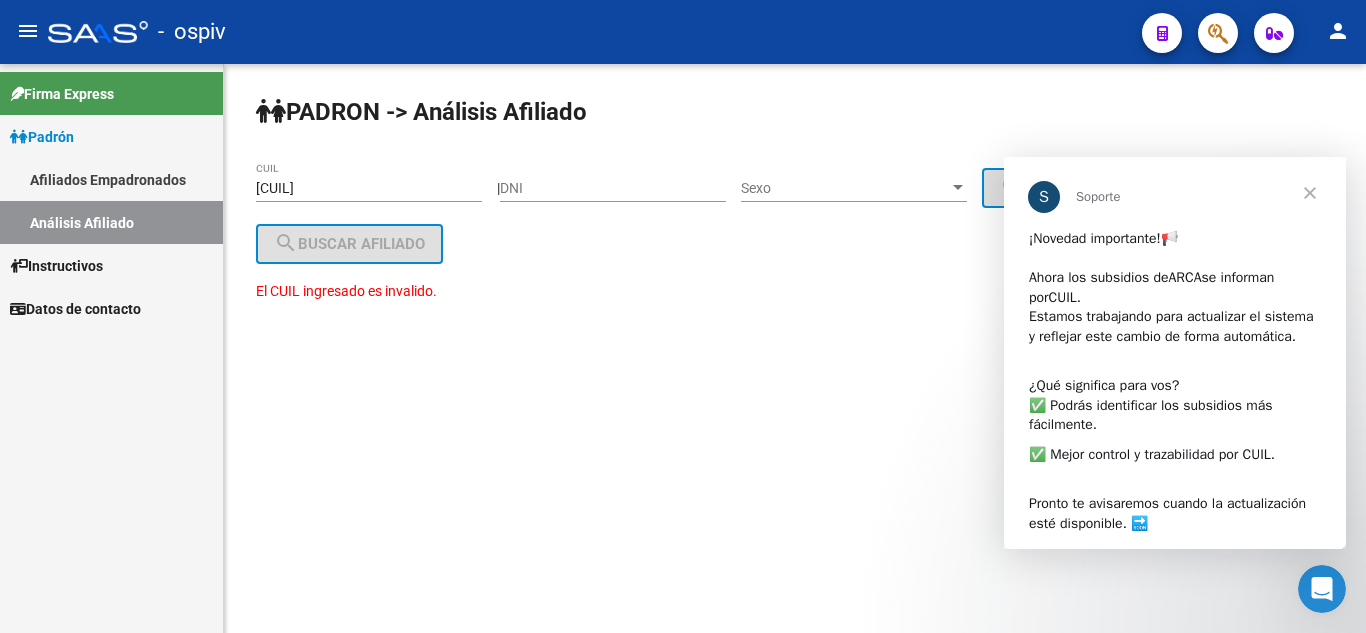 click on "PADRON -> Análisis Afiliado [CUIL] CUIL    |    DNI Sexo Sexo search  Generar CUIL  search  Buscar afiliado
El CUIL ingresado es invalido." 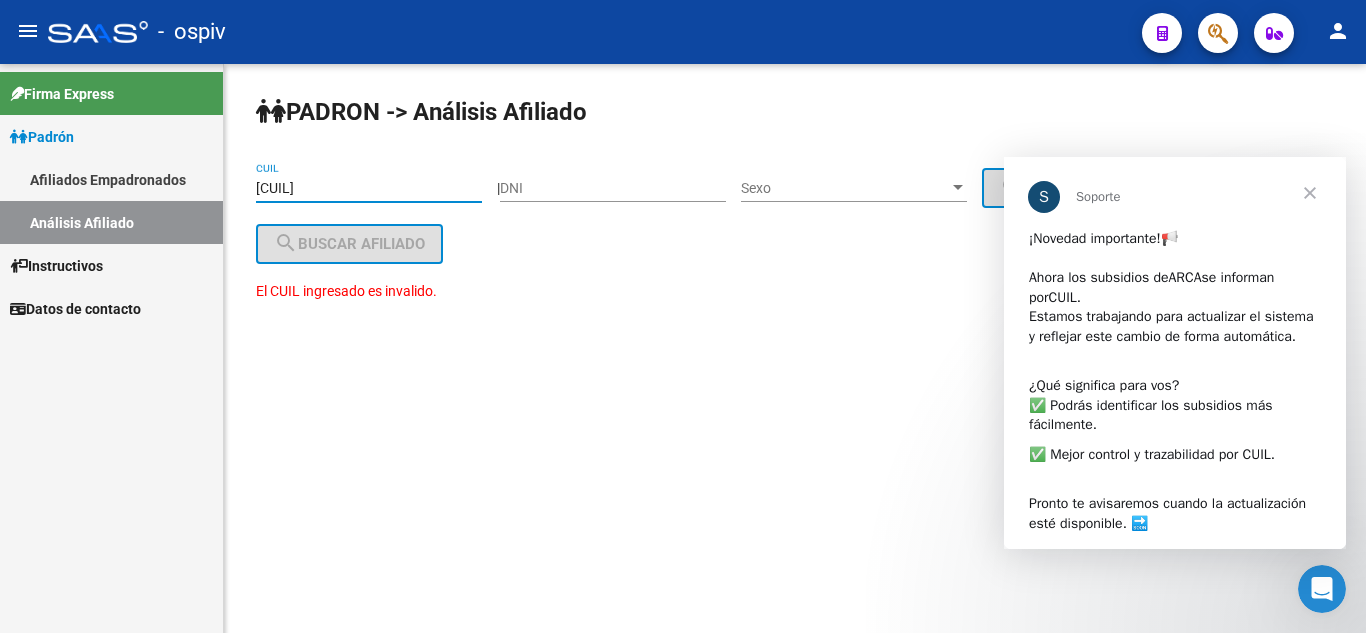 drag, startPoint x: 278, startPoint y: 185, endPoint x: 444, endPoint y: 189, distance: 166.04819 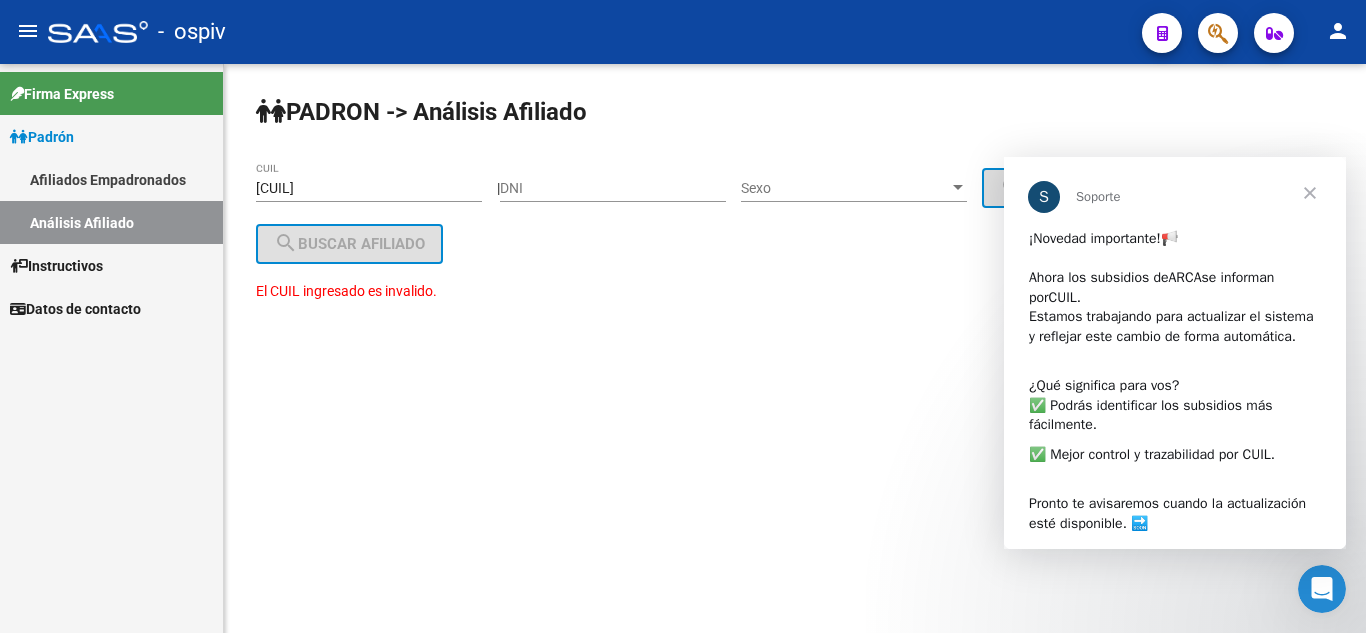 click on "DNI" 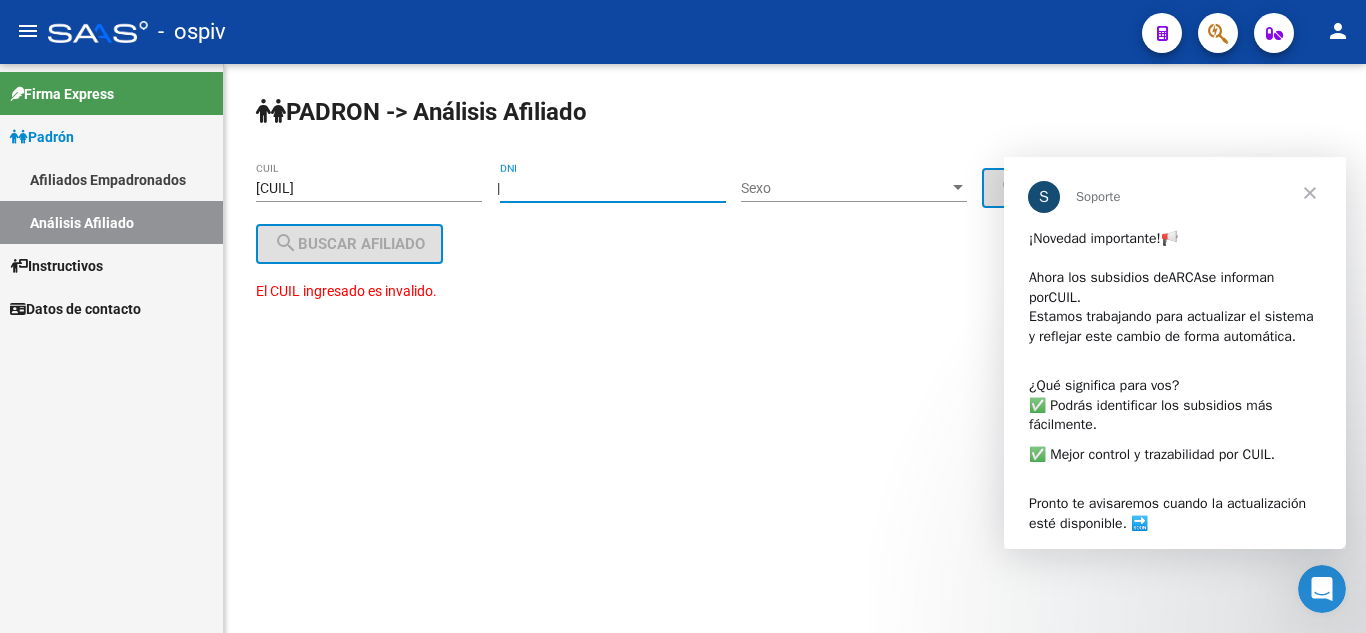 type on "[NUMBER]" 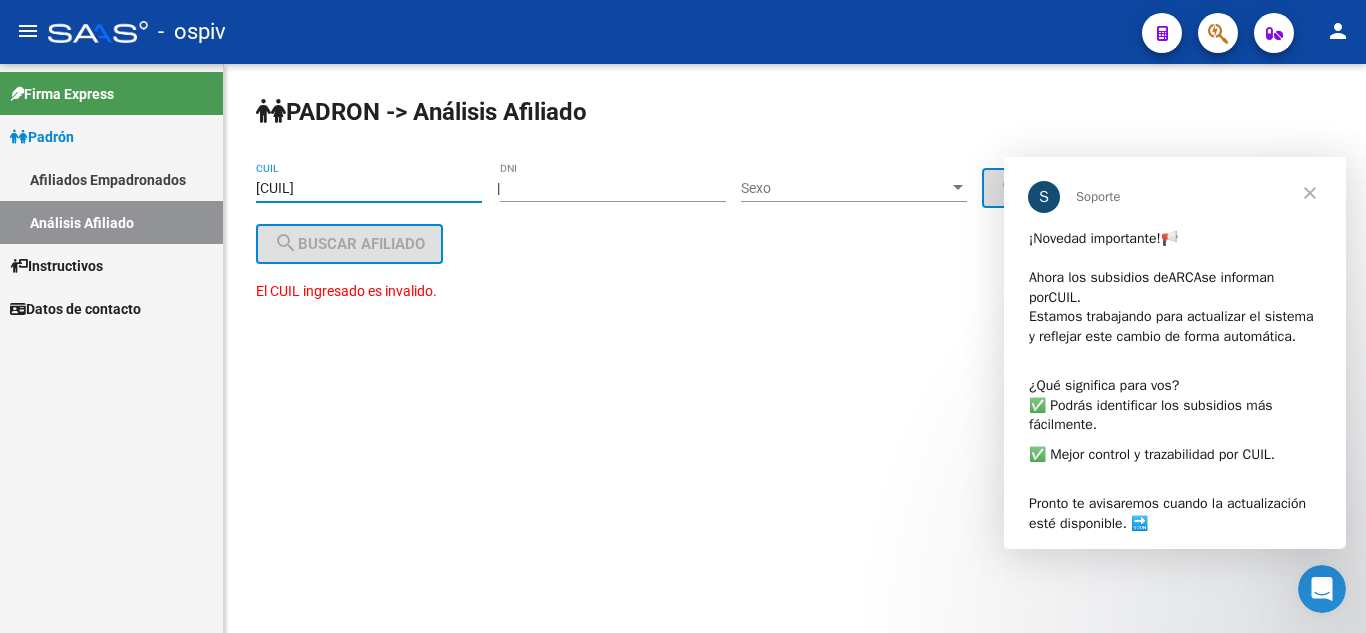 drag, startPoint x: 273, startPoint y: 186, endPoint x: 368, endPoint y: 191, distance: 95.131485 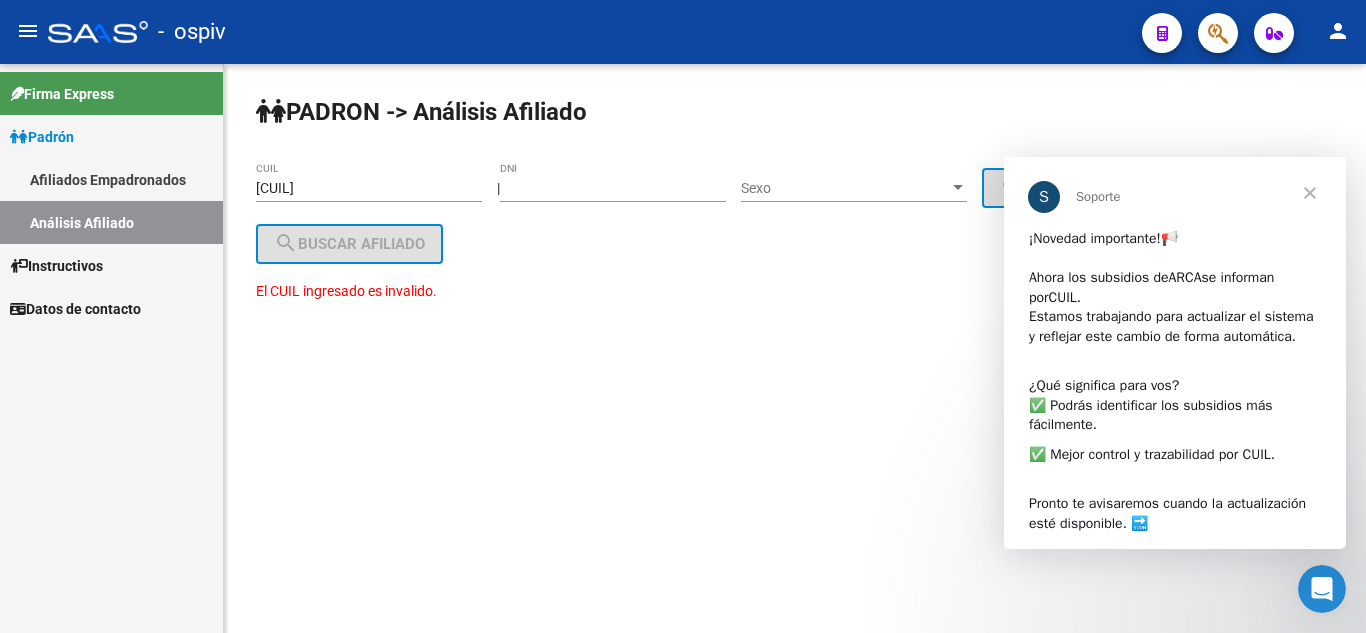 drag, startPoint x: 518, startPoint y: 188, endPoint x: 622, endPoint y: 197, distance: 104.388695 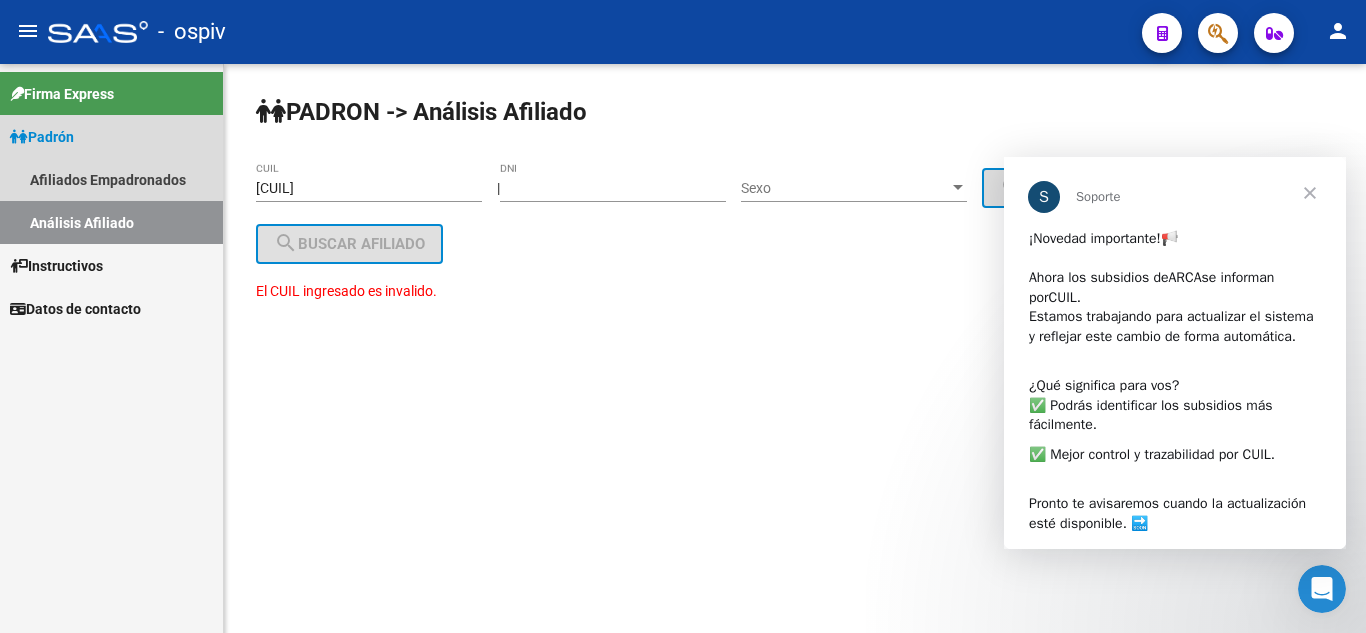 click on "Análisis Afiliado" at bounding box center (111, 222) 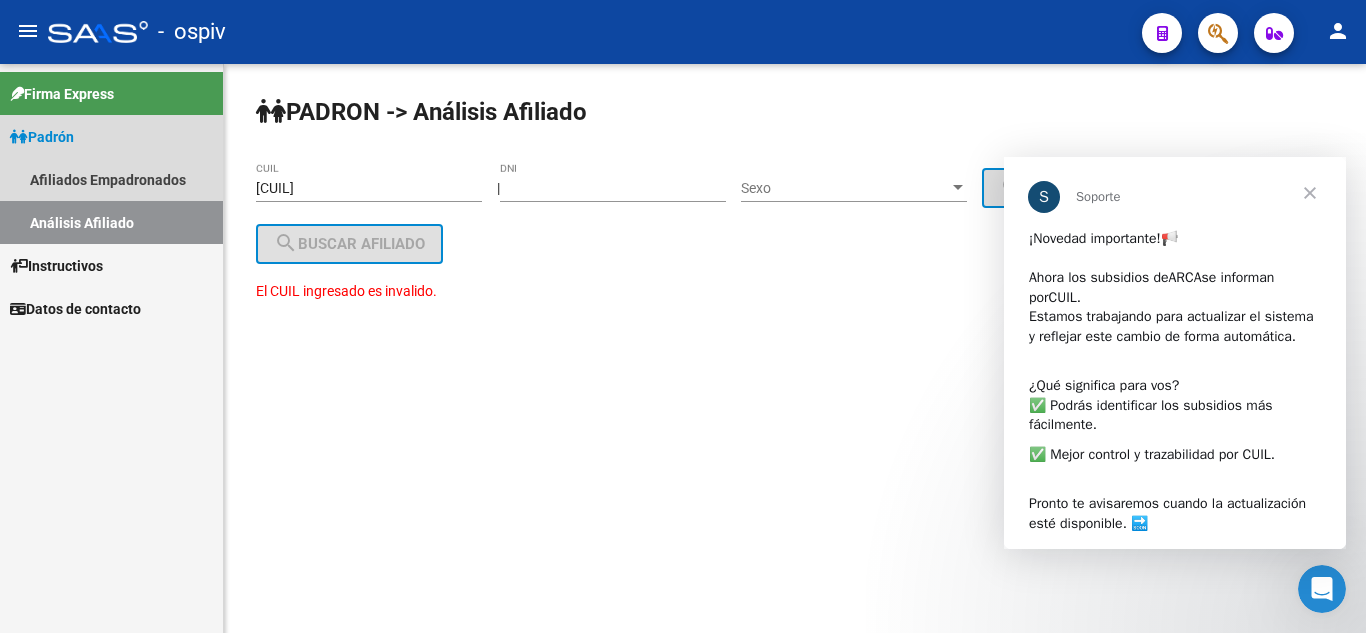 click on "Análisis Afiliado" at bounding box center [111, 222] 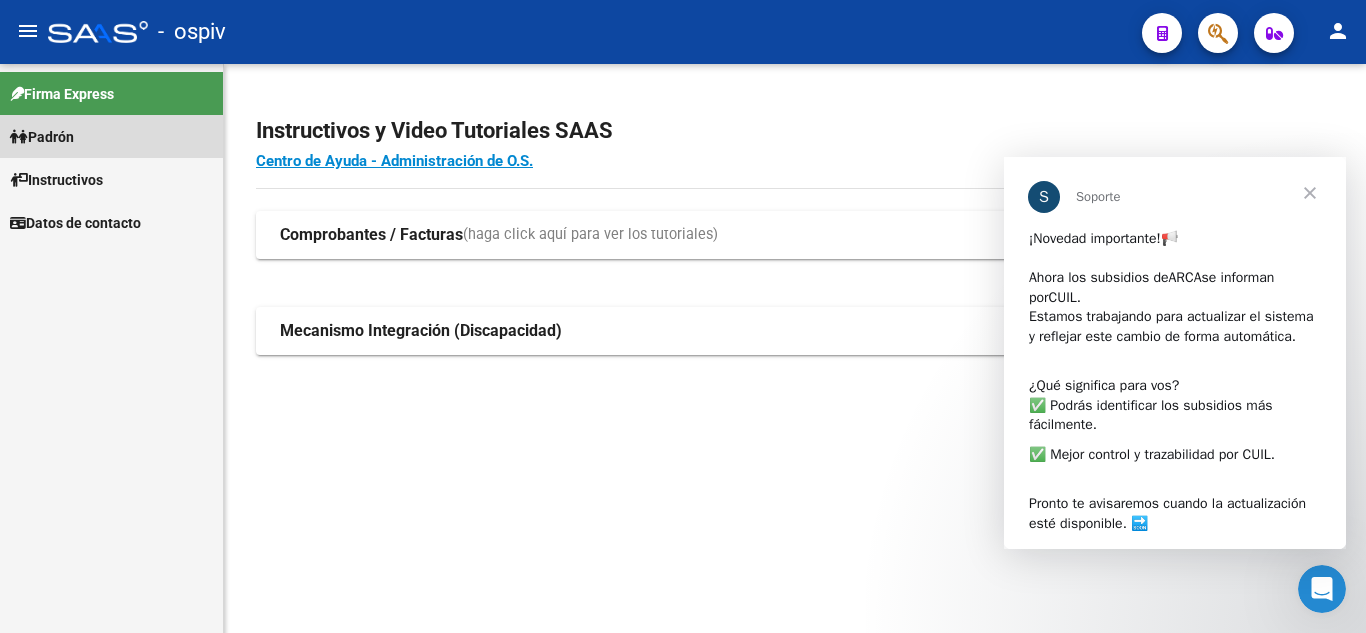 click on "Padrón" at bounding box center (42, 137) 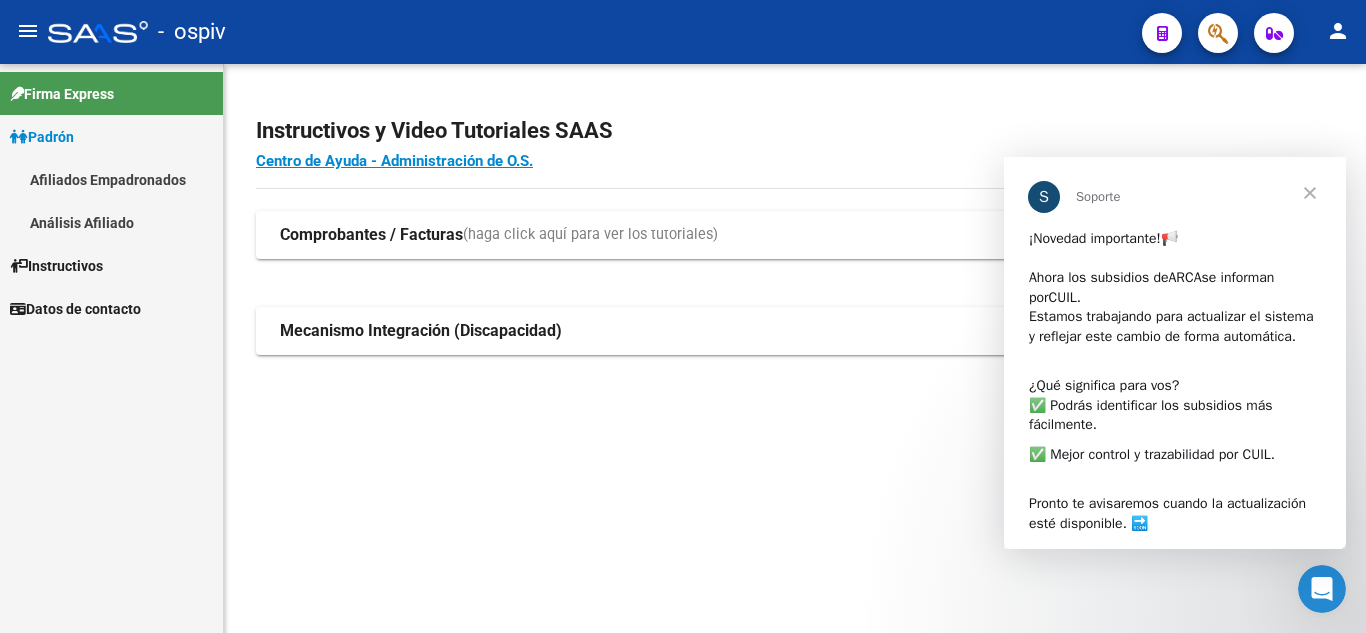 click on "Análisis Afiliado" at bounding box center [111, 222] 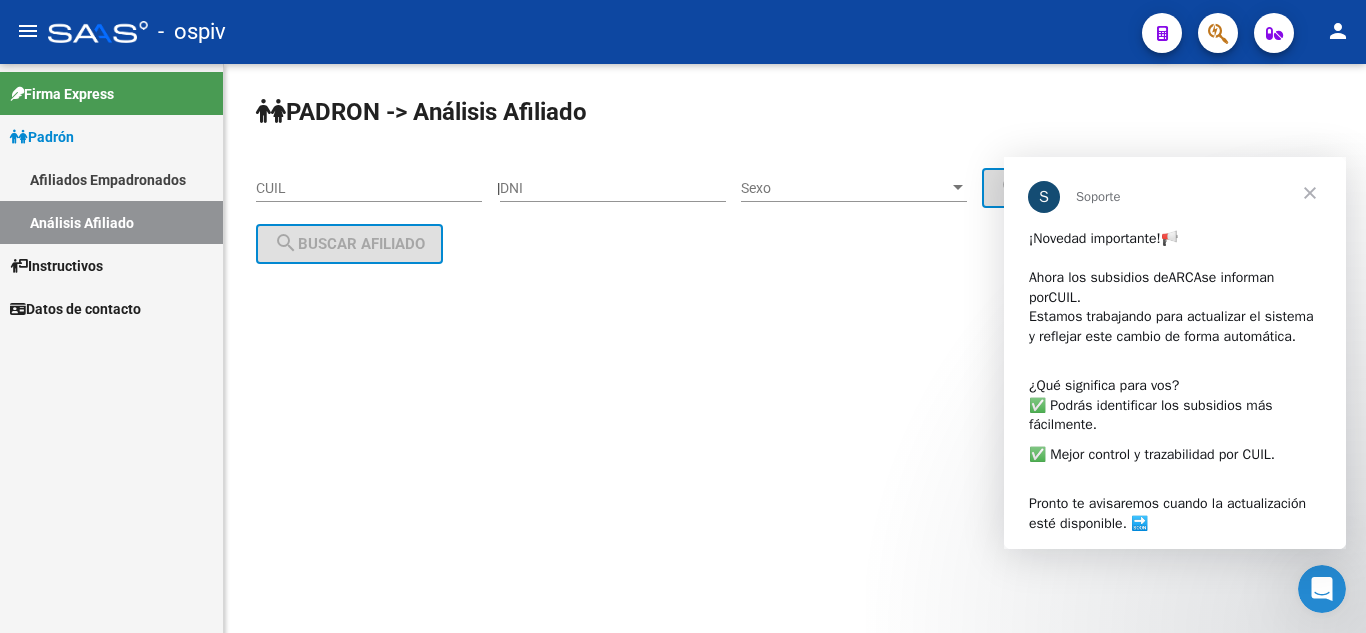 click on "DNI" at bounding box center (613, 188) 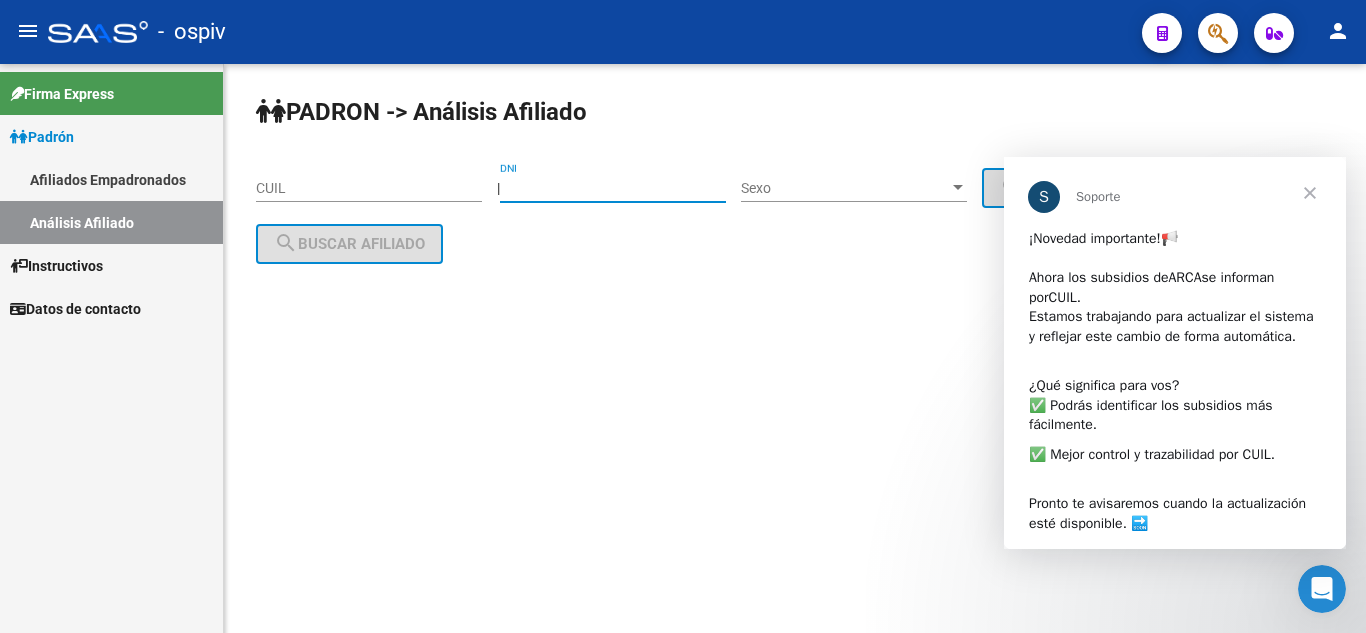 type on "[DOCUMENT_NUMBER]" 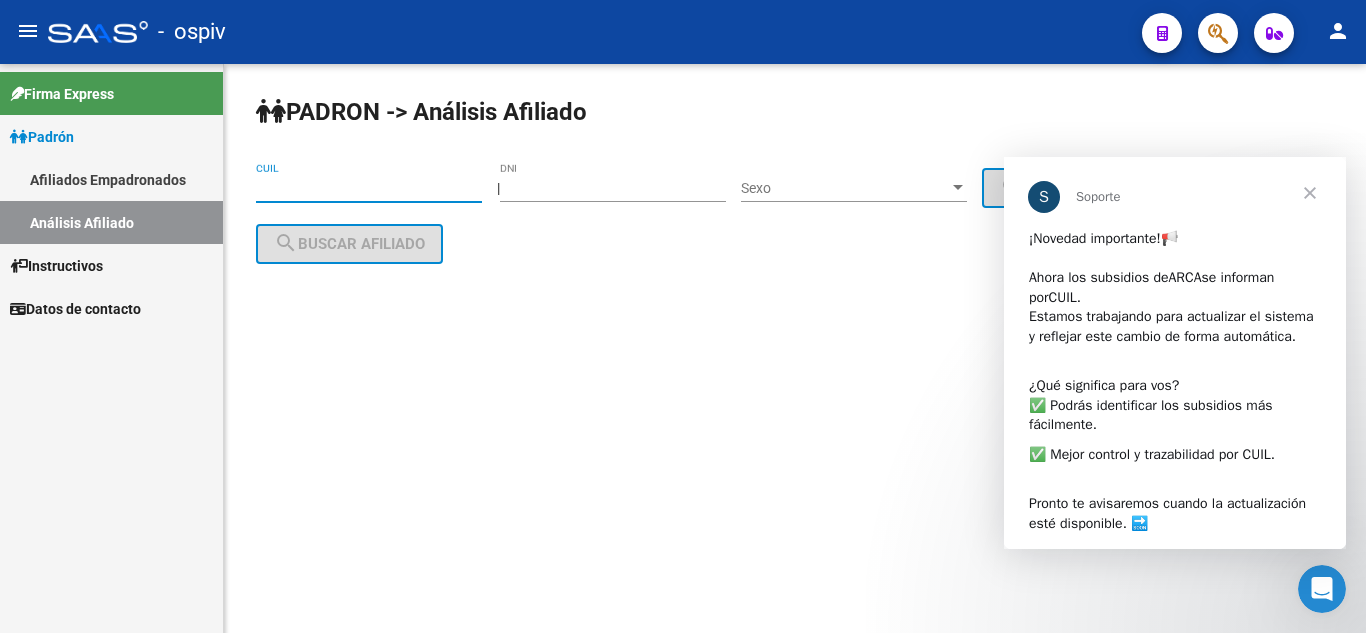 click on "CUIL" at bounding box center [369, 188] 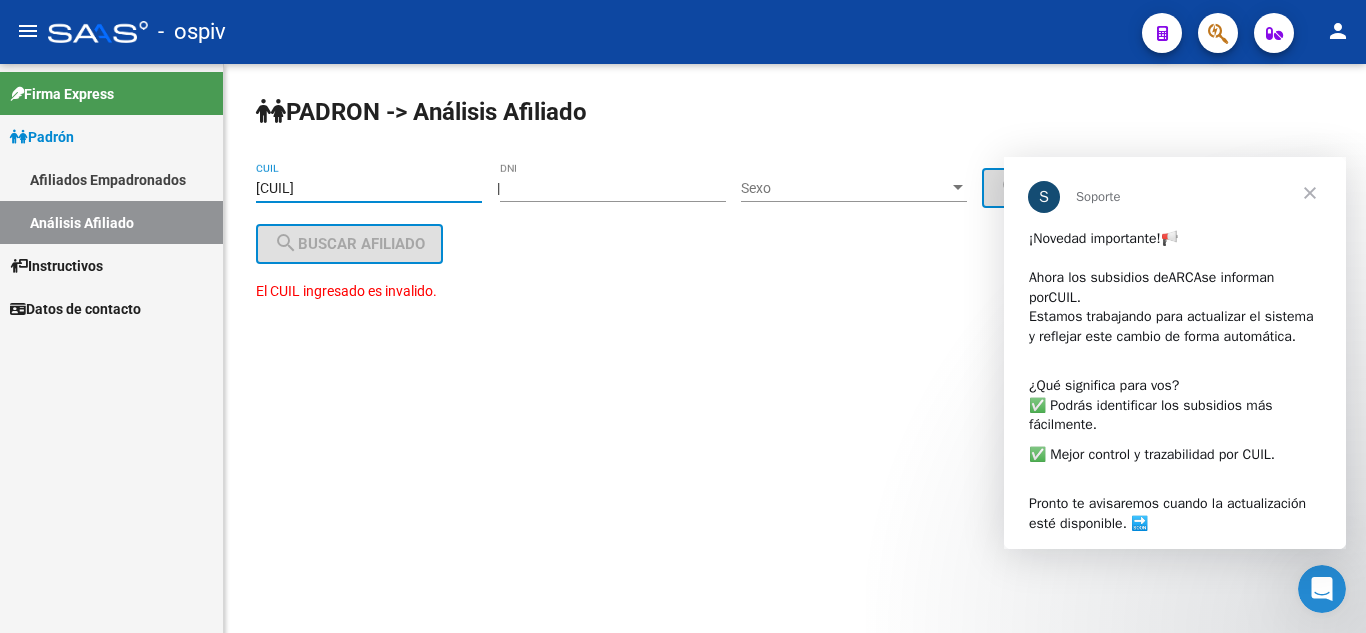 type on "[CUIL]" 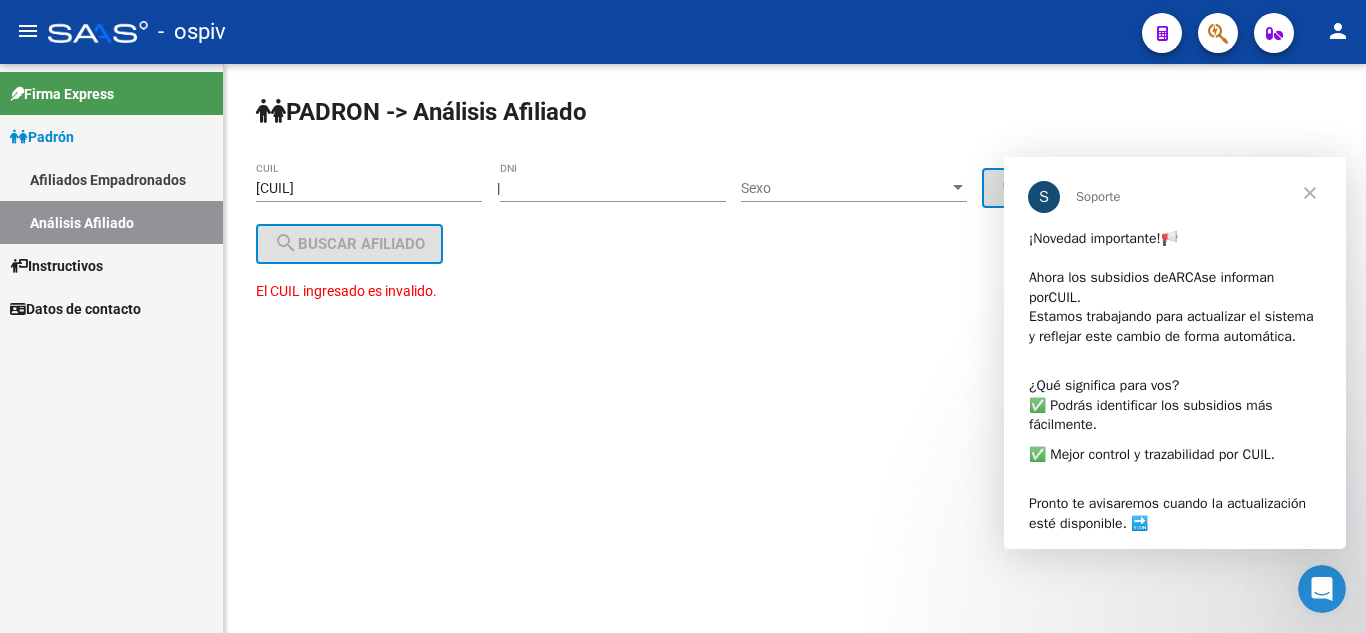 click at bounding box center (958, 187) 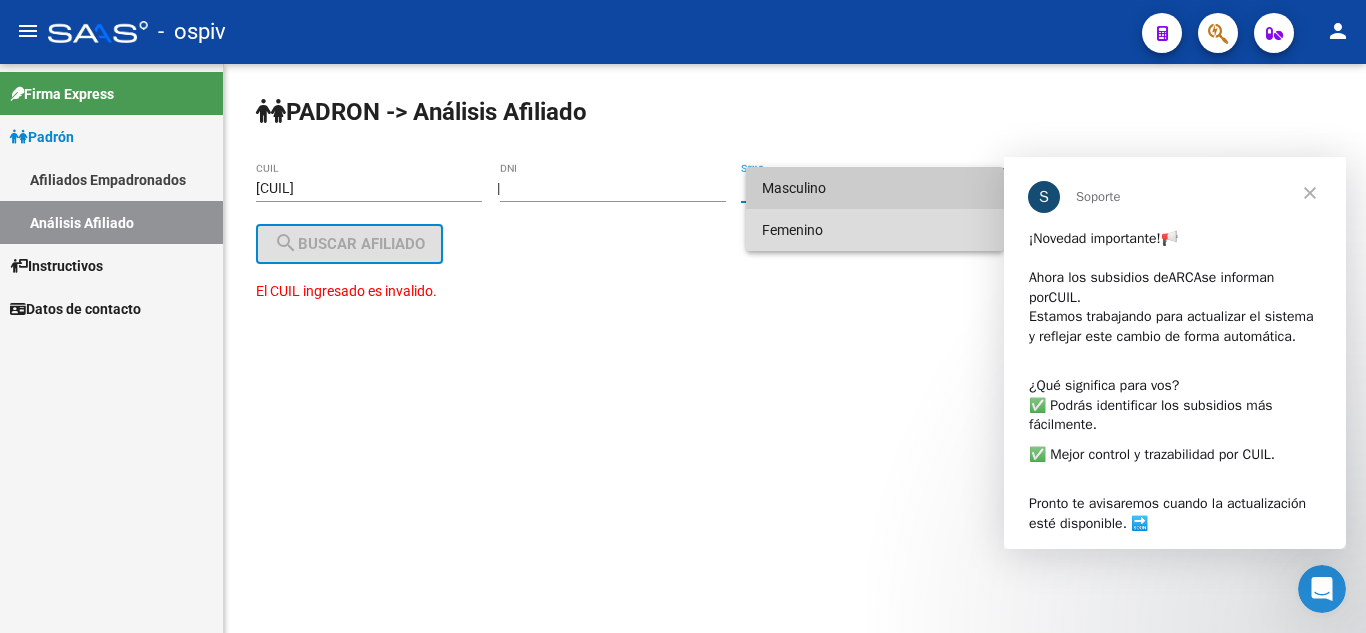 click on "Femenino" at bounding box center [875, 230] 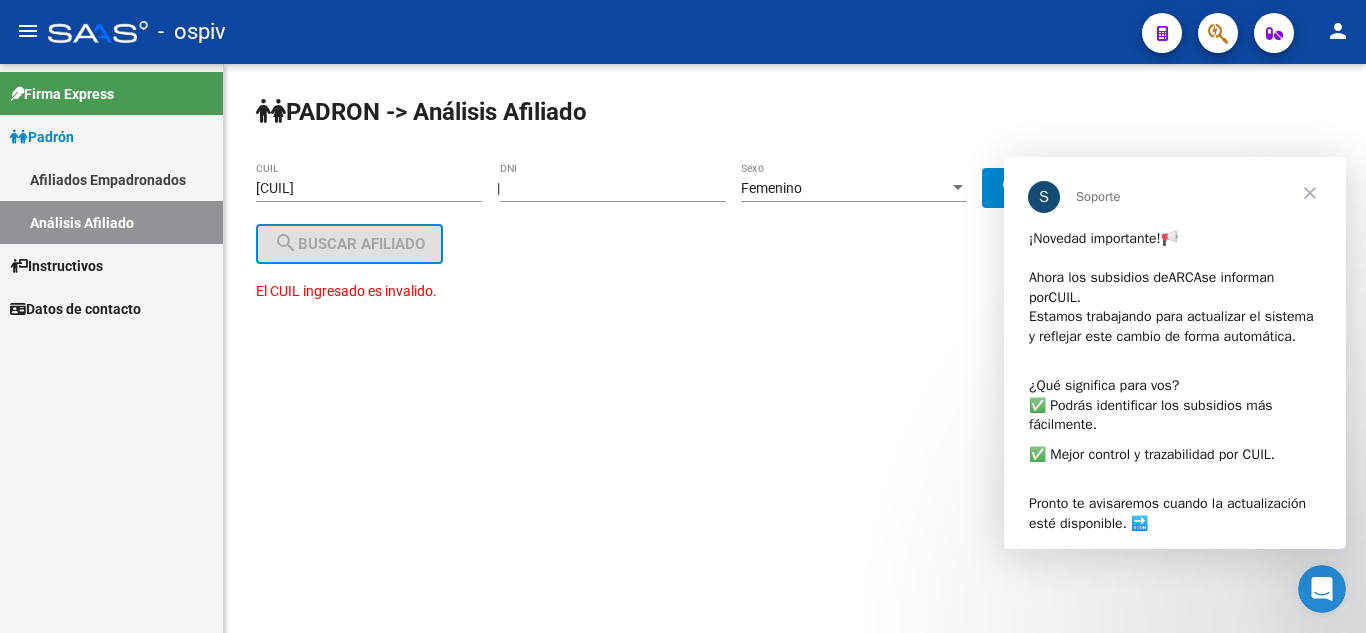 click on "PADRON -> Análisis Afiliado [CUIL] CUIL    |    [DNI] Femenino Sexo search  Generar CUIL  search  Buscar afiliado
El CUIL ingresado es invalido." 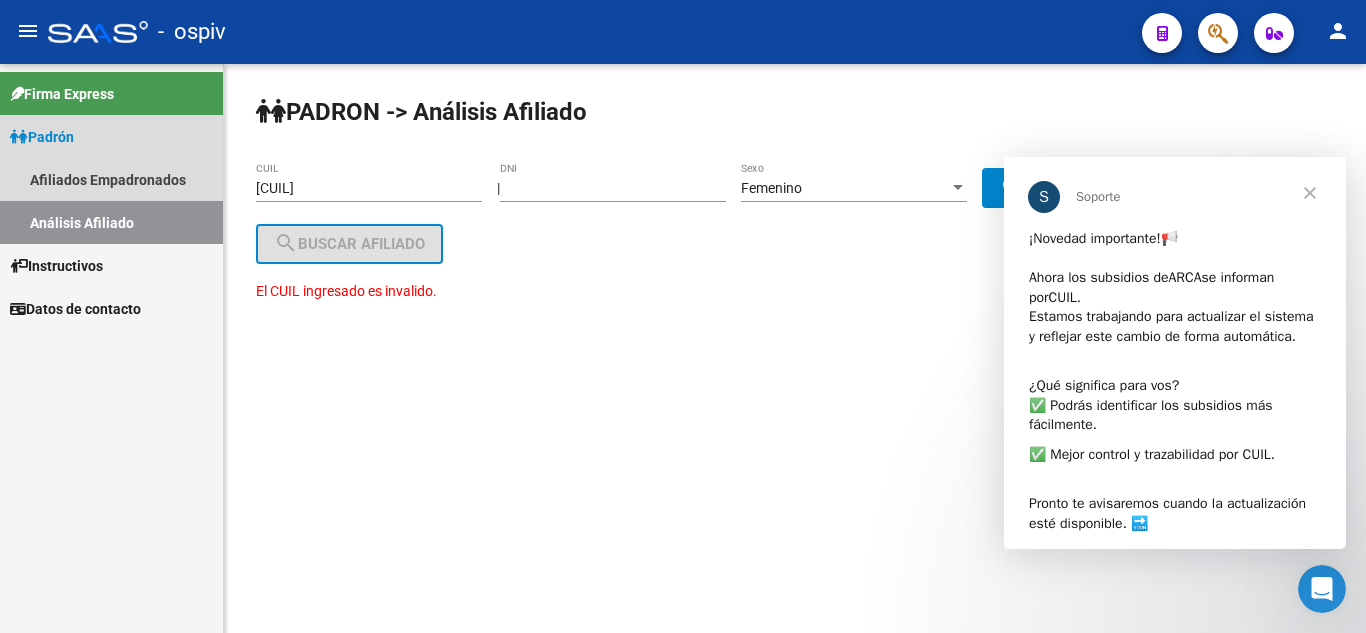 click on "Análisis Afiliado" at bounding box center [111, 222] 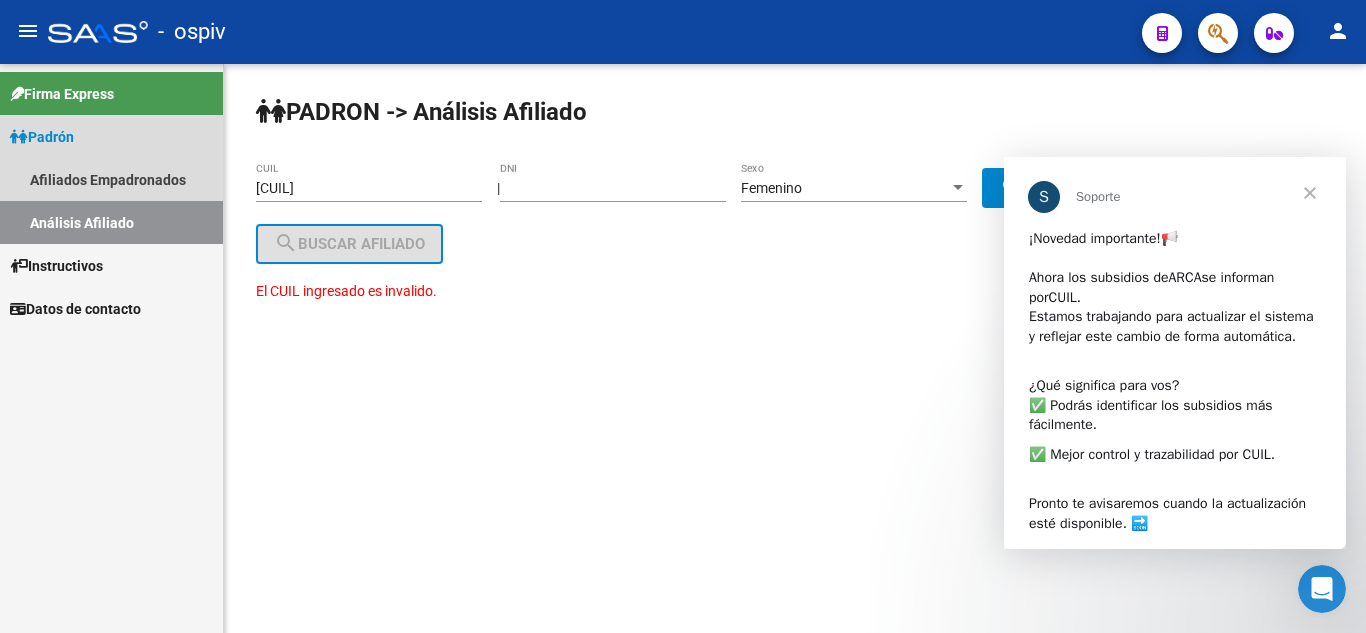 click on "Análisis Afiliado" at bounding box center (111, 222) 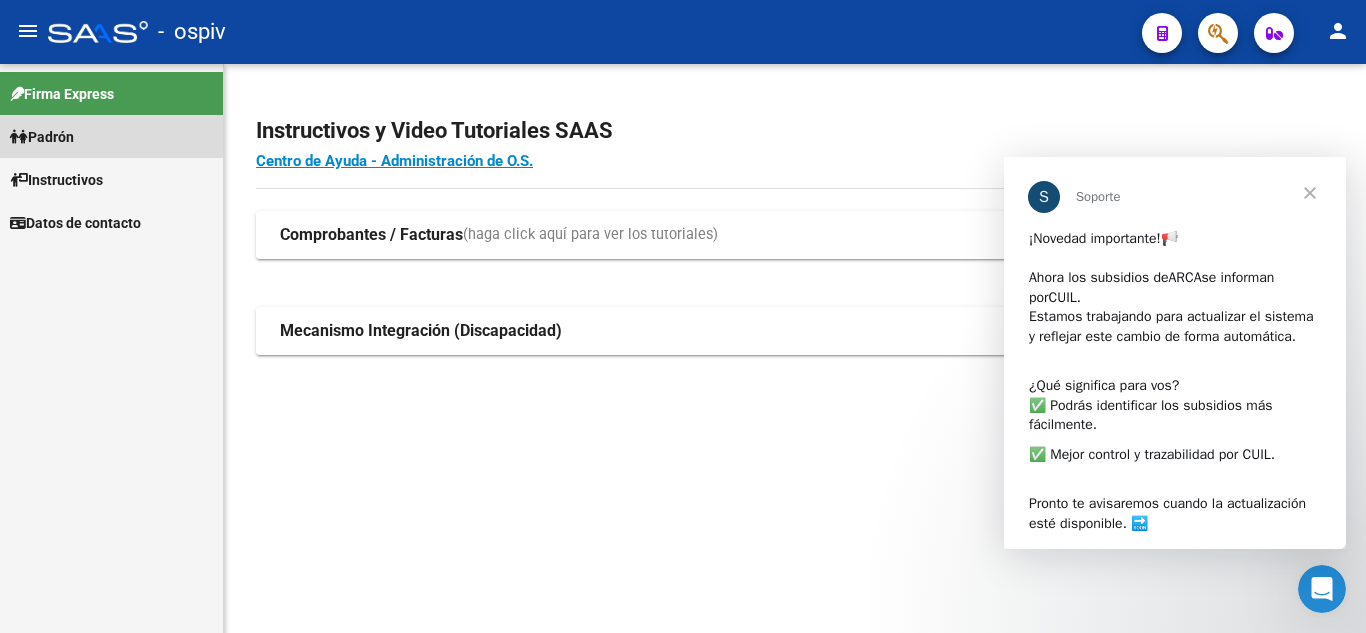 click on "Padrón" at bounding box center [42, 137] 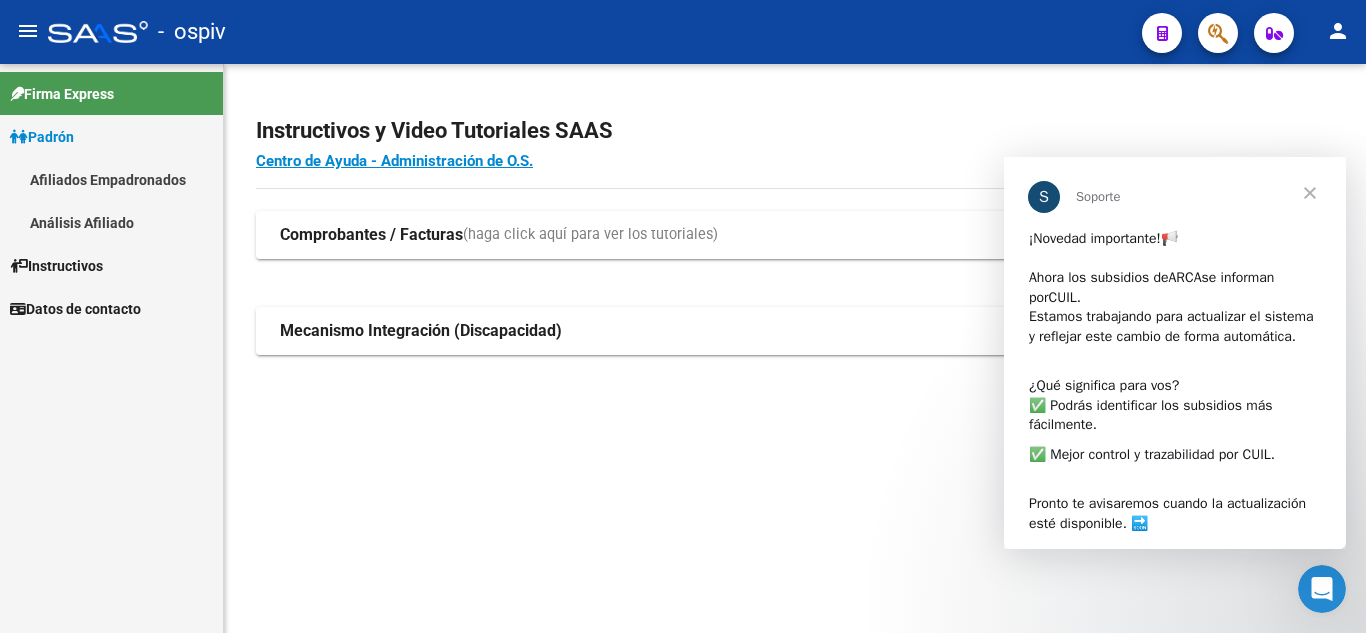 click on "Análisis Afiliado" at bounding box center (111, 222) 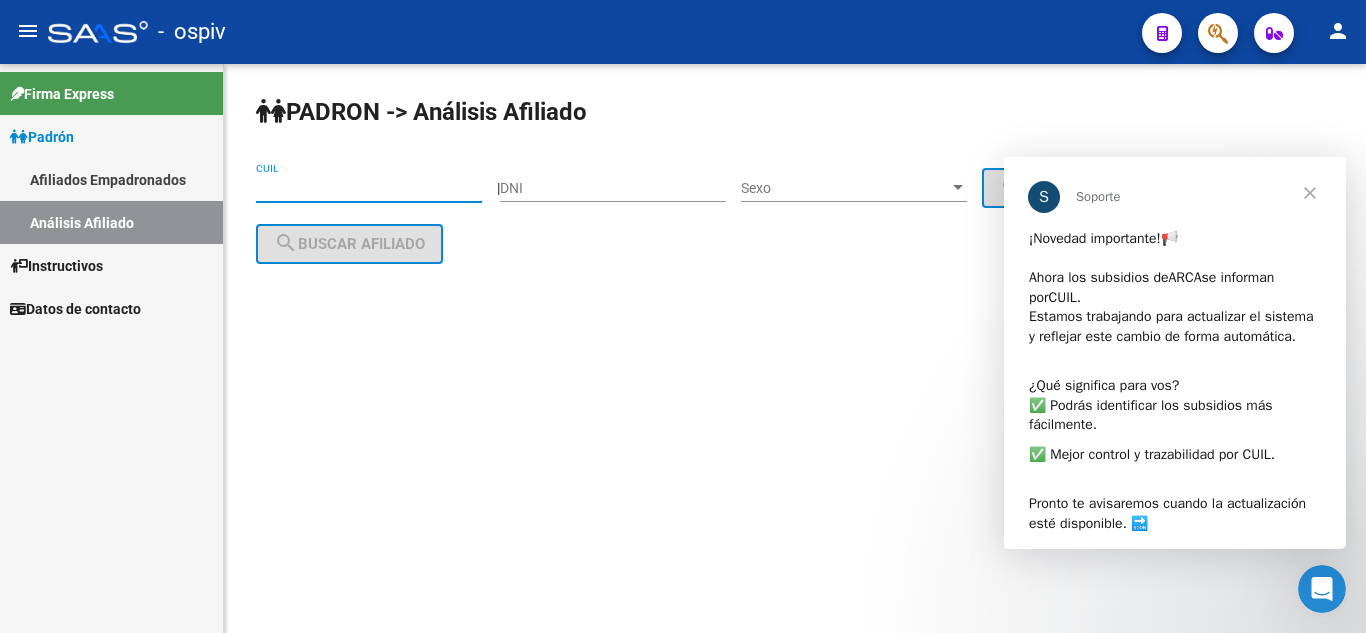 click on "CUIL" at bounding box center [369, 188] 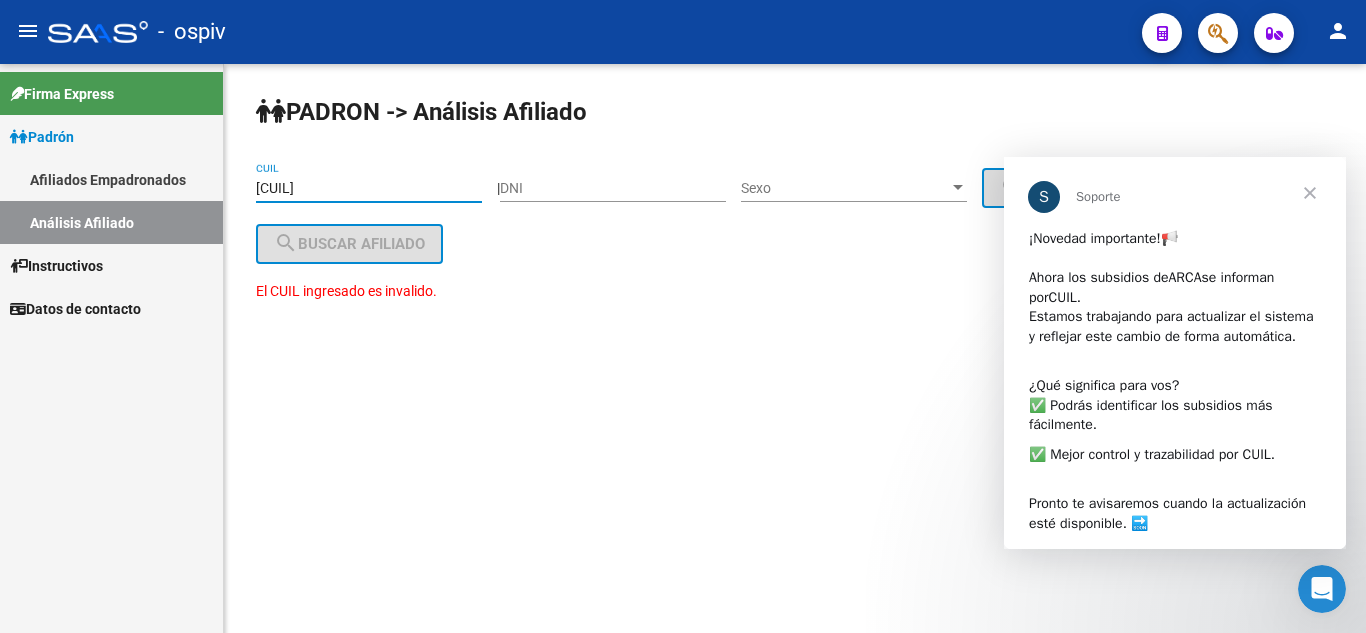type on "[CUIL]" 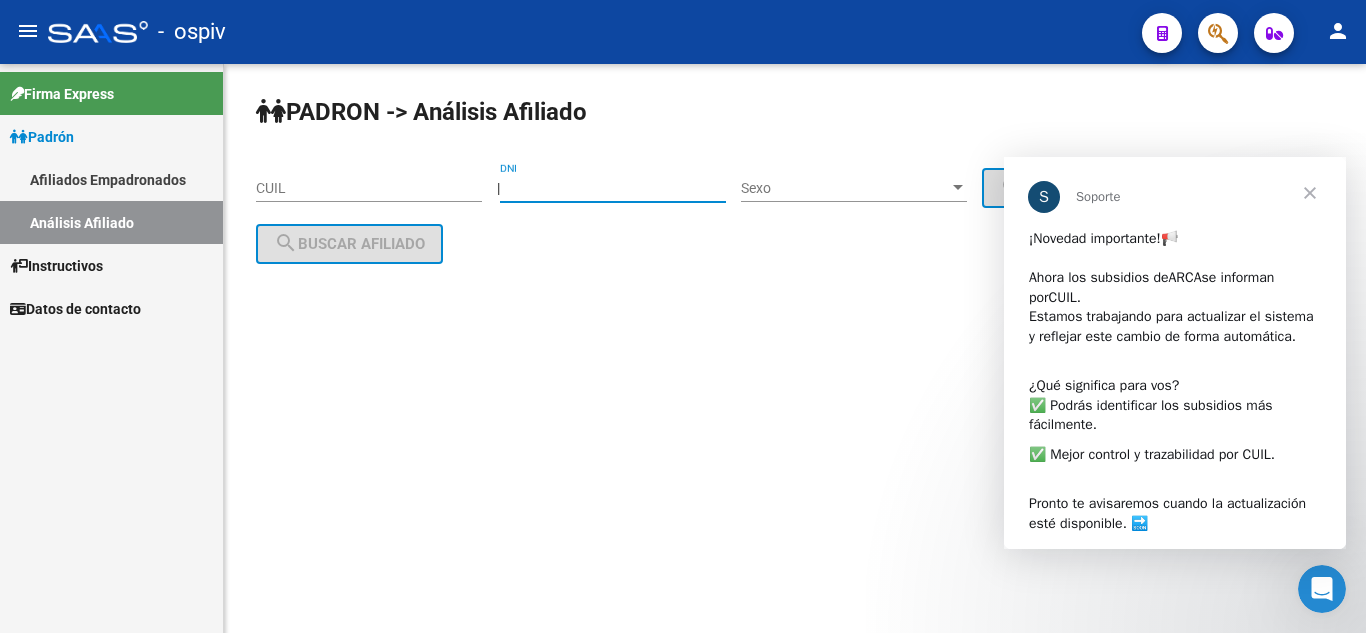 click on "DNI" at bounding box center (613, 188) 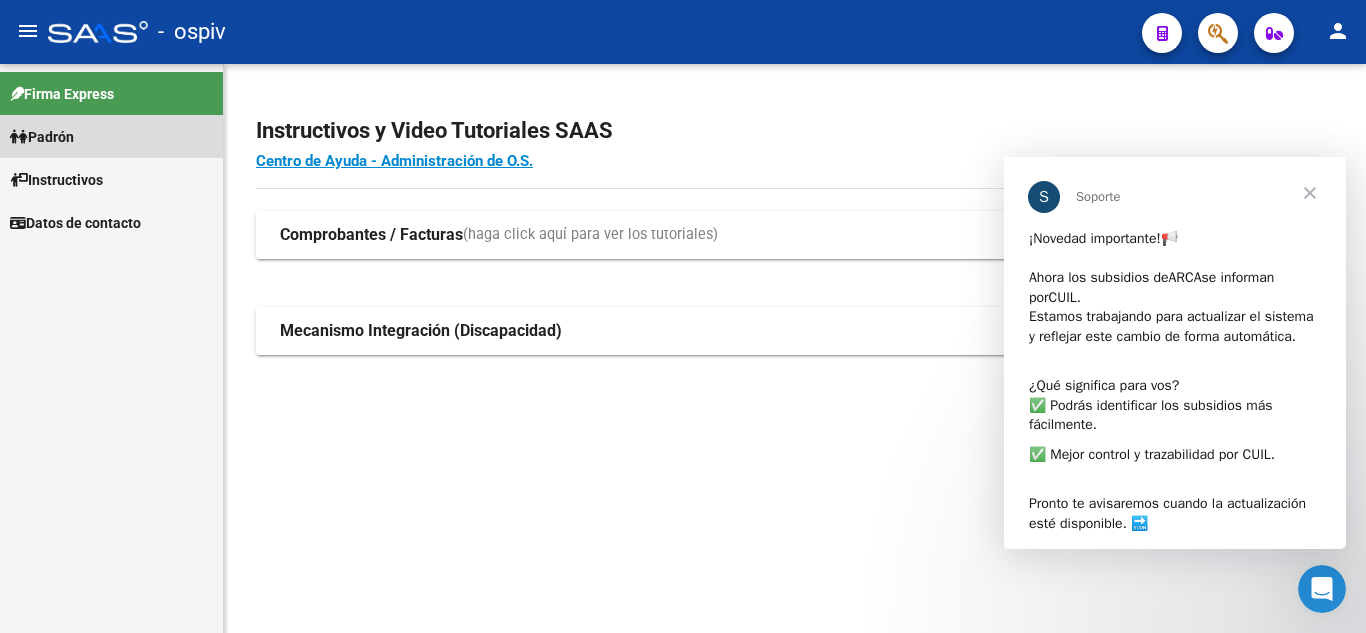 click on "Padrón" at bounding box center [42, 137] 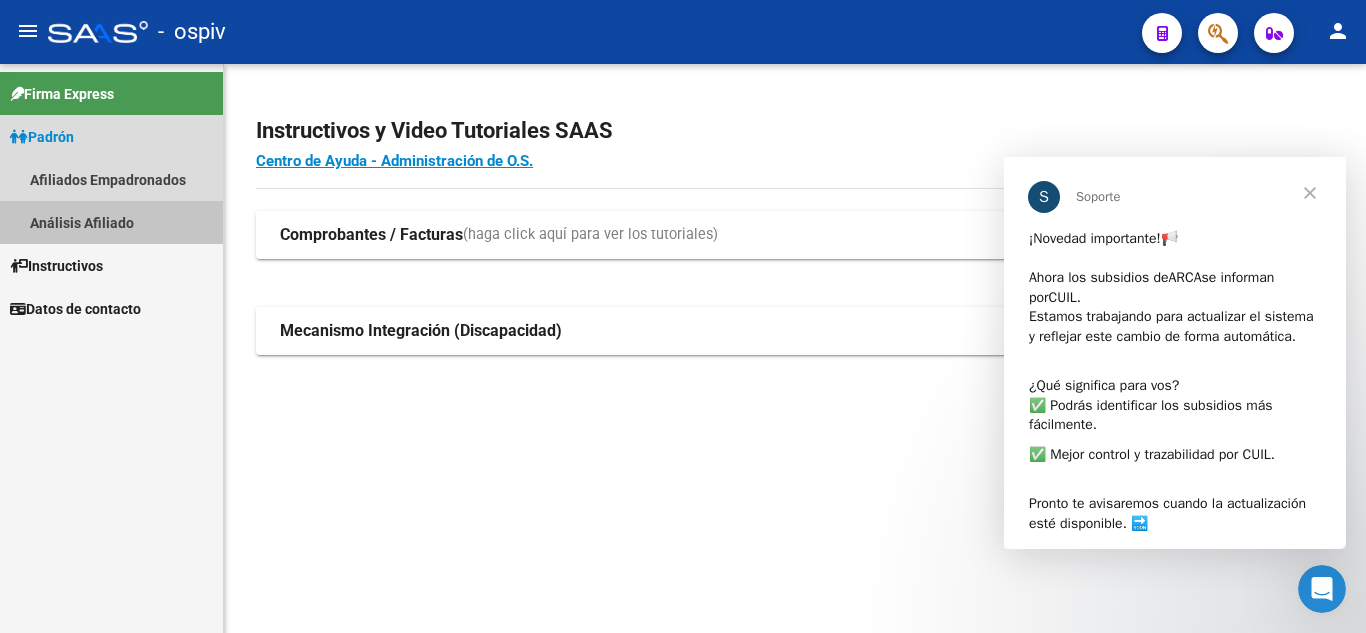 click on "Análisis Afiliado" at bounding box center [111, 222] 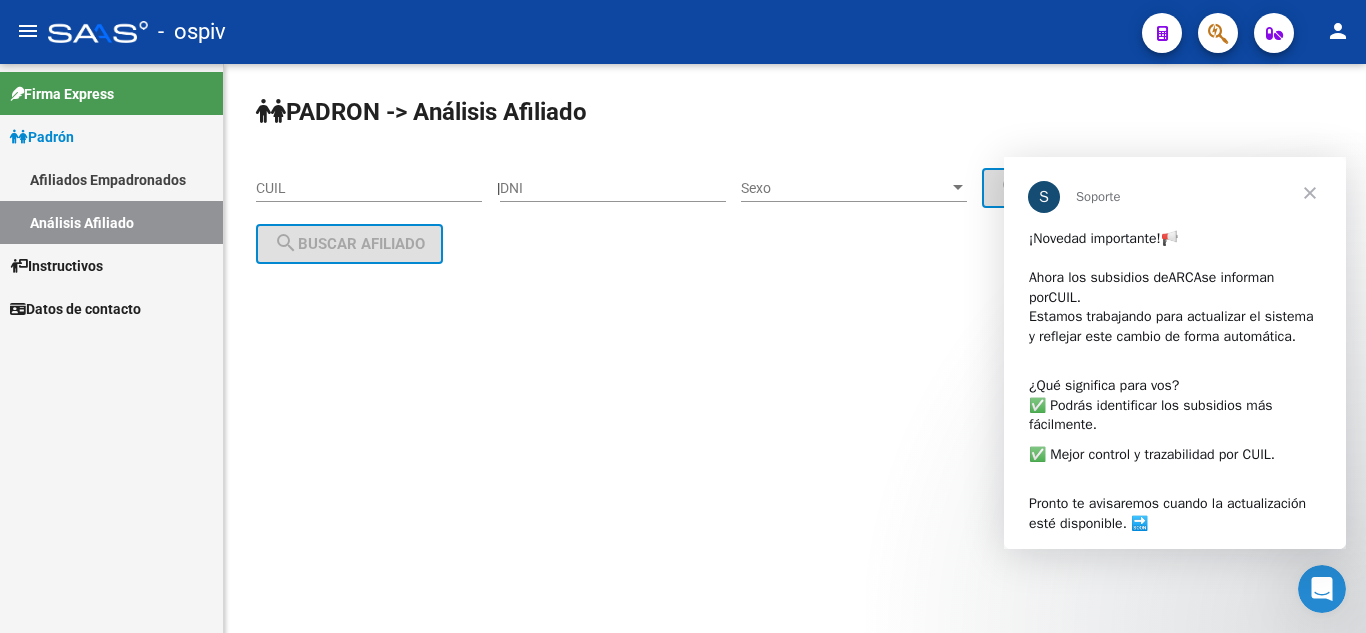 click on "CUIL" at bounding box center (369, 188) 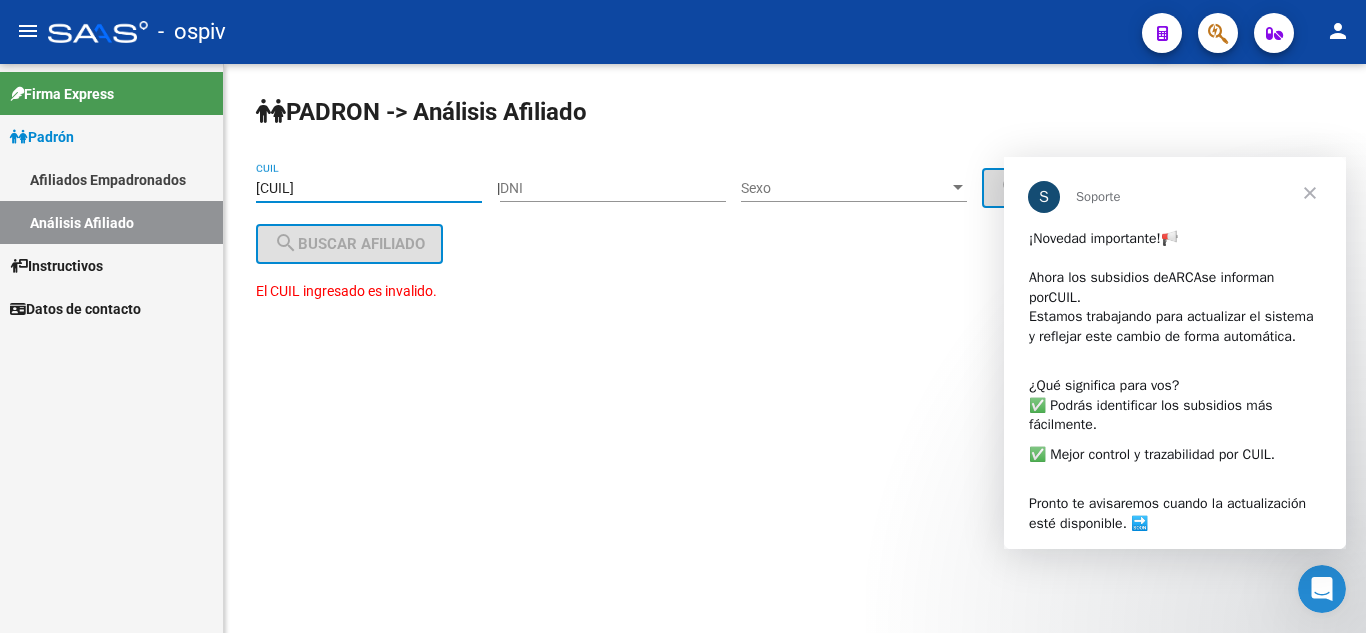 type on "[CUIL]" 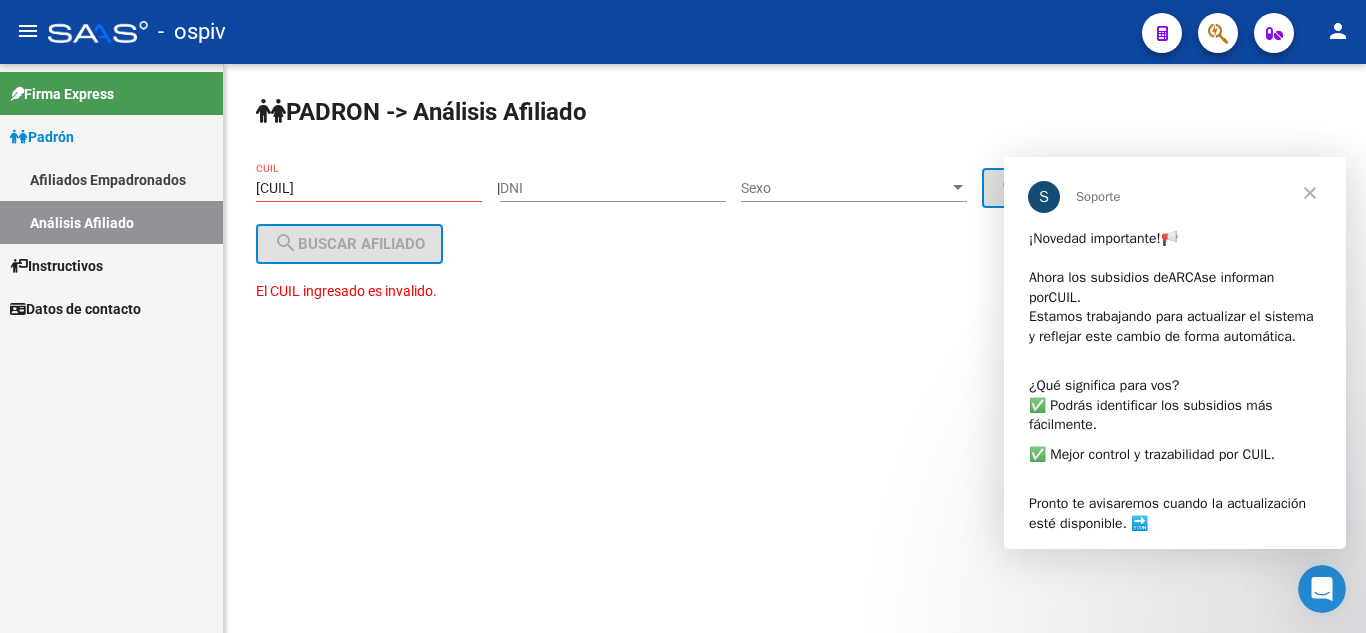 click on "[CUIL] CUIL" 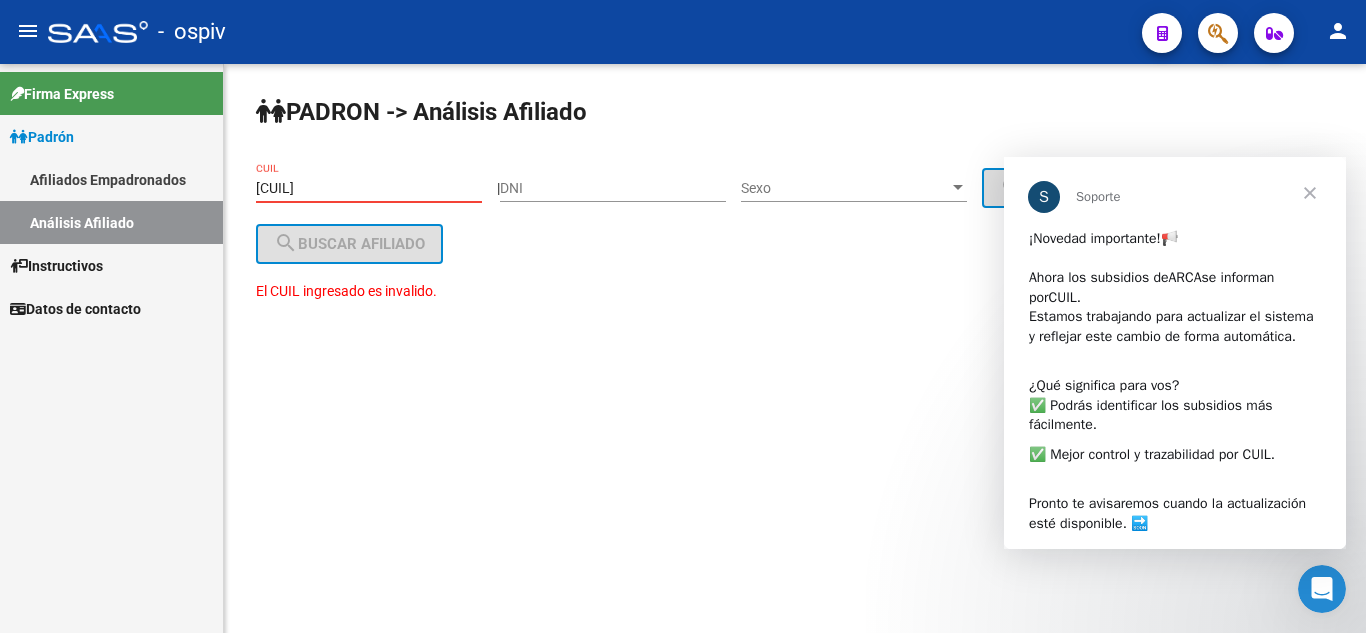 click on "[CUIL]" at bounding box center [369, 188] 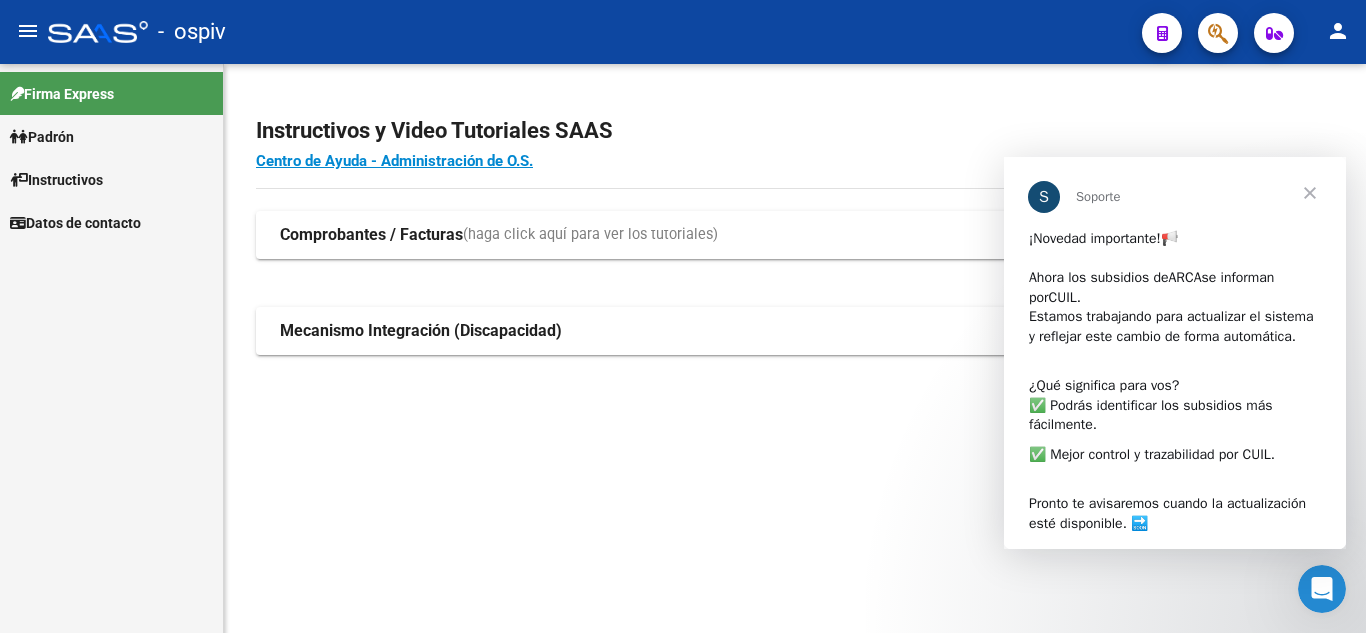 click on "Padrón" at bounding box center (42, 137) 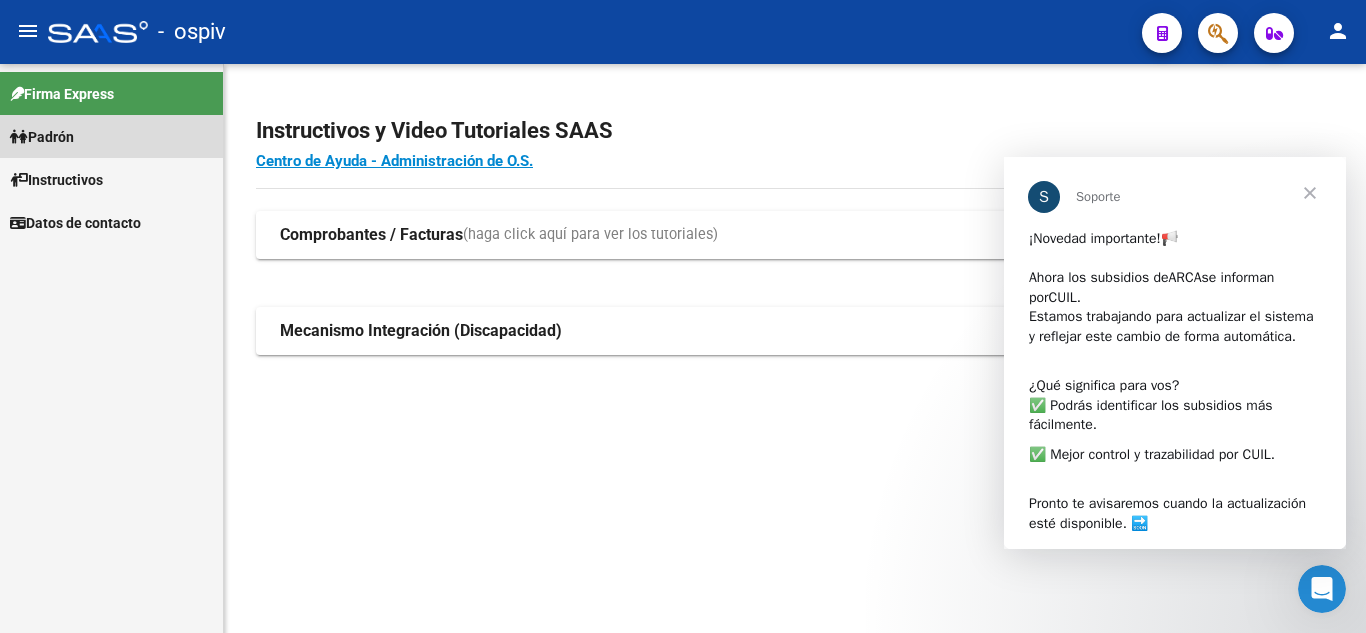 click on "Padrón" at bounding box center (42, 137) 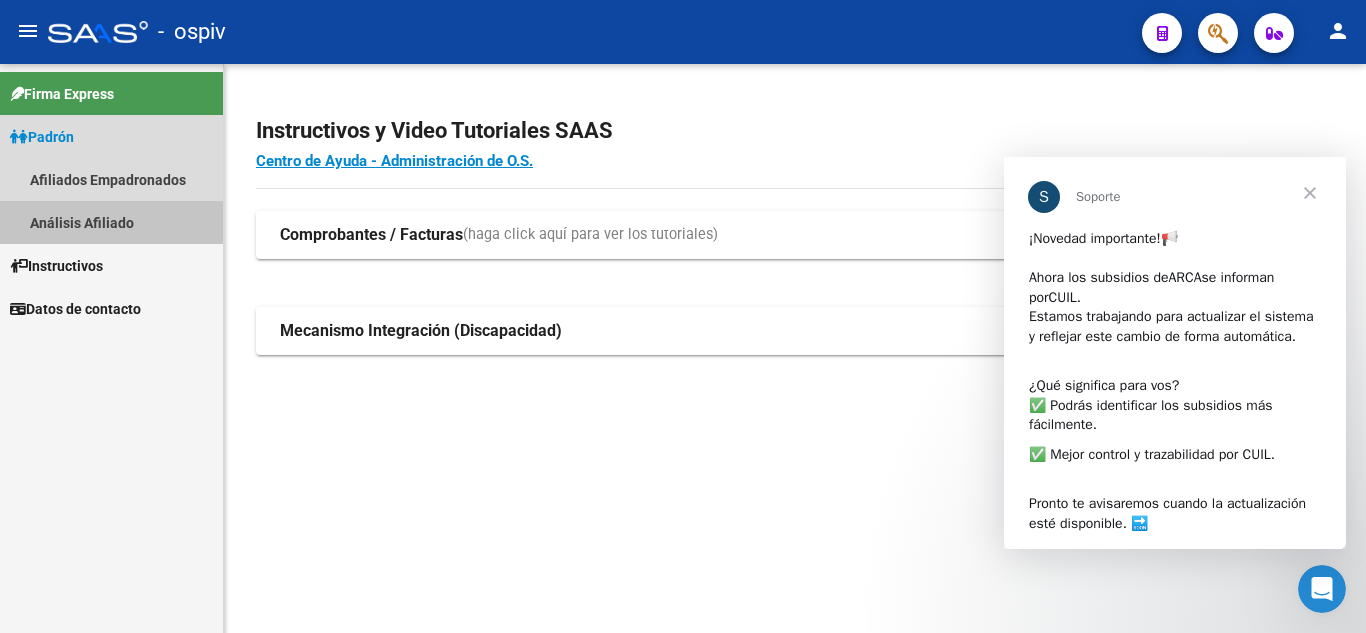 click on "Análisis Afiliado" at bounding box center (111, 222) 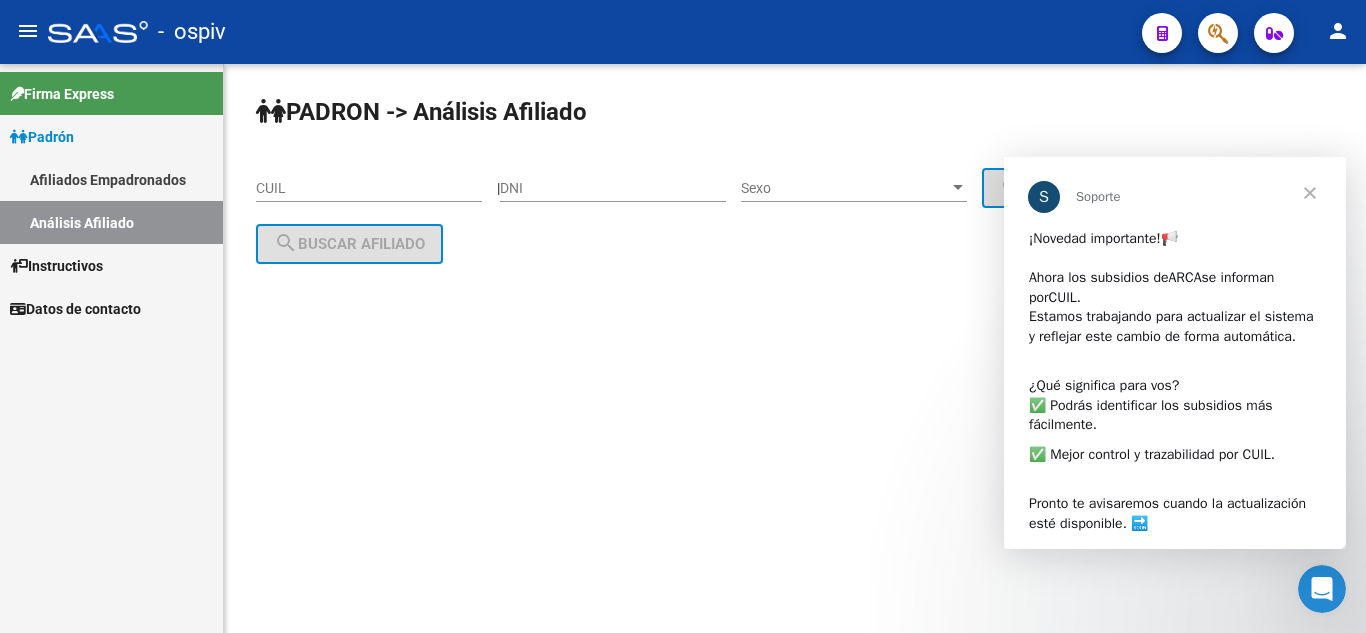 click on "CUIL" at bounding box center [369, 188] 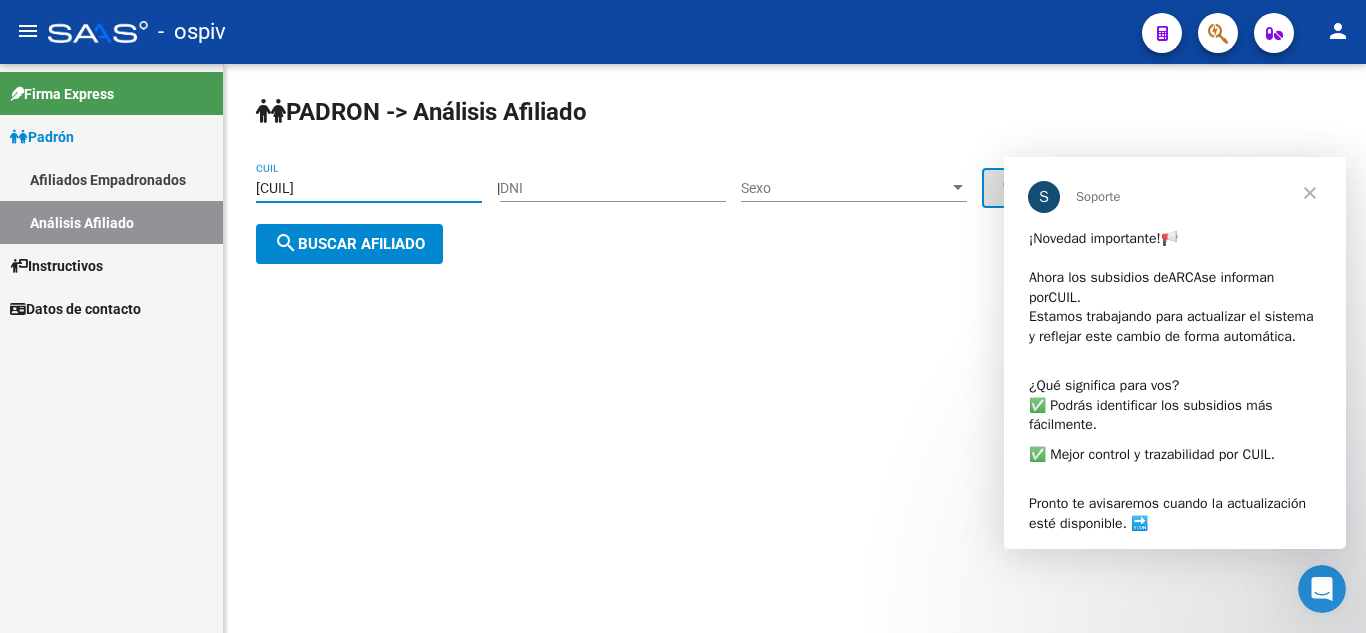 type on "[CUIL]" 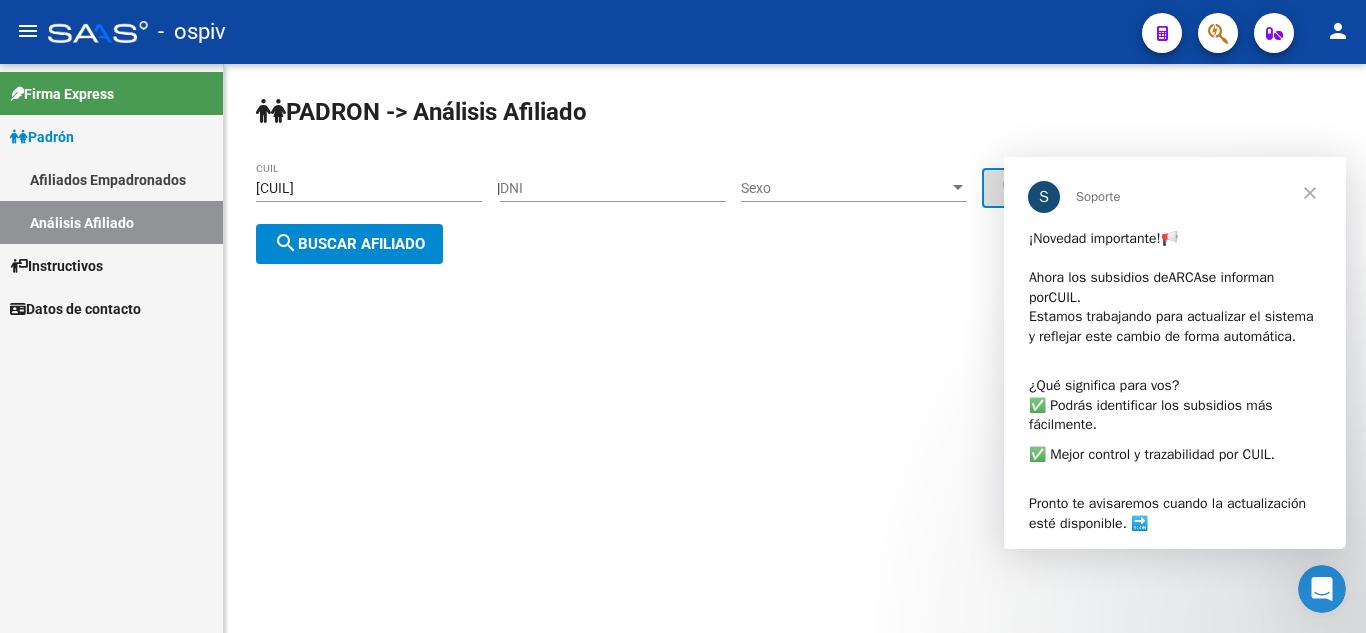 click on "|    DNI Sexo Sexo search  Generar CUIL" 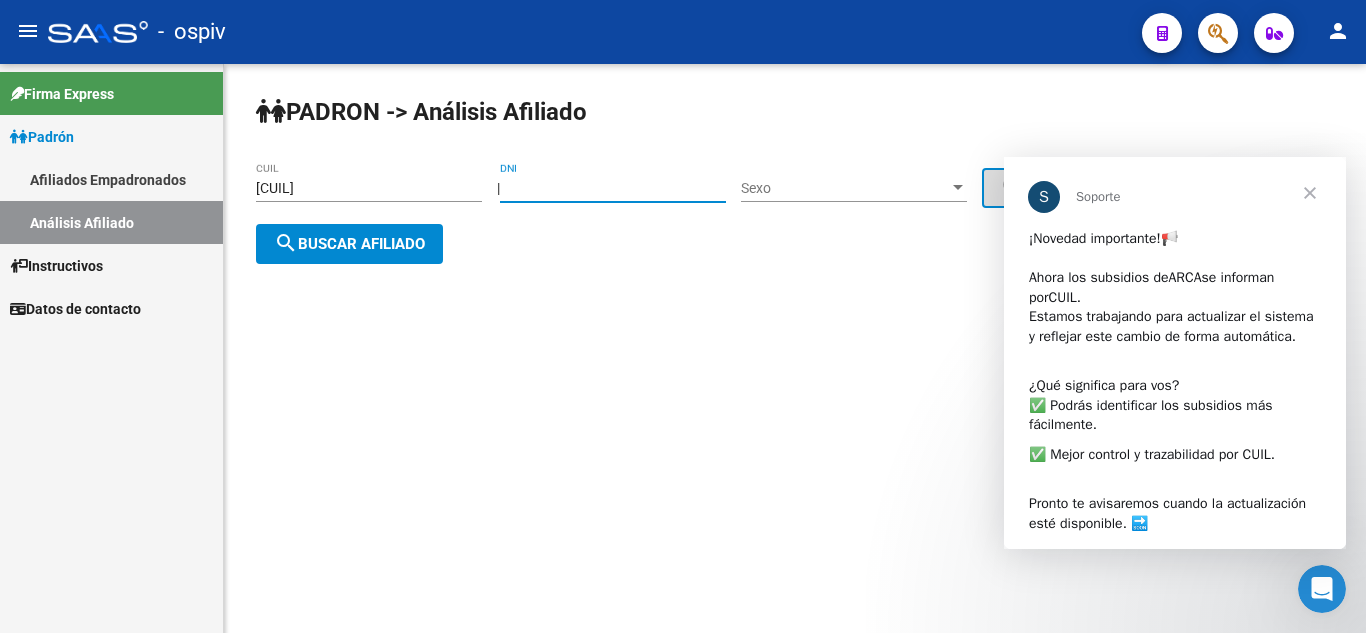 click on "DNI" at bounding box center [613, 188] 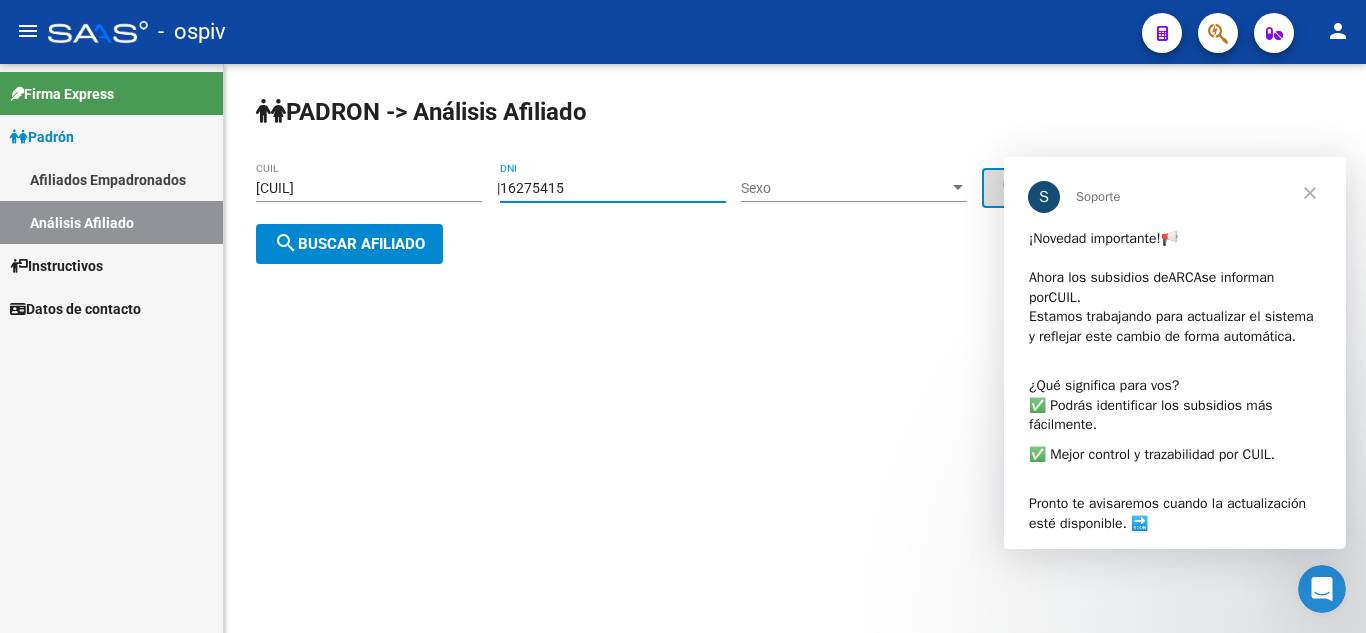 type on "16275415" 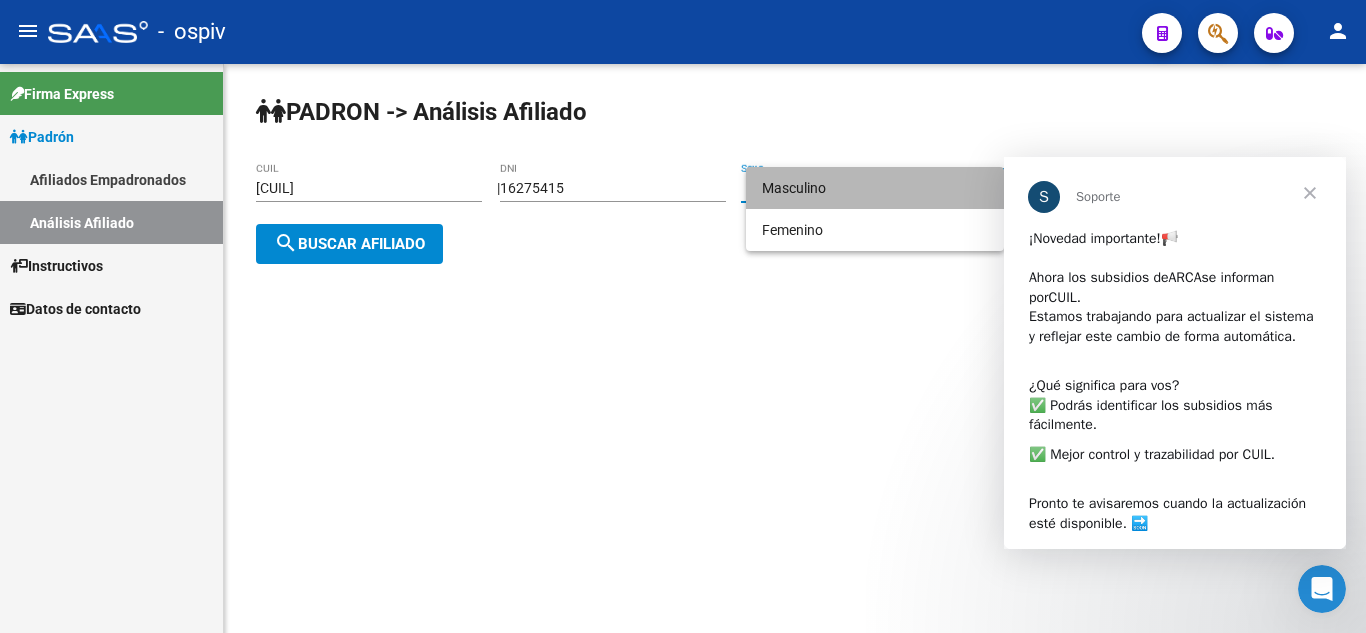 click on "Masculino" at bounding box center [875, 188] 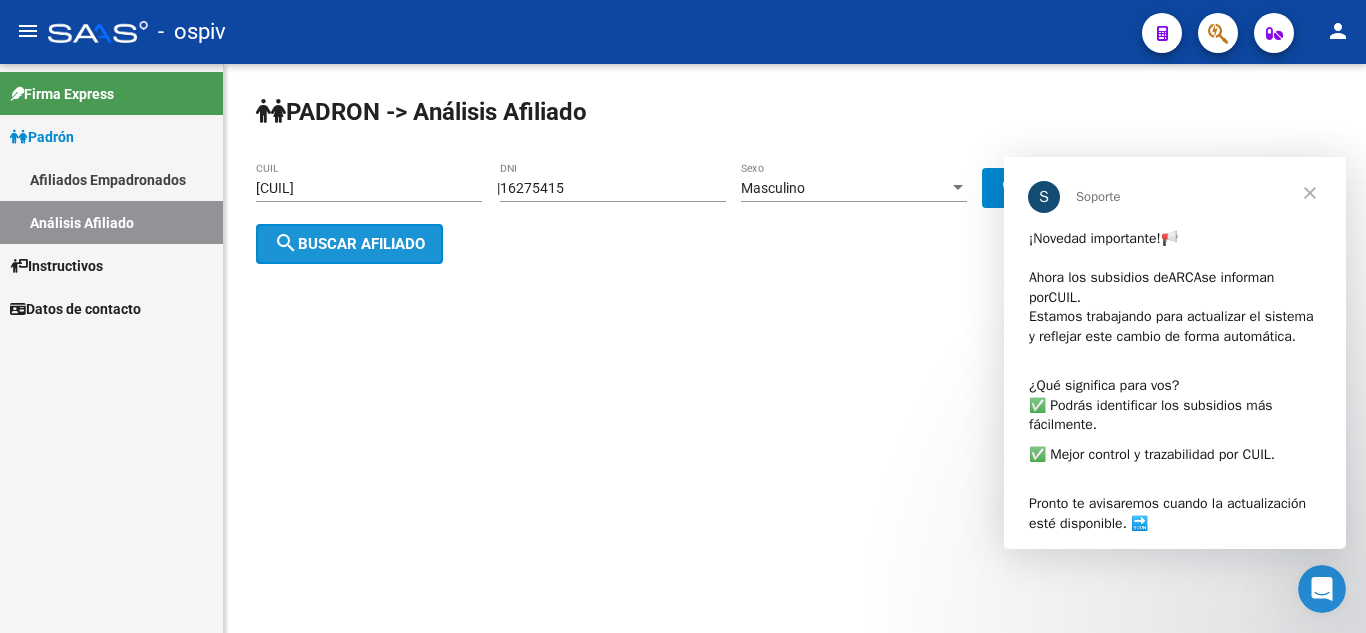 click on "search  Buscar afiliado" 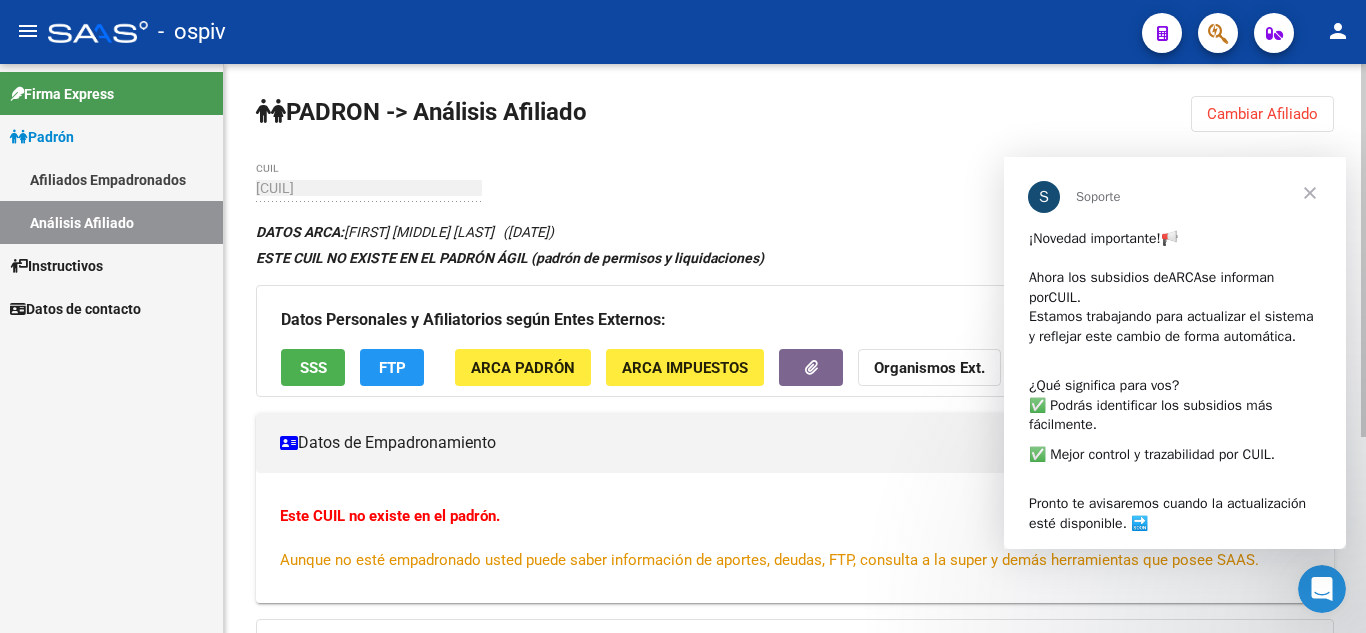 click on "SSS" 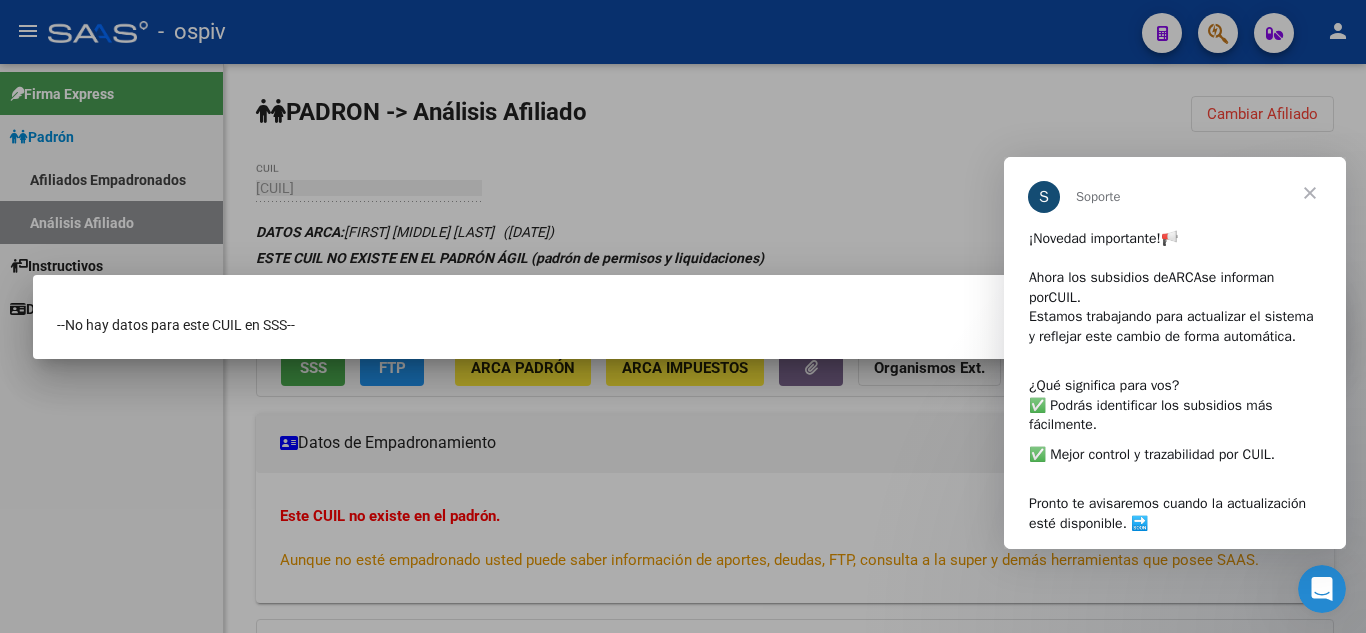 click at bounding box center [683, 316] 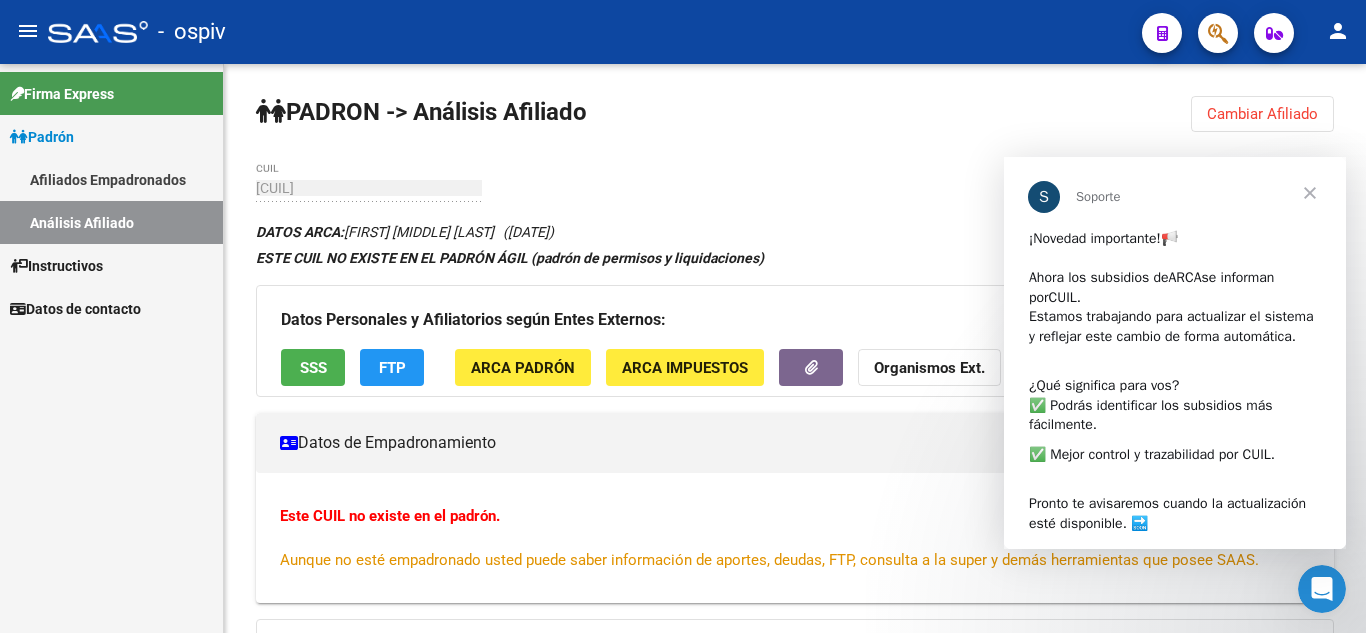click on "FTP" 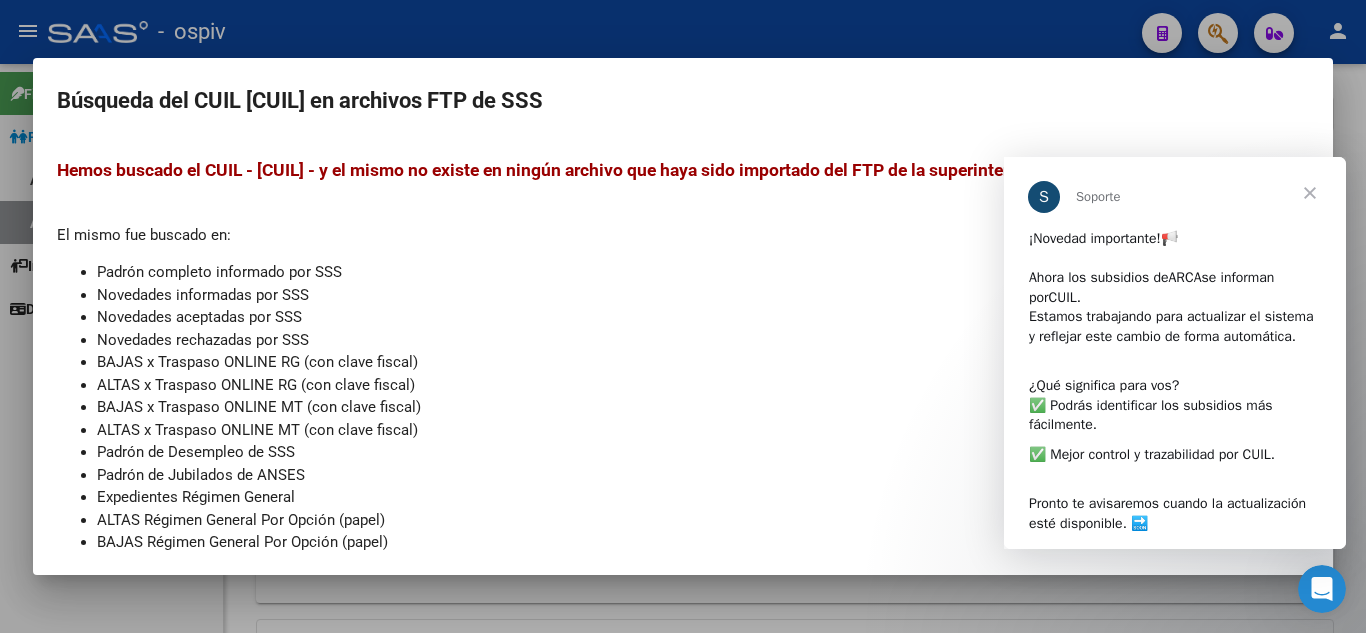click at bounding box center [1310, 193] 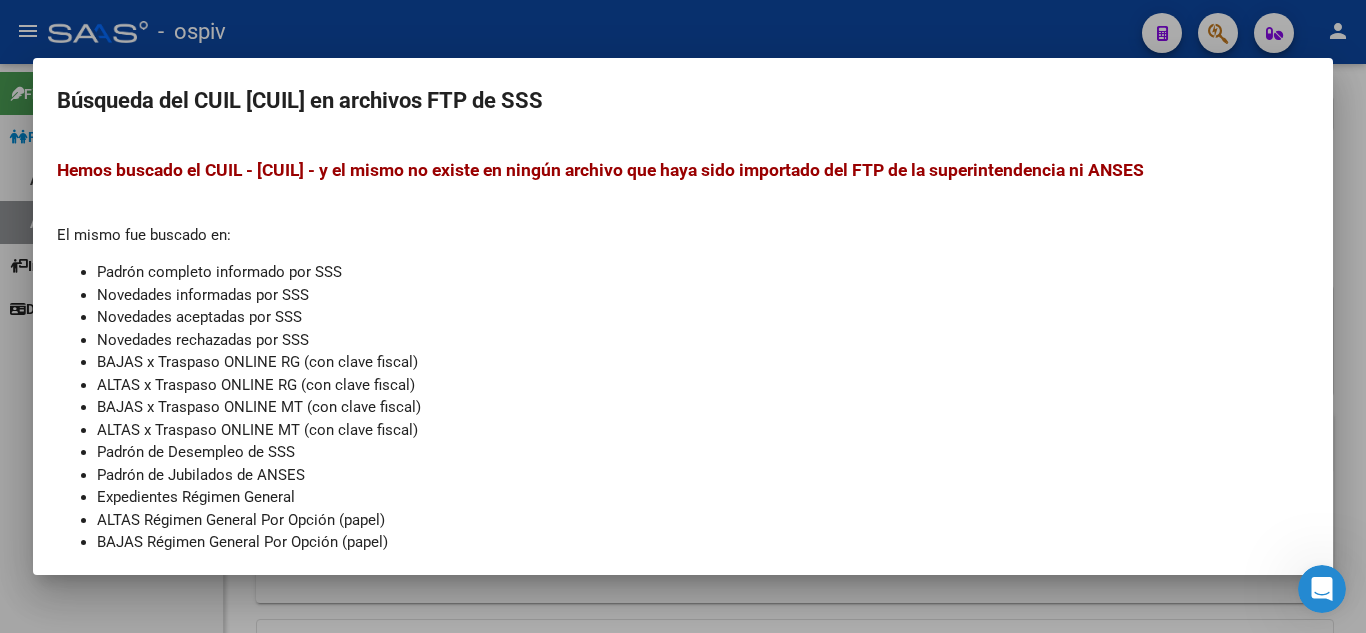 click on "Hemos buscado el CUIL - [CUIL] - y el mismo no existe en ningún archivo que haya sido importado del FTP de la superintendencia ni ANSES  El mismo fue buscado en:  Padrón completo informado por SSS Novedades informadas por SSS Novedades aceptadas por SSS Novedades rechazadas por SSS BAJAS x Traspaso ONLINE RG (con clave fiscal) ALTAS x Traspaso ONLINE RG (con clave fiscal) BAJAS x Traspaso ONLINE MT (con clave fiscal) ALTAS x Traspaso ONLINE MT (con clave fiscal) Padrón de Desempleo de SSS Padrón de Jubilados de ANSES Expedientes Régimen General ALTAS Régimen General Por Opción (papel) BAJAS Régimen General Por Opción (papel) ALTAS Monótributo por Opción (papel) BAJAS Monótributo por Opción (papel) Adhesiones directas por ARCA de Monotributo Familiares de Monotributo Monotributistas Sociales Traspasos Direccion RG Altas Diarias RG Bajas Diarias MT-PD Altas Diarias MT-PD Bajas Diarias" at bounding box center (683, 345) 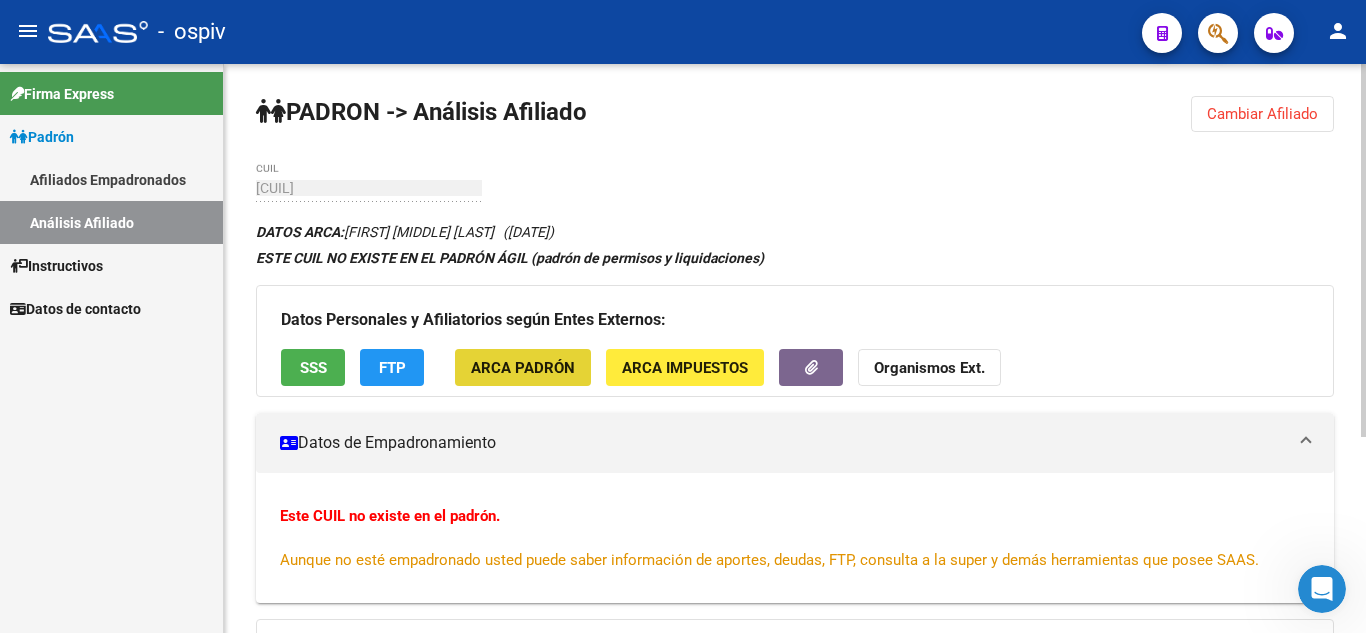 click on "ARCA Padrón" 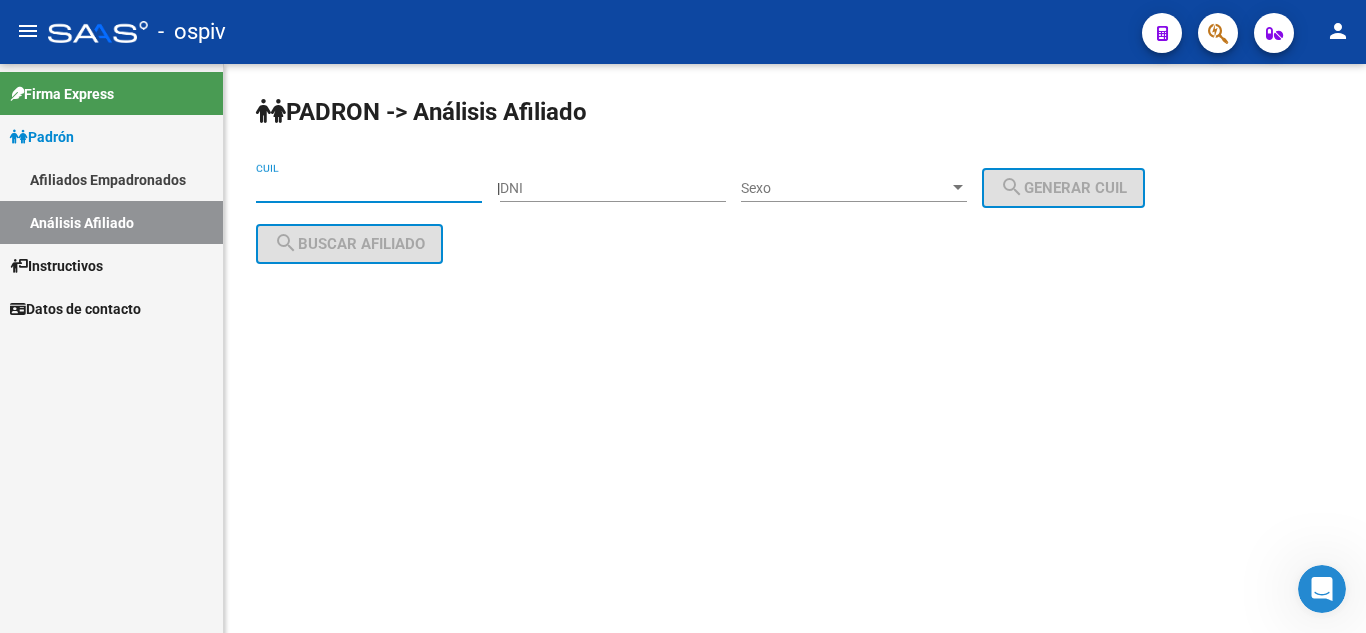 click on "CUIL" at bounding box center [369, 188] 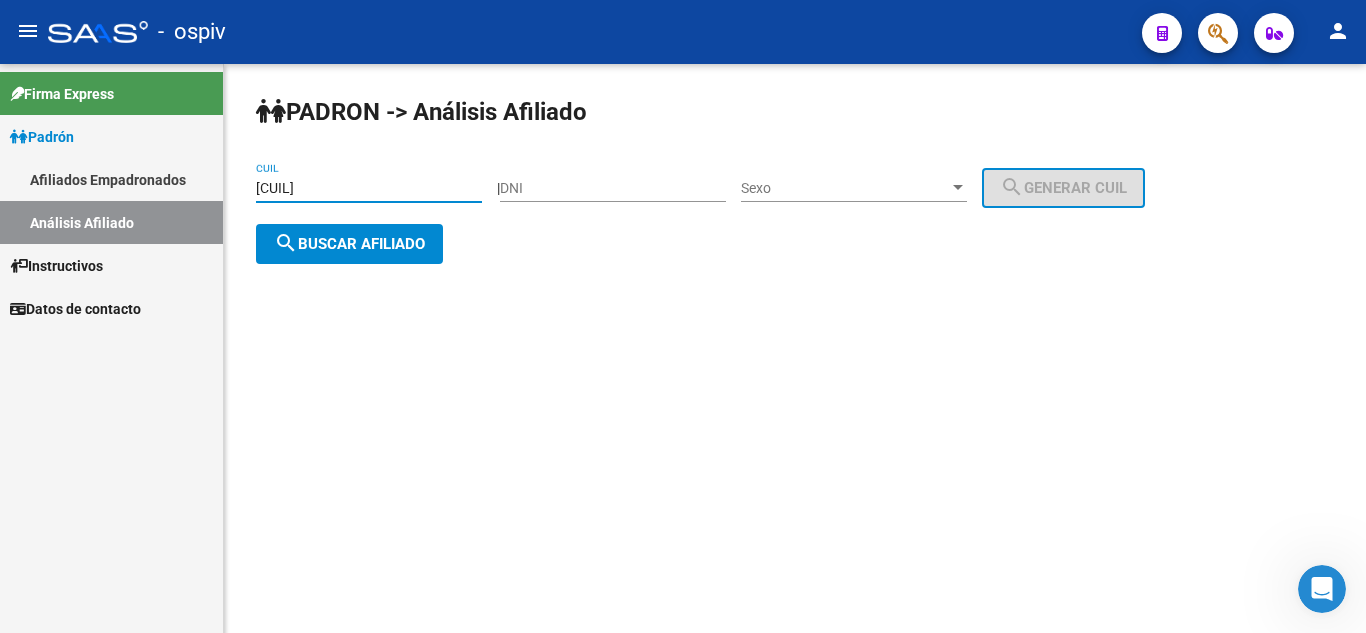 type on "[CUIL]" 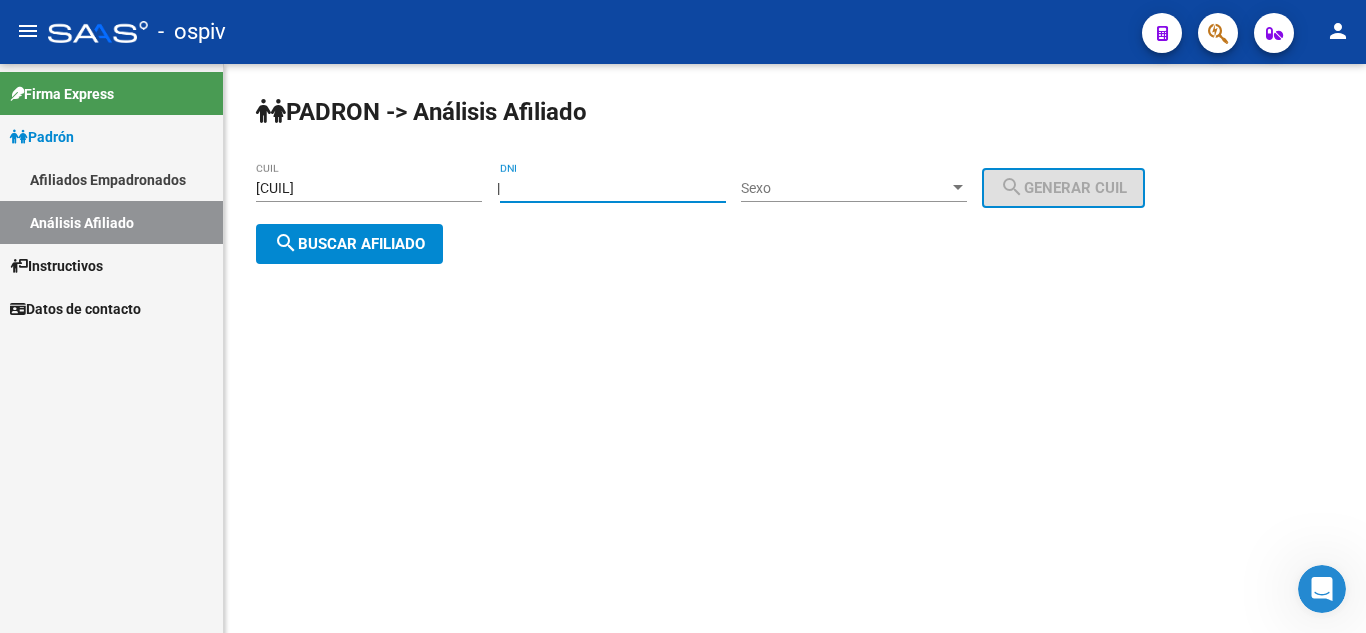 click on "DNI" at bounding box center (613, 188) 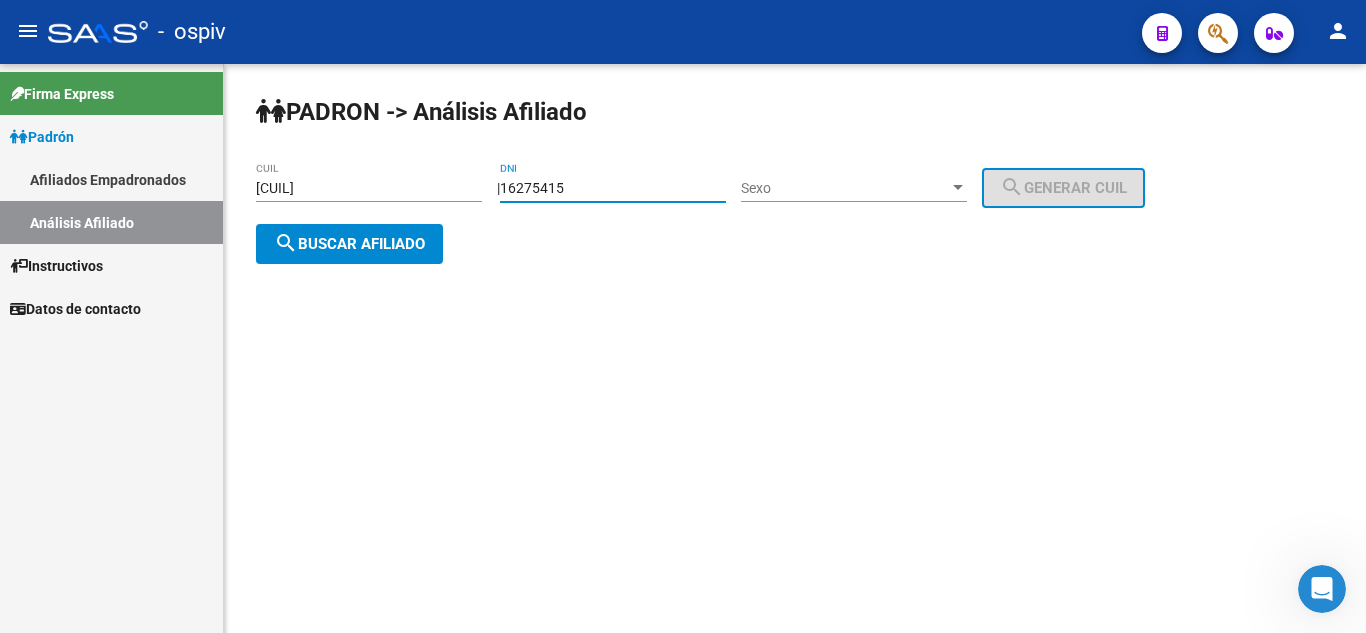 type on "16275415" 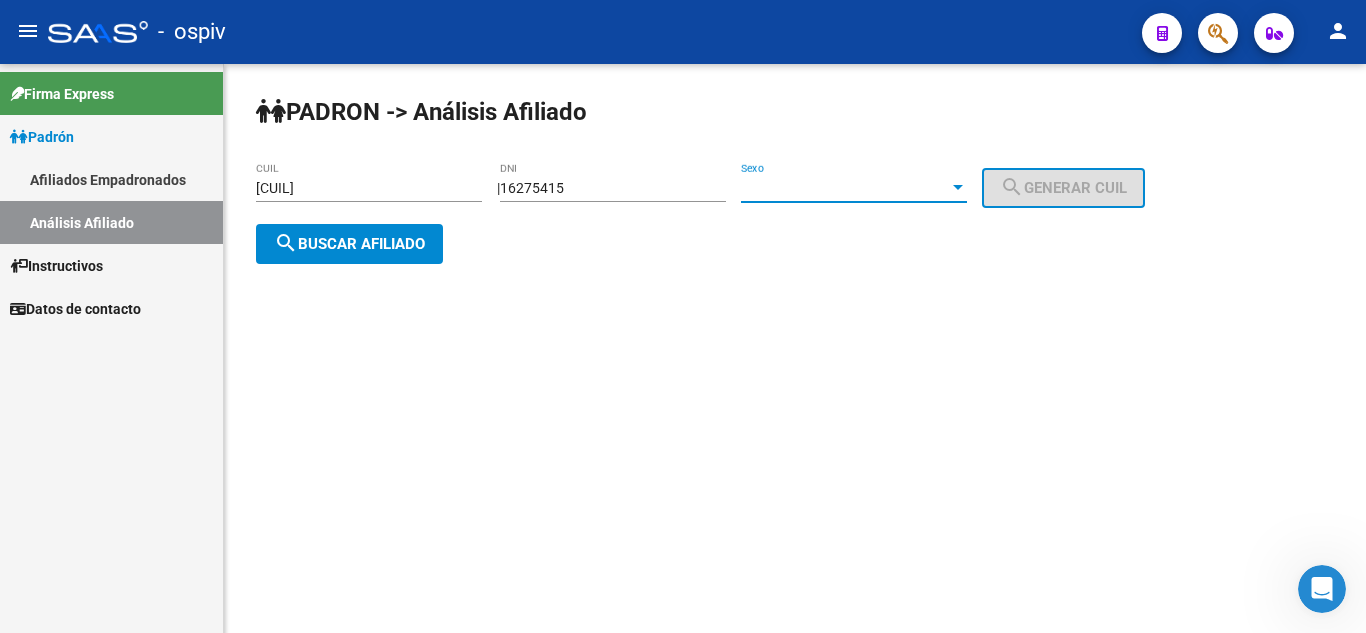click at bounding box center [958, 187] 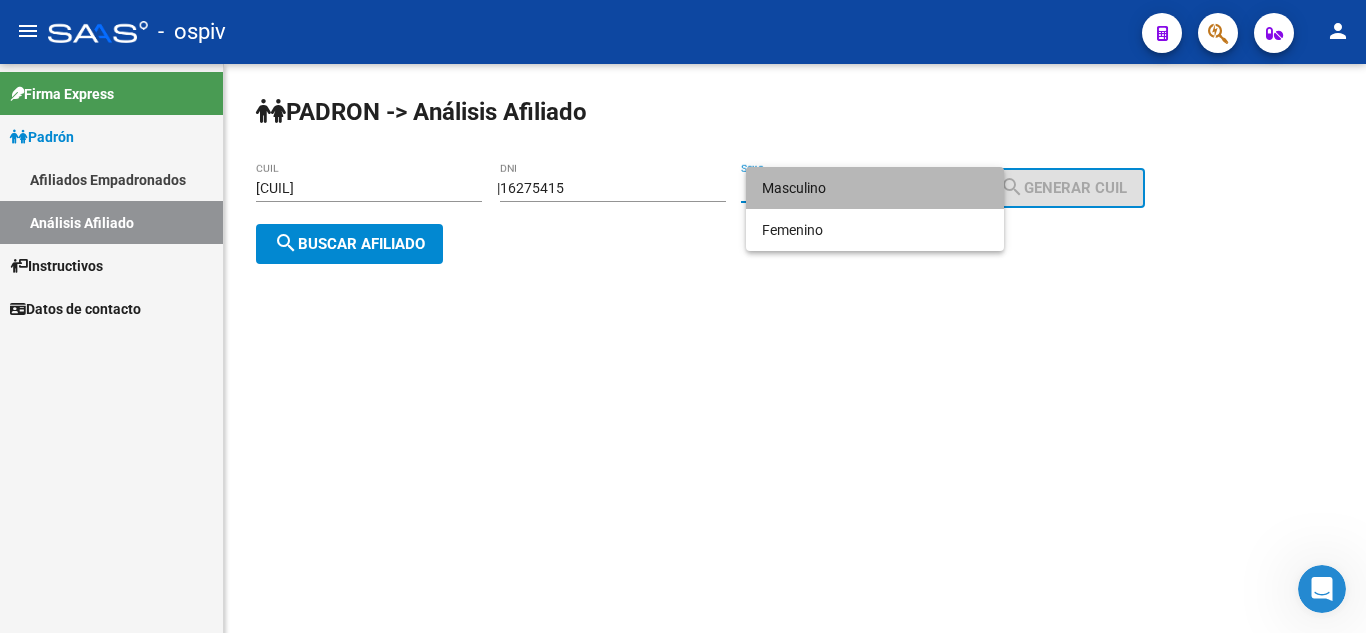click on "Masculino" at bounding box center (875, 188) 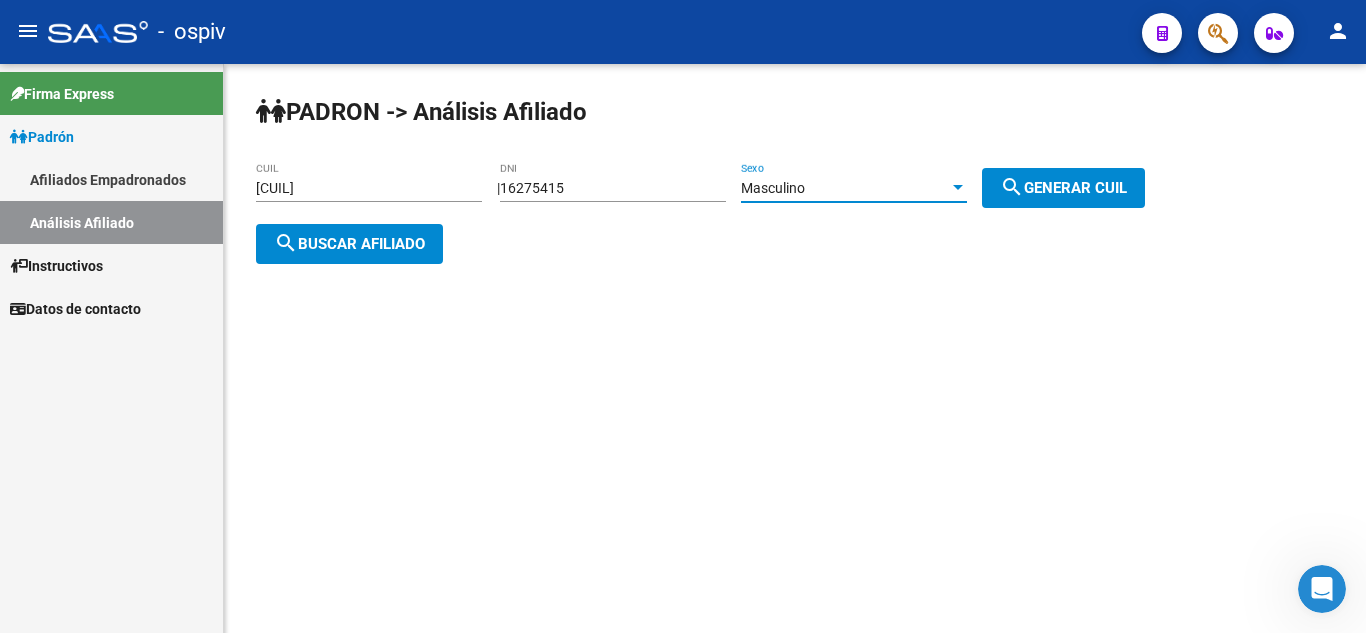 click on "search  Buscar afiliado" 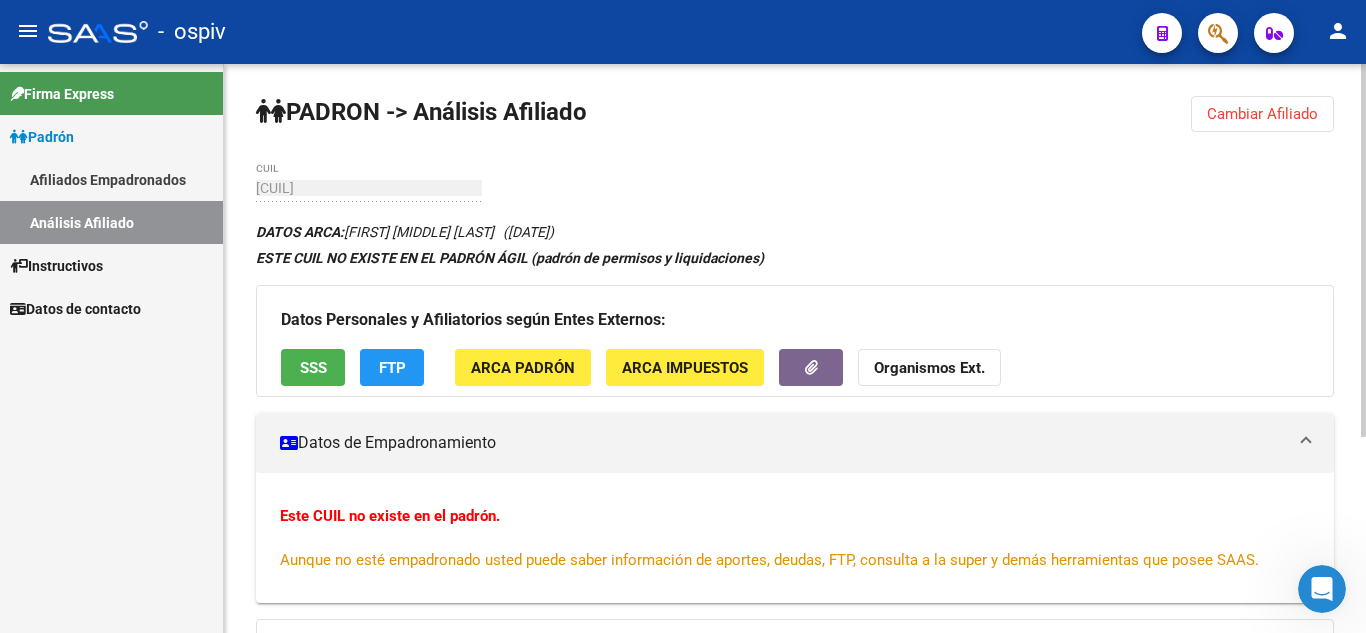 click on "ARCA Impuestos" 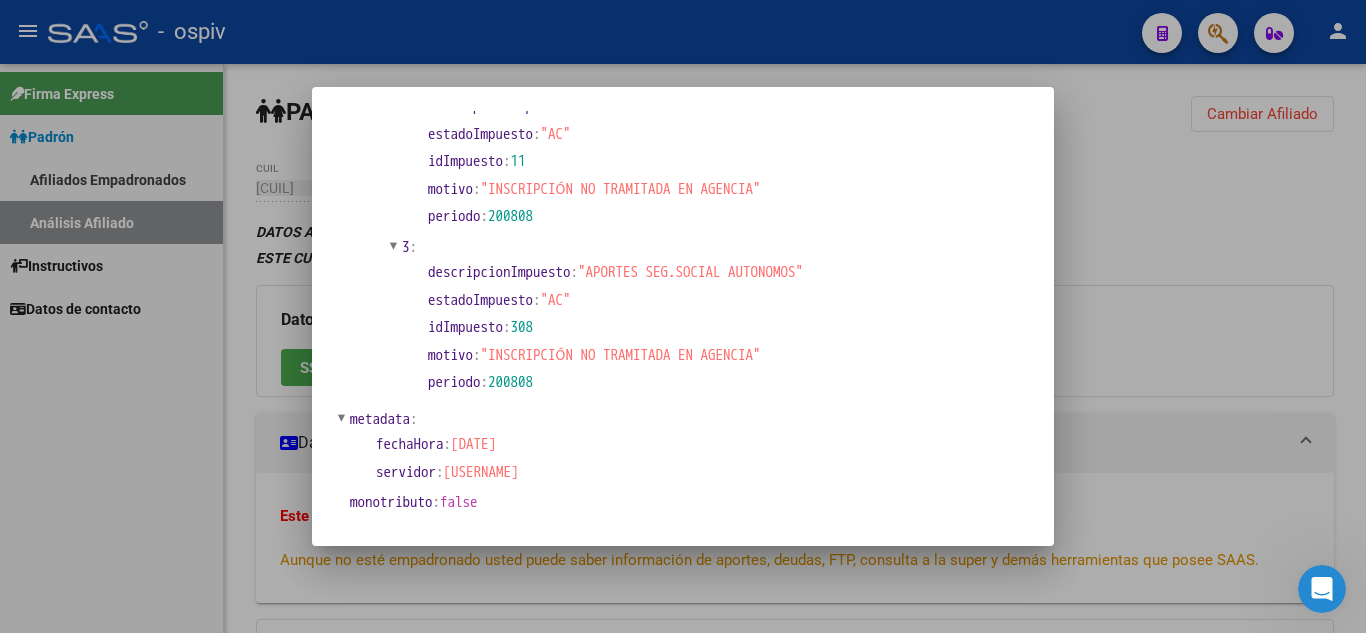 scroll, scrollTop: 1263, scrollLeft: 0, axis: vertical 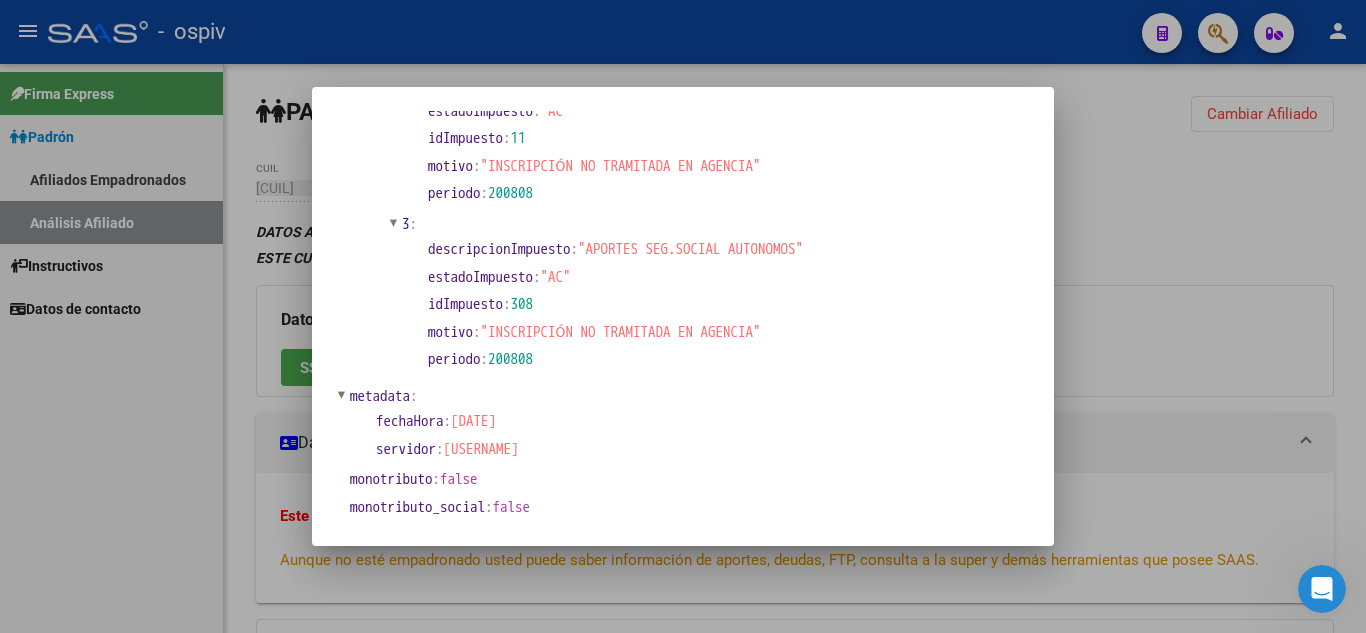 click at bounding box center (683, 316) 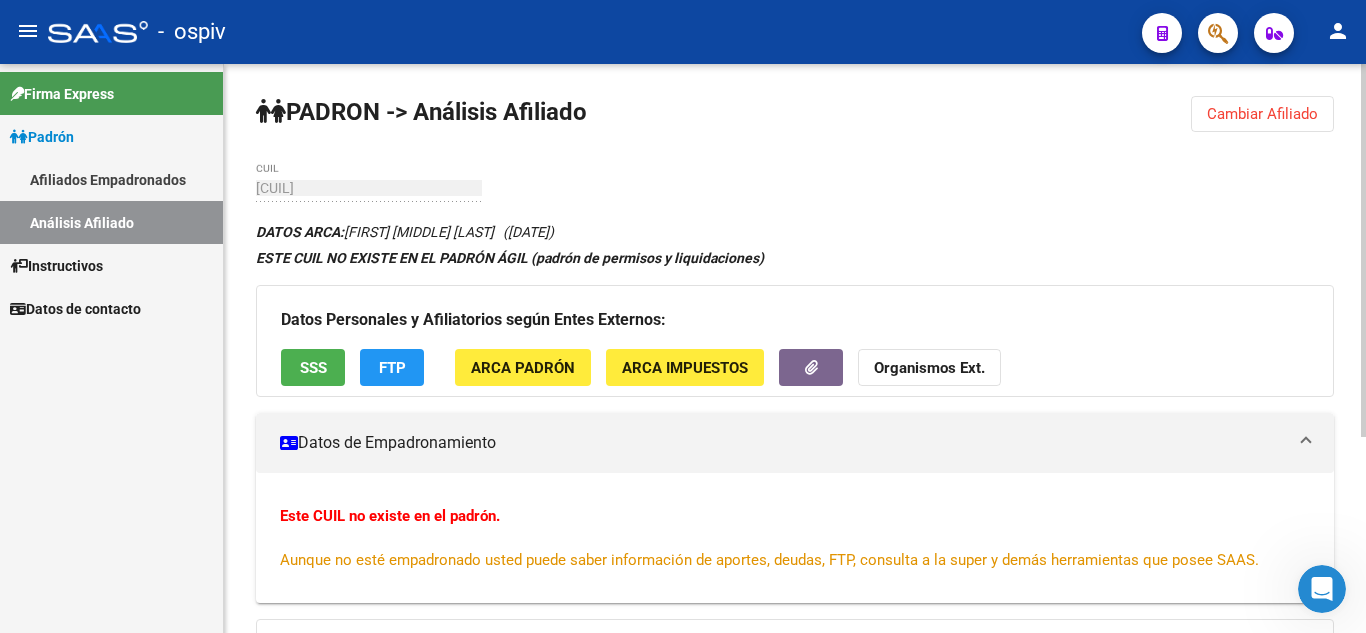 click on "Organismos Ext." 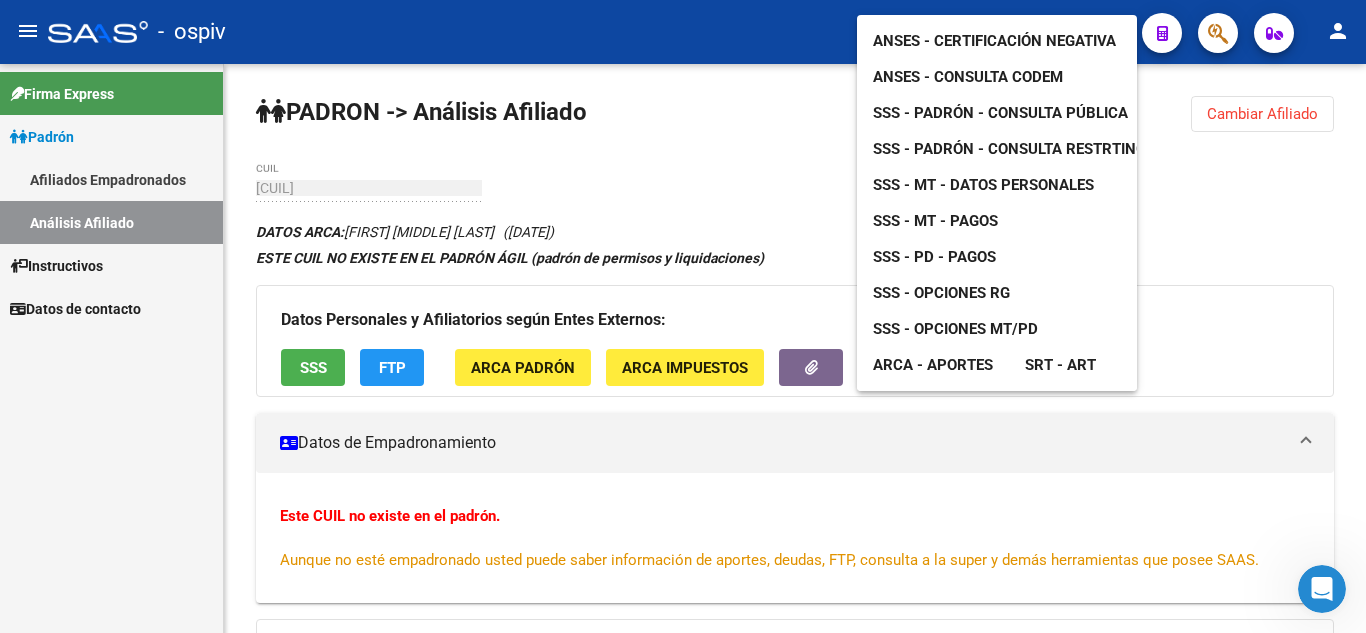 click on "ANSES - Consulta CODEM" at bounding box center (968, 77) 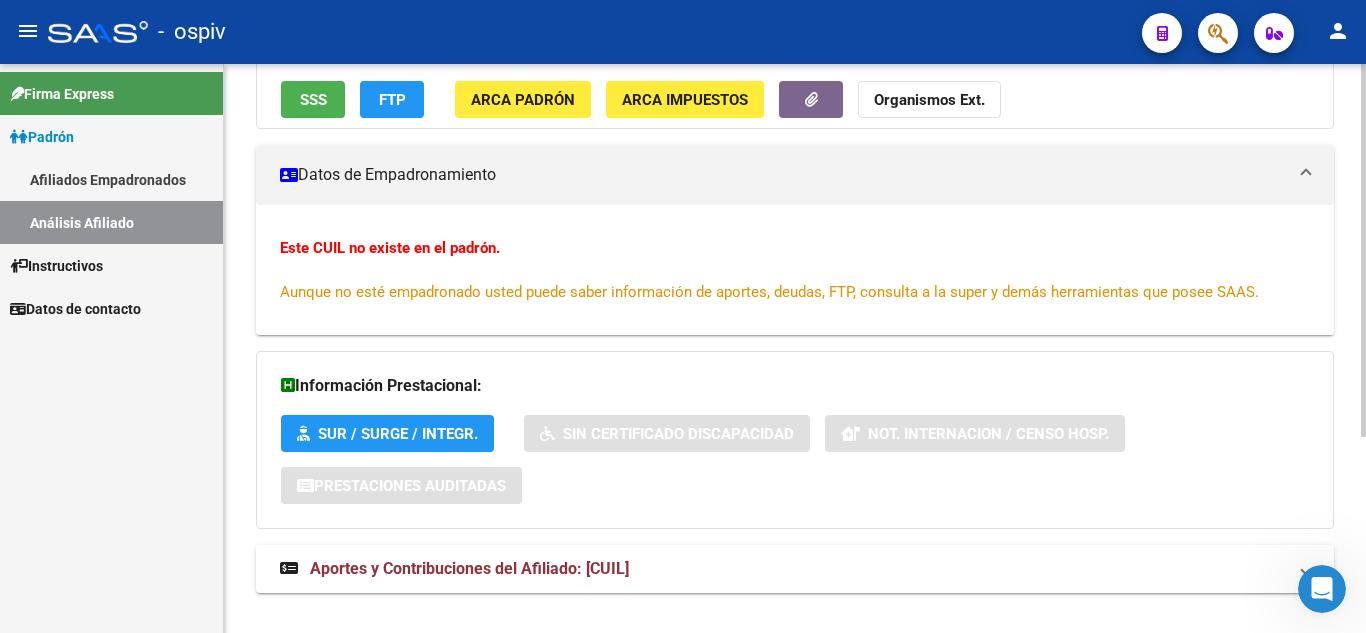 scroll, scrollTop: 298, scrollLeft: 0, axis: vertical 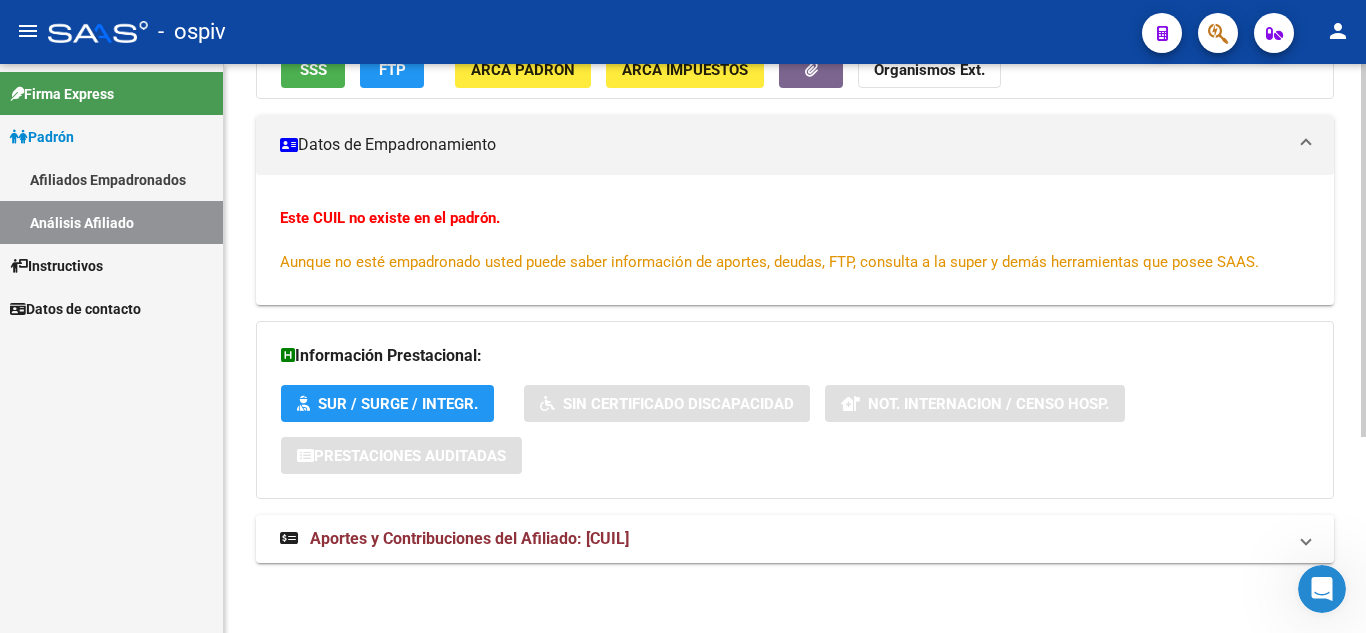 click on "SUR / SURGE / INTEGR." 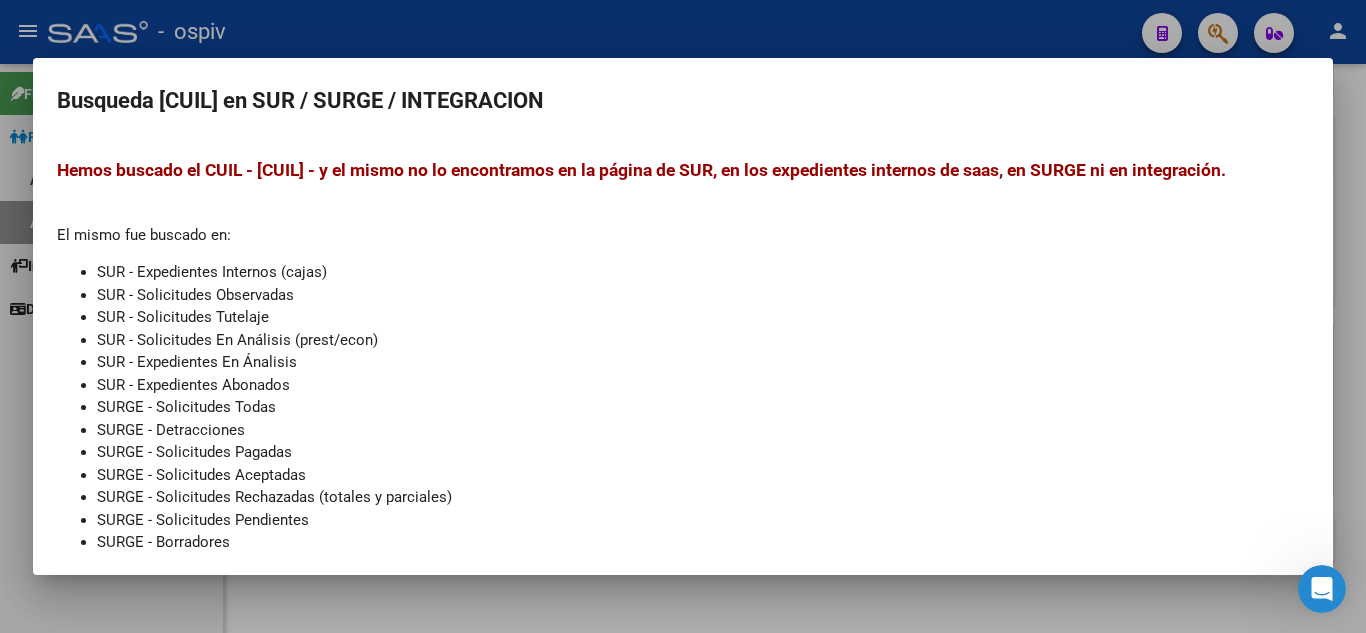 click at bounding box center (683, 316) 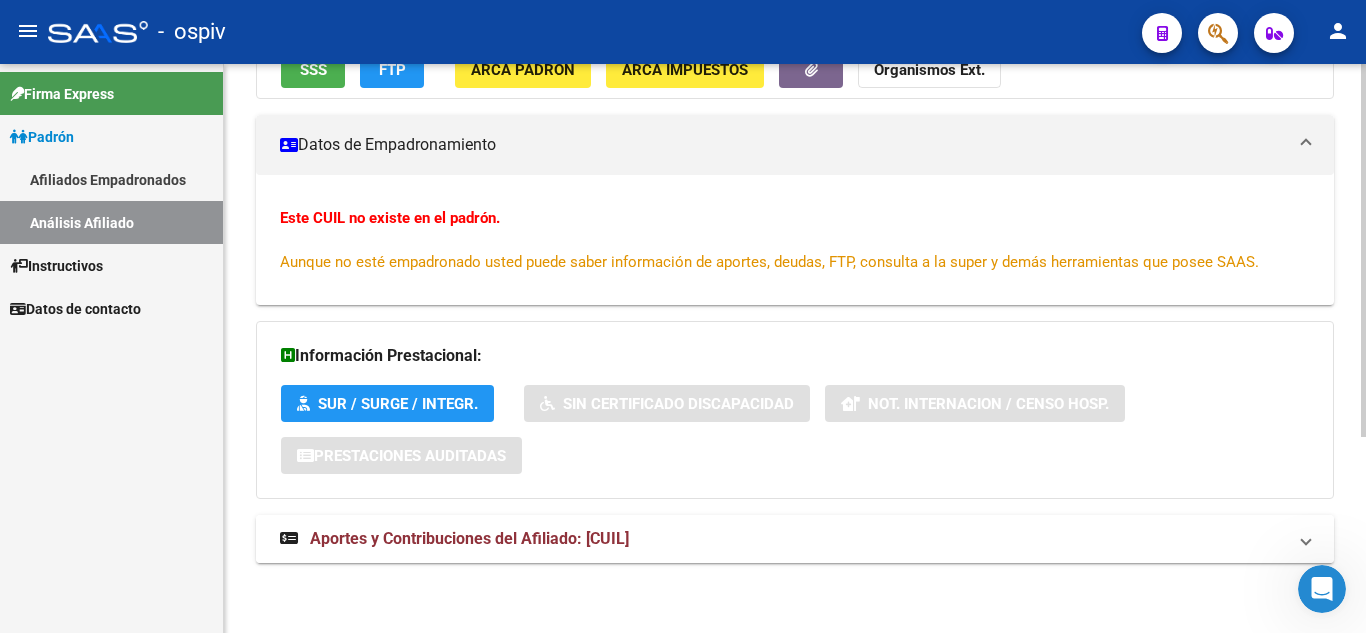 click on "Aportes y Contribuciones del Afiliado: [CUIL]" at bounding box center [791, 539] 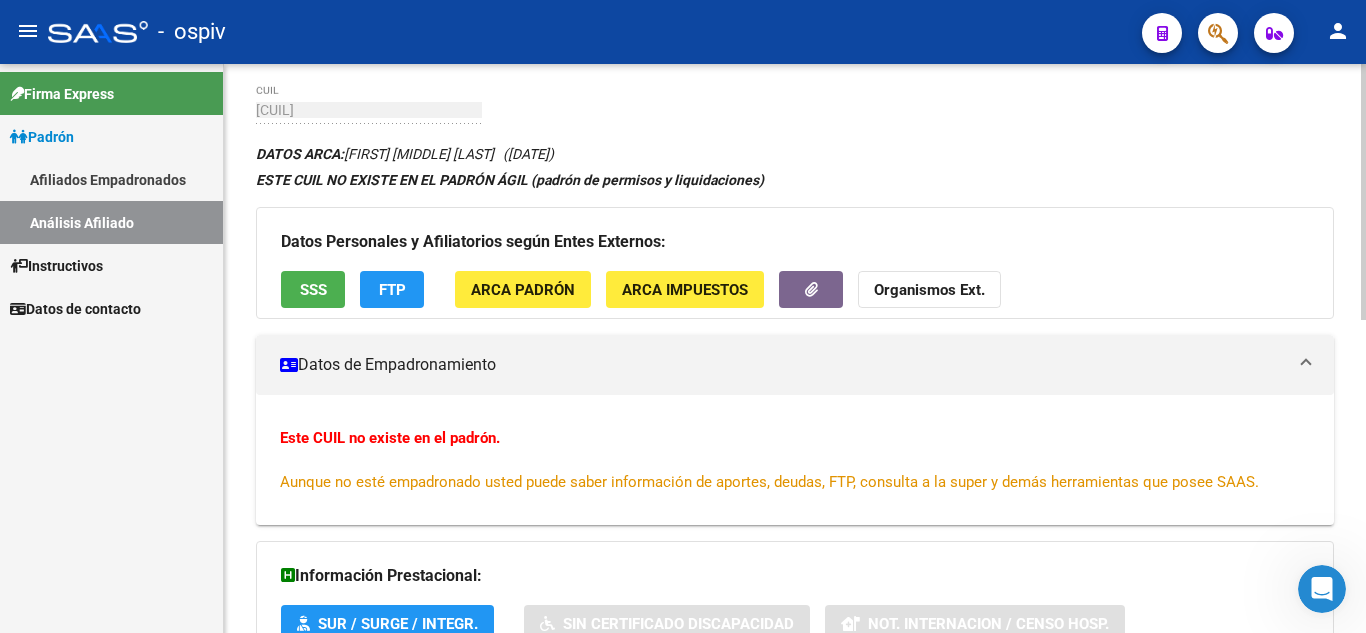 scroll, scrollTop: 73, scrollLeft: 0, axis: vertical 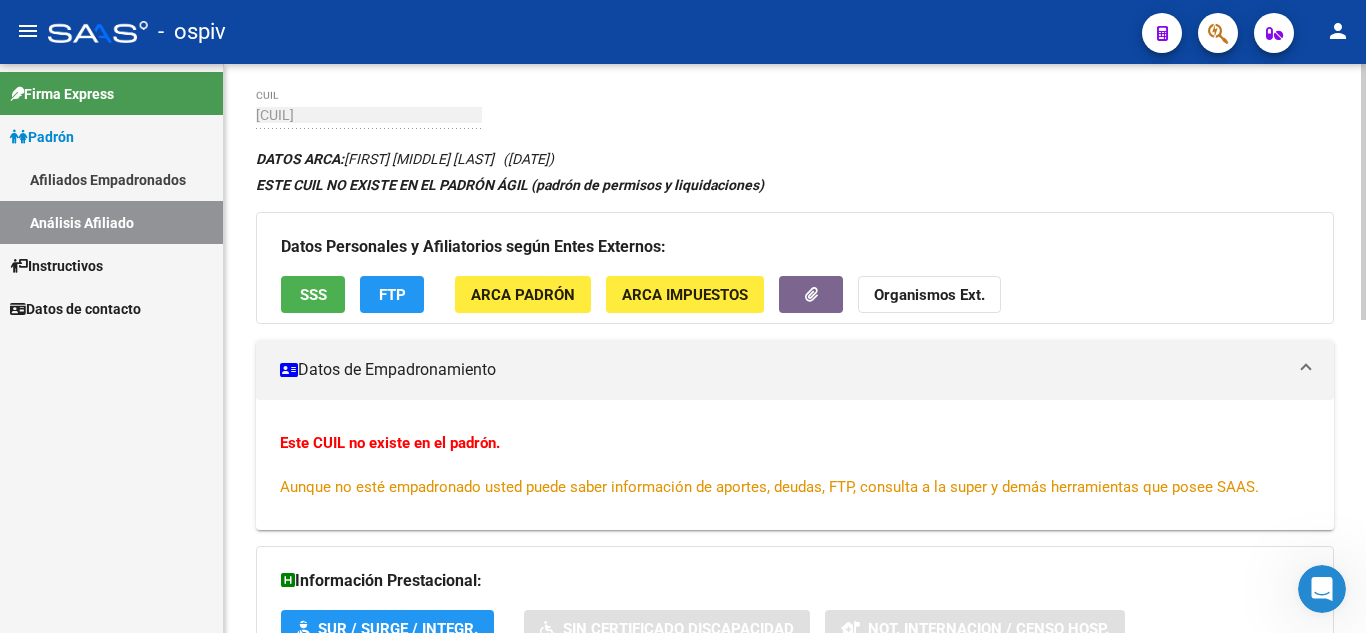 click 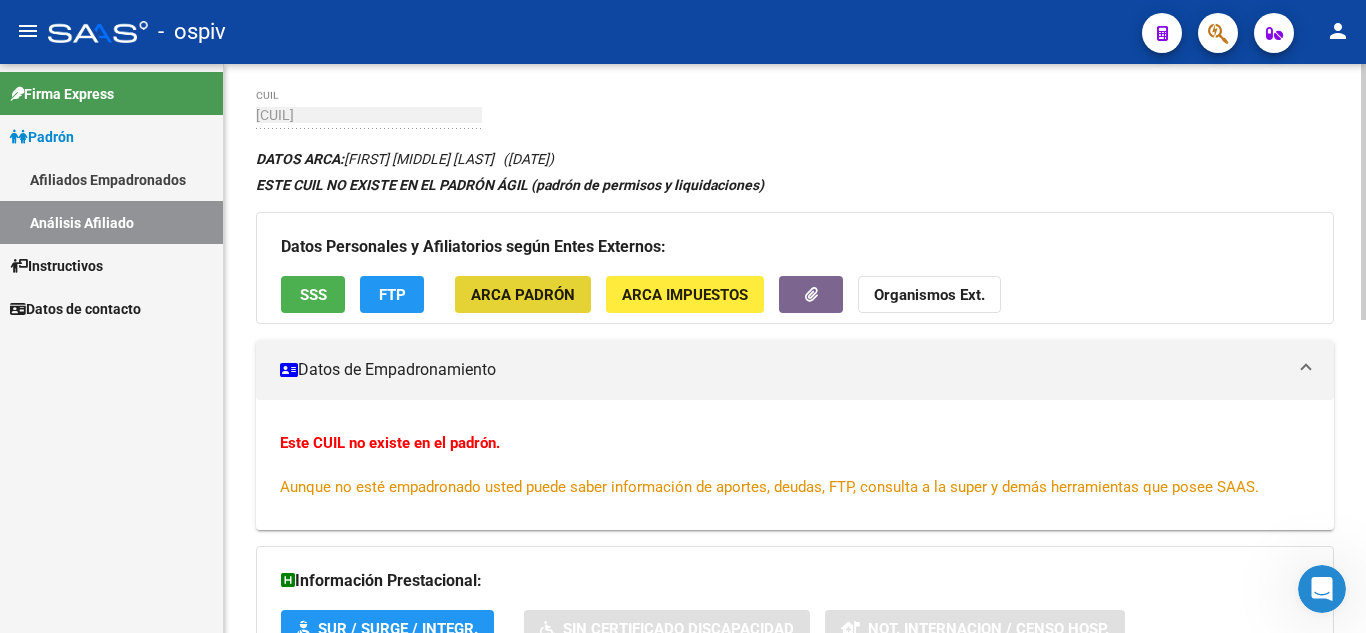 click on "ARCA Padrón" 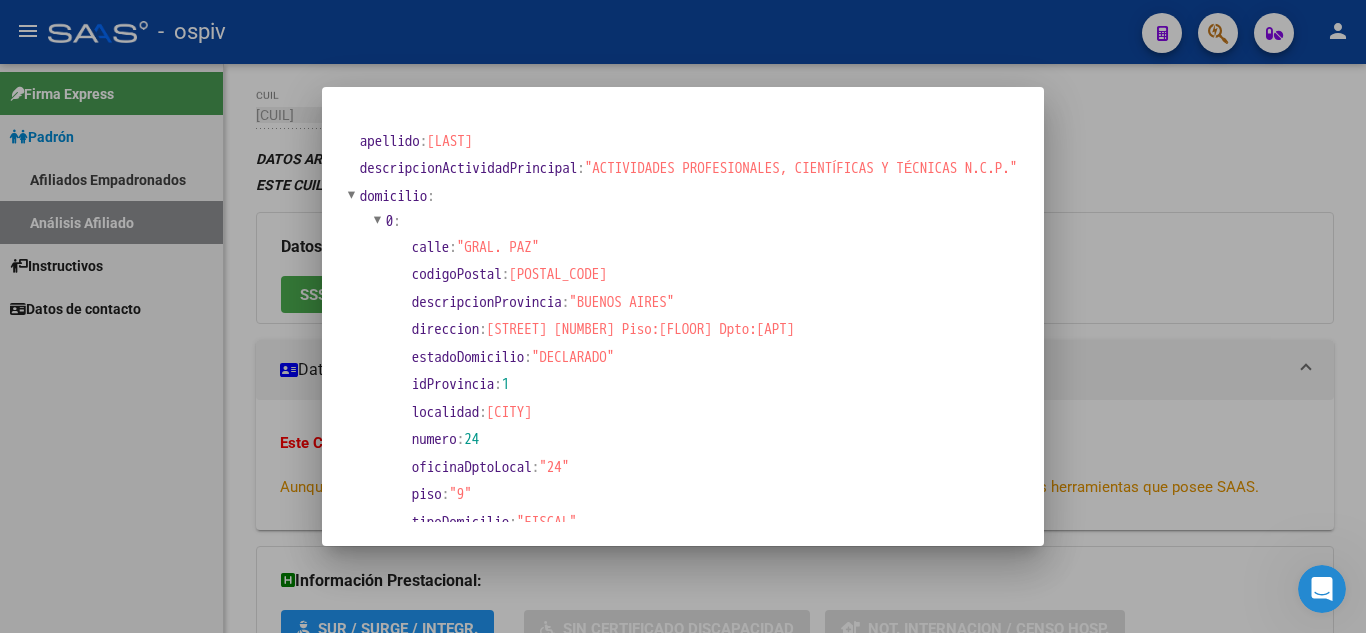 click at bounding box center [683, 316] 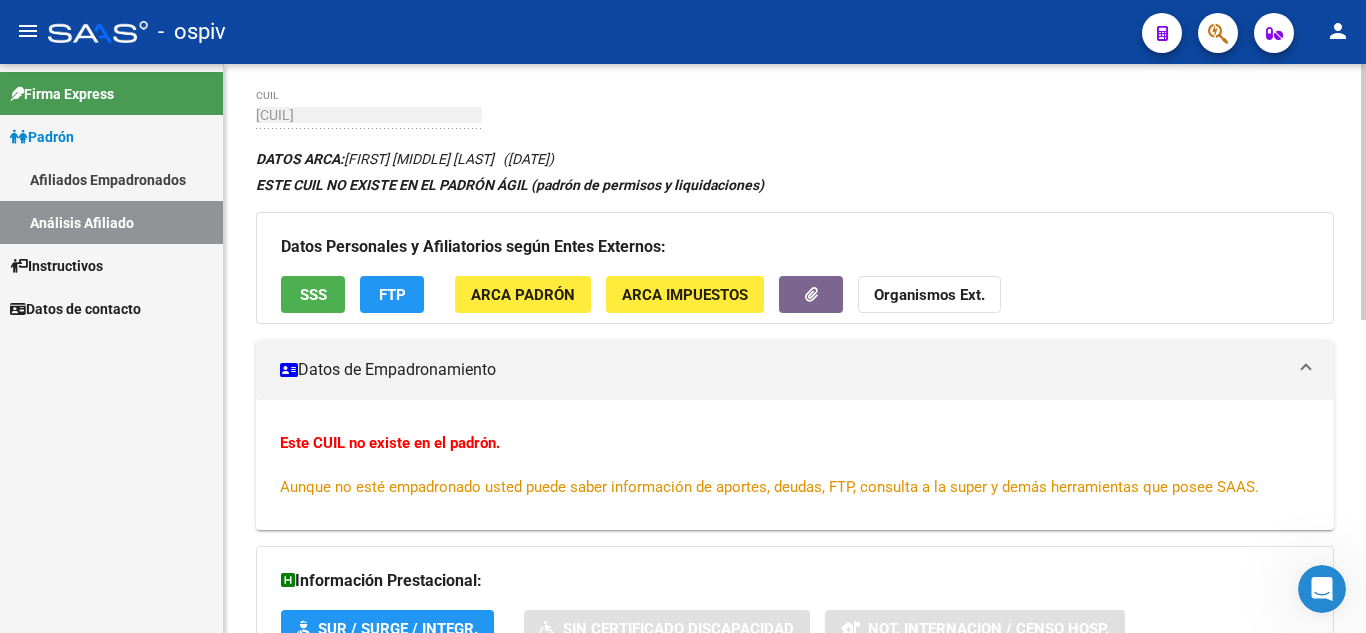 scroll, scrollTop: 0, scrollLeft: 0, axis: both 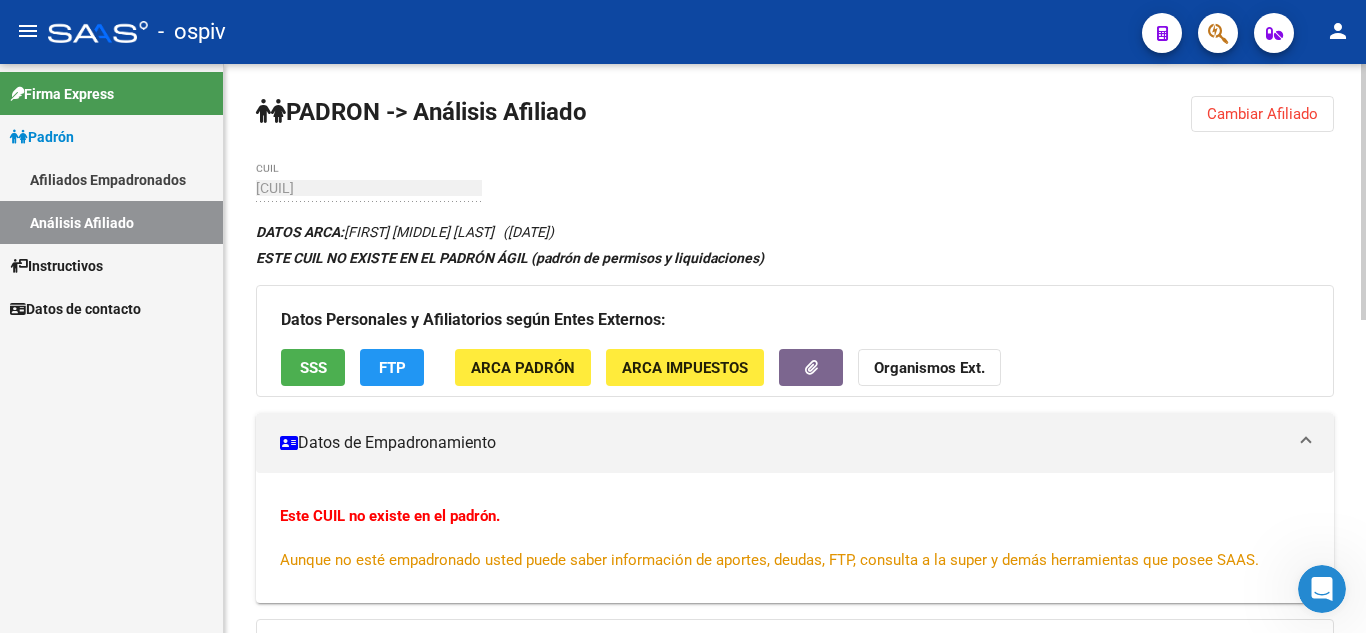click 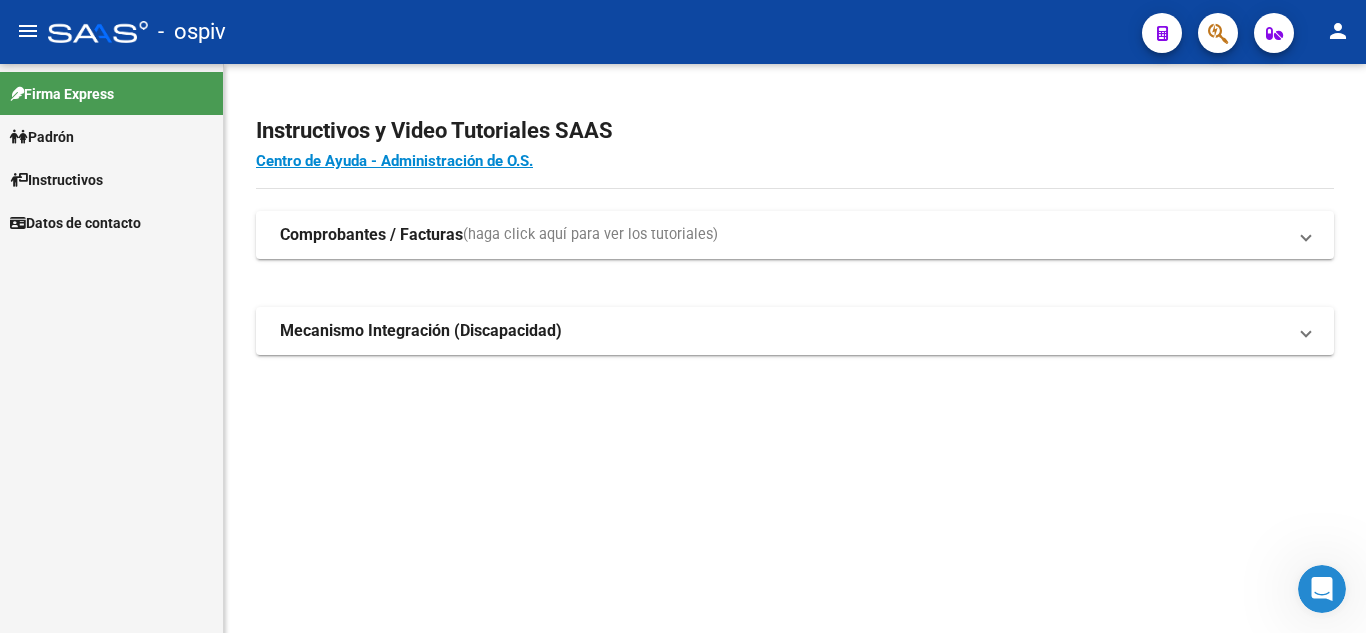 click on "Padrón" at bounding box center (42, 137) 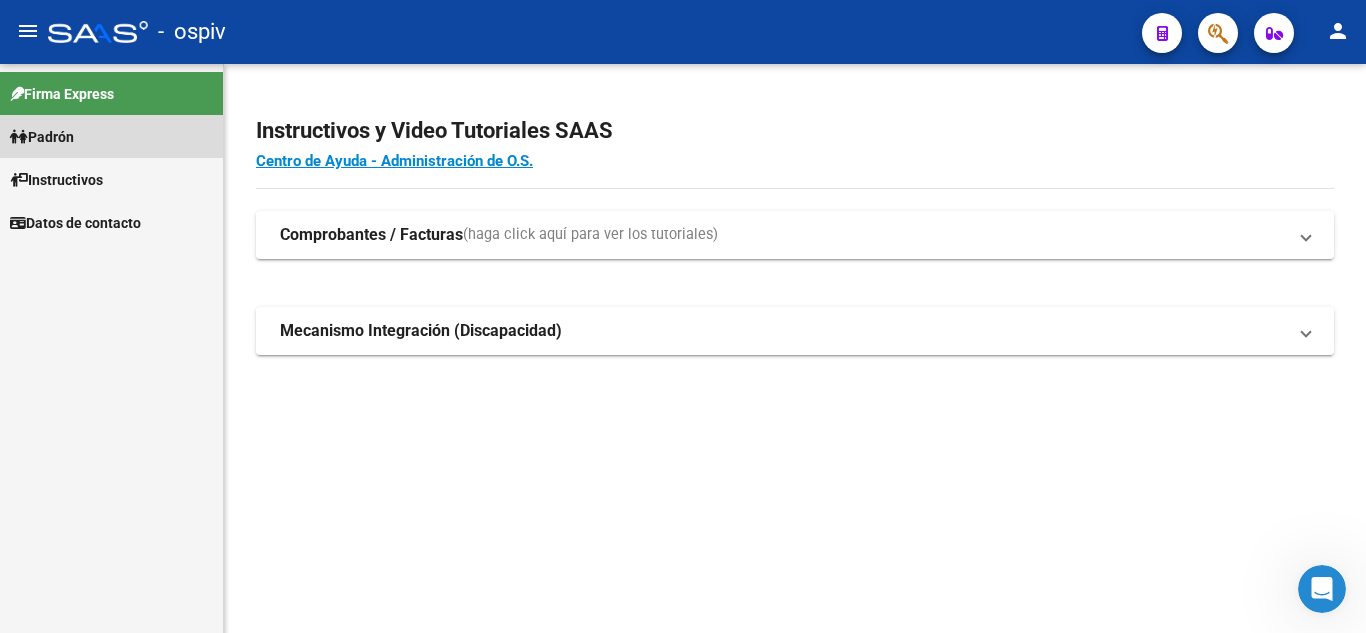 click on "Padrón" at bounding box center (42, 137) 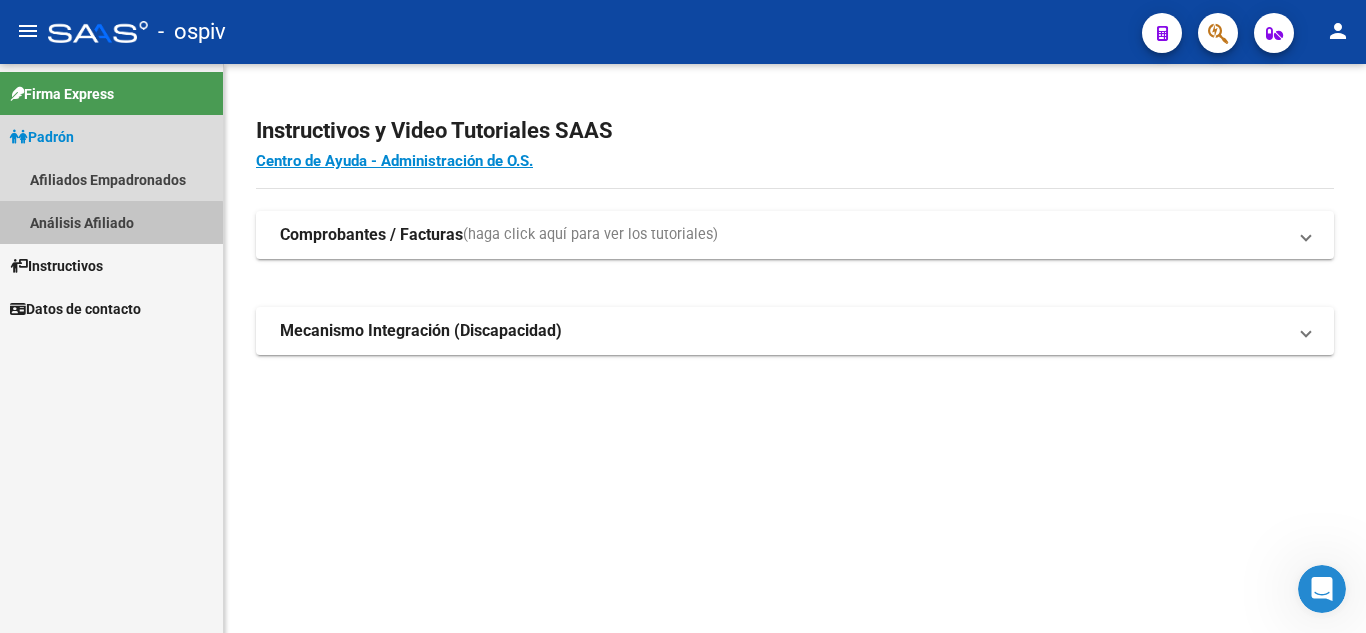 click on "Análisis Afiliado" at bounding box center [111, 222] 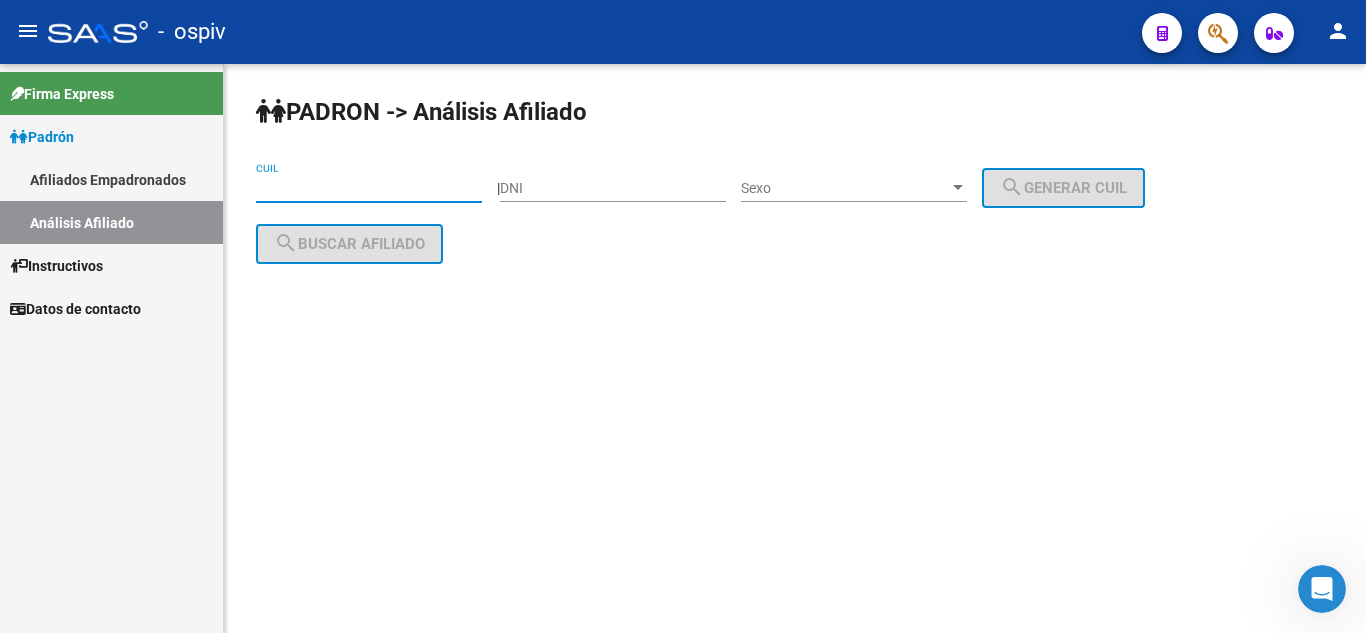 click on "CUIL" at bounding box center (369, 188) 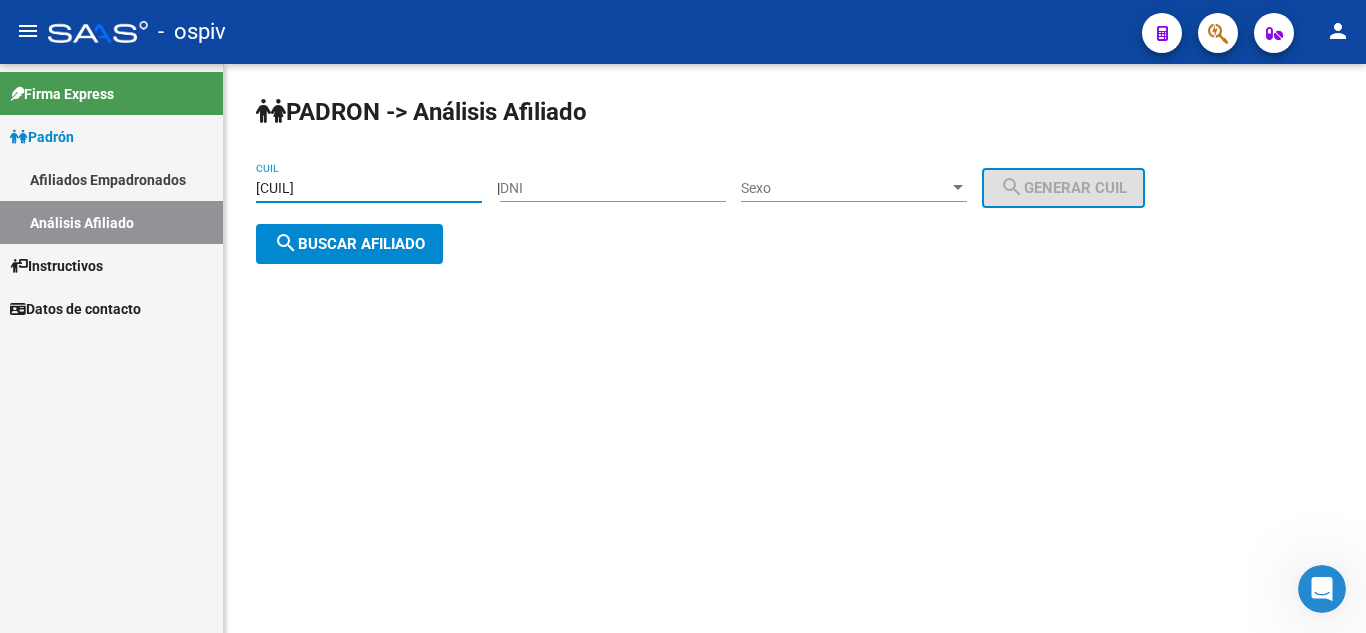 type on "[CUIL]" 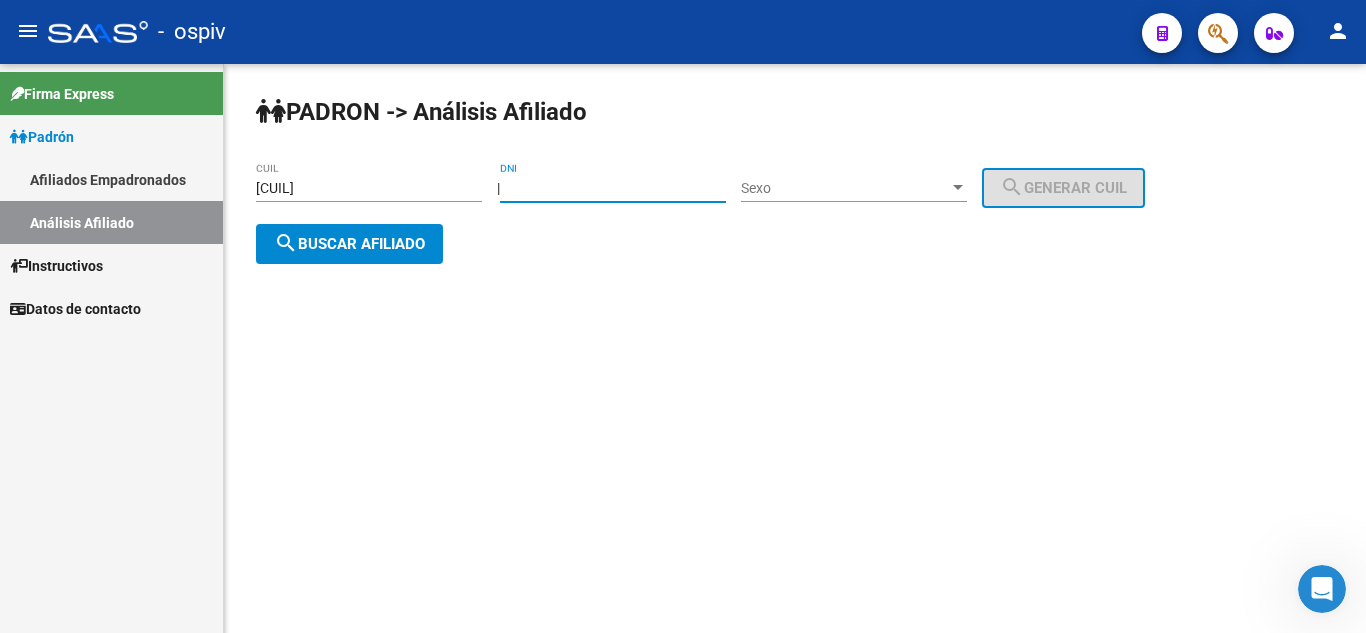 click on "DNI" at bounding box center (613, 188) 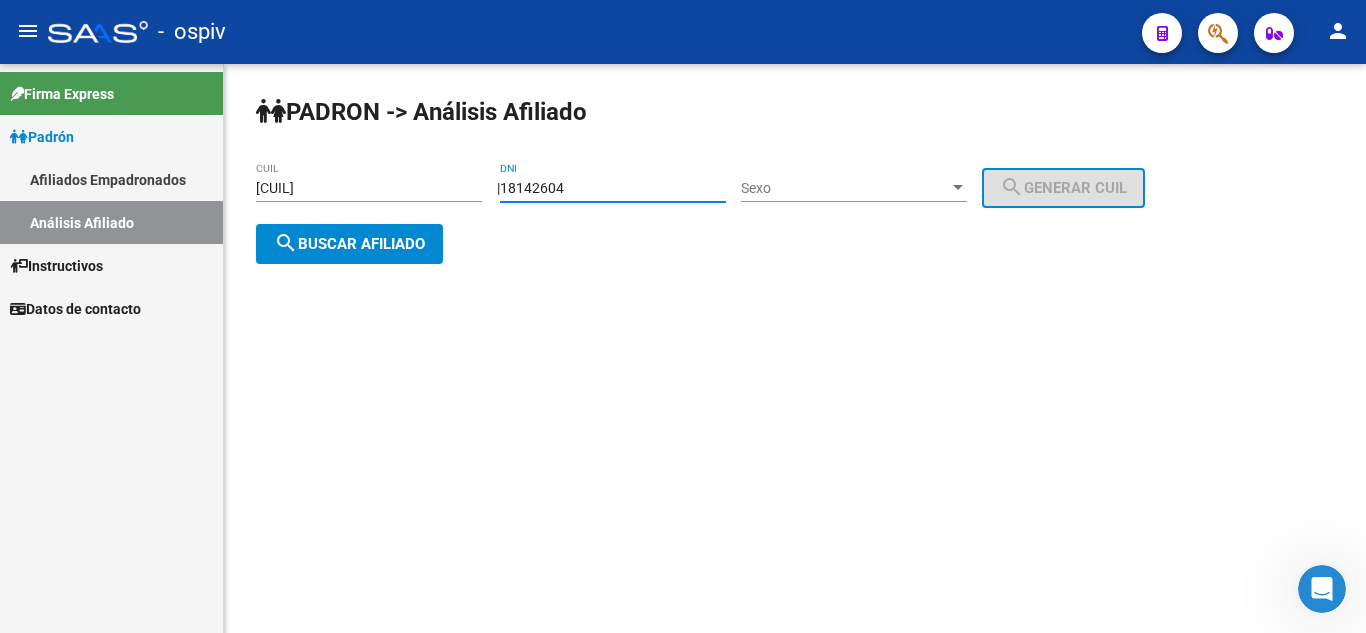 type on "18142604" 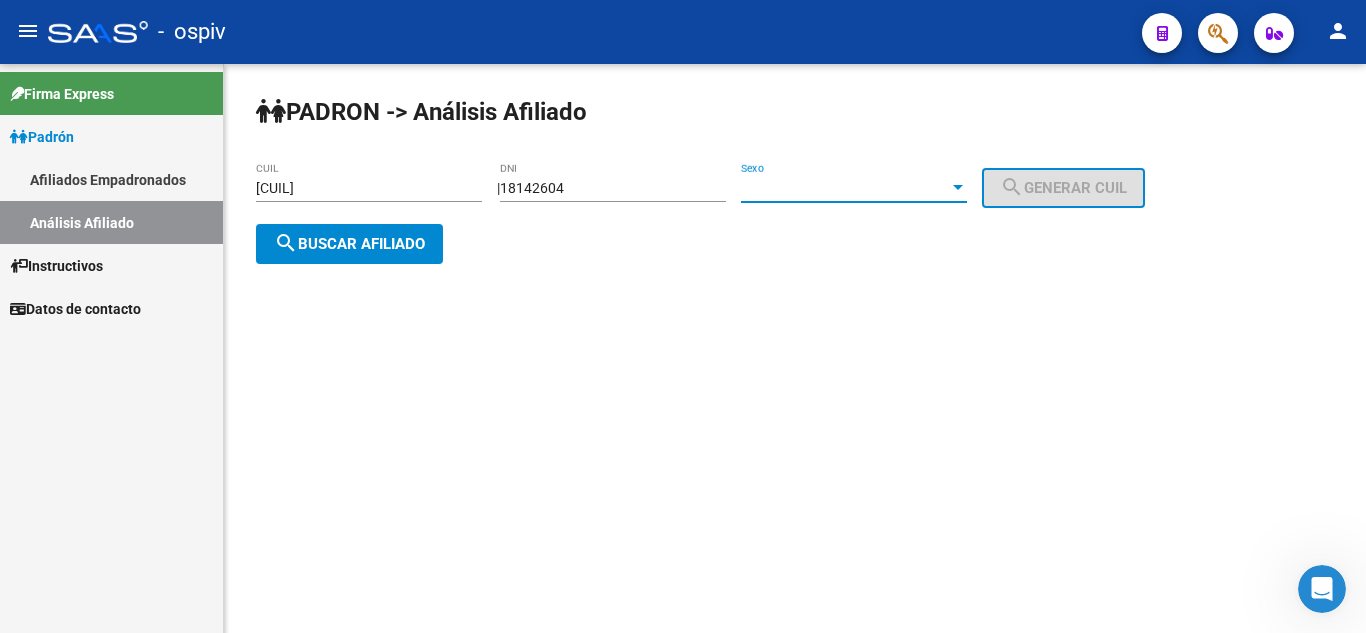click at bounding box center [958, 187] 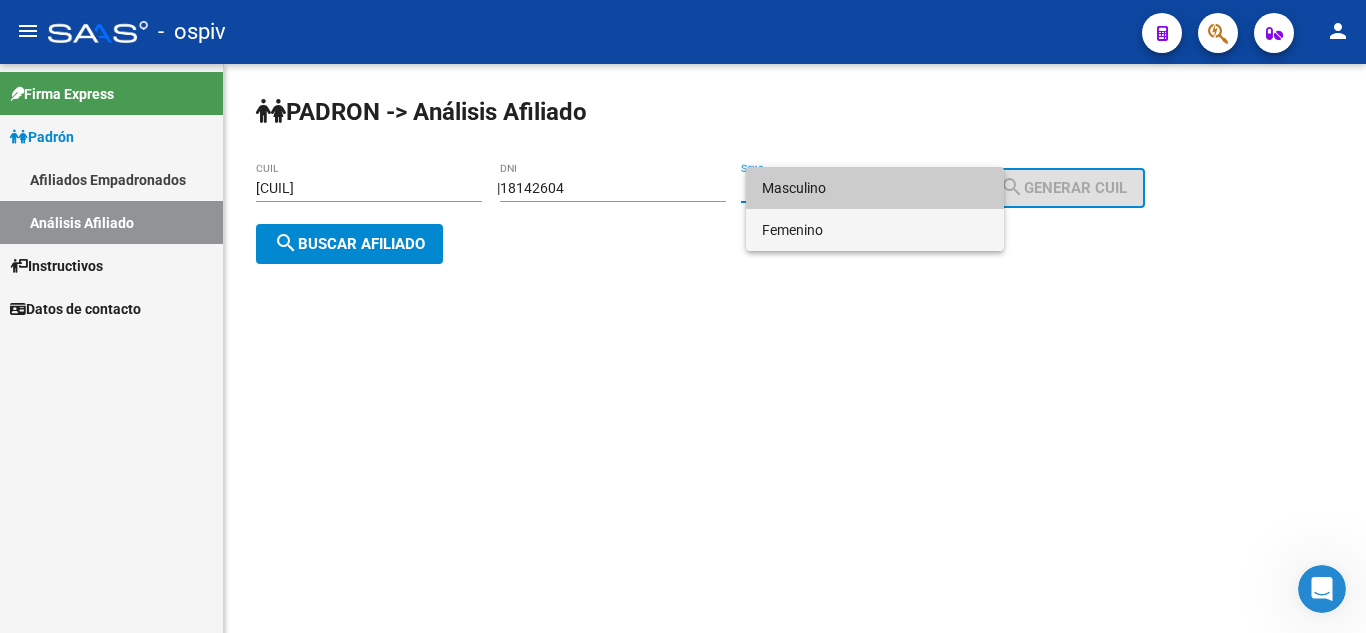 click on "Femenino" at bounding box center (875, 230) 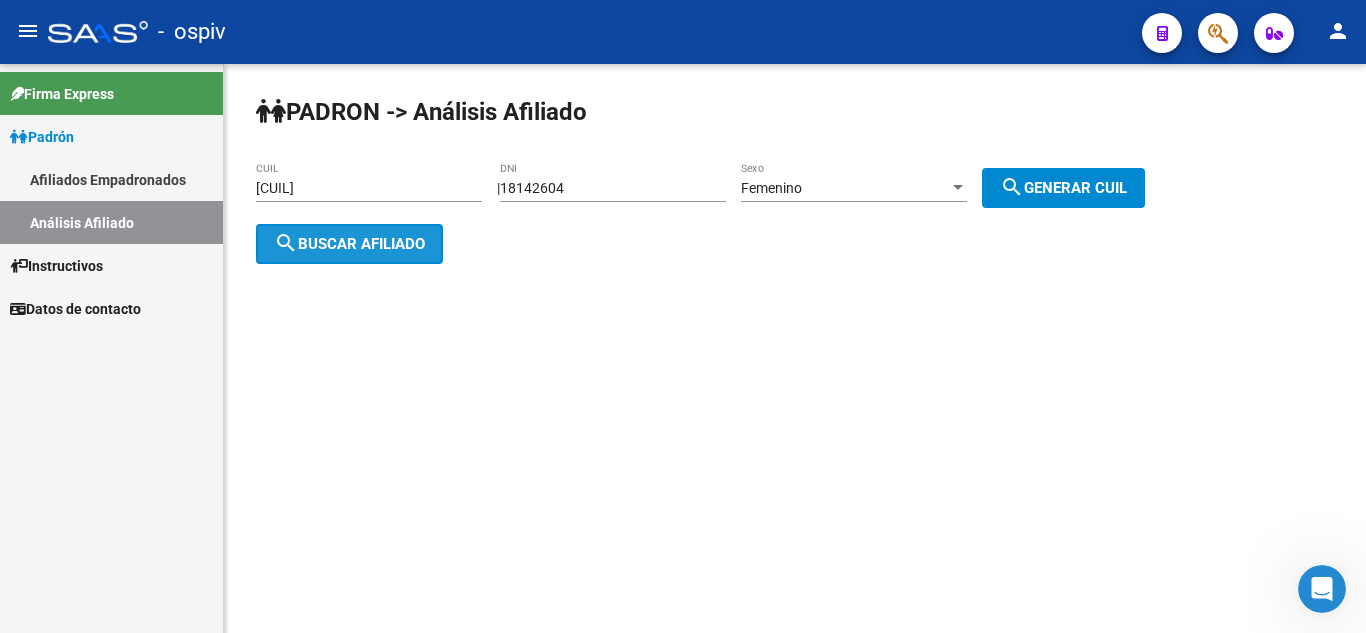 click on "search  Buscar afiliado" 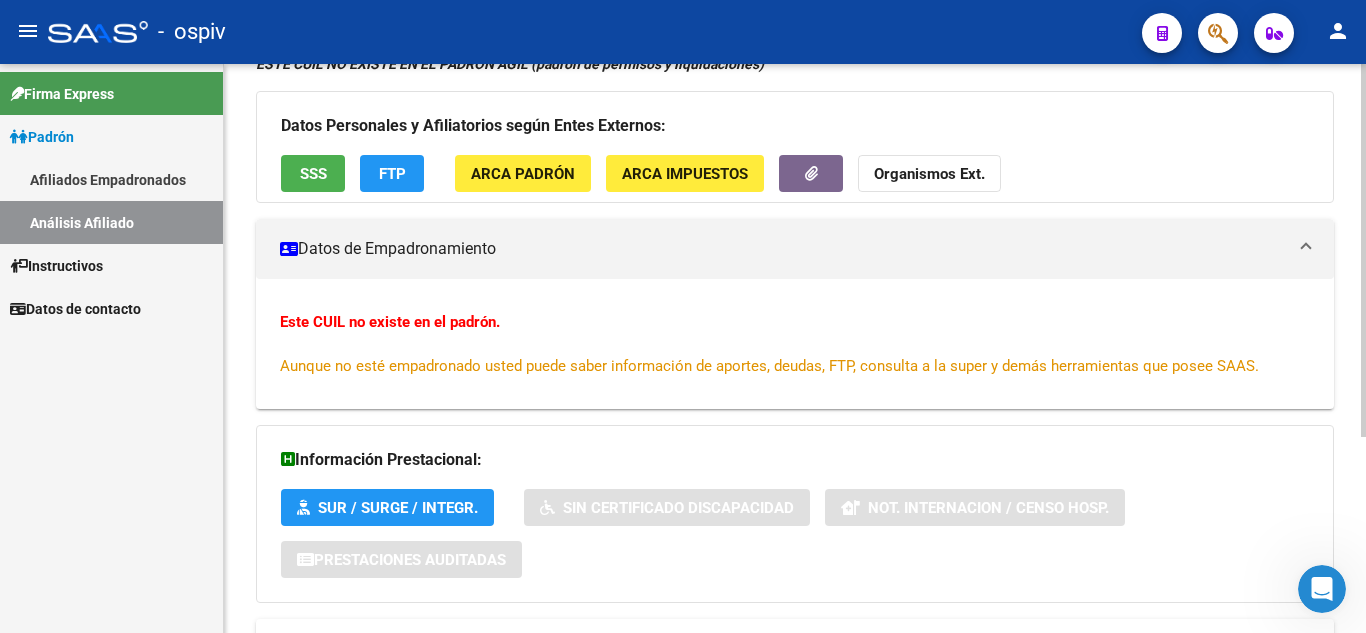 scroll, scrollTop: 200, scrollLeft: 0, axis: vertical 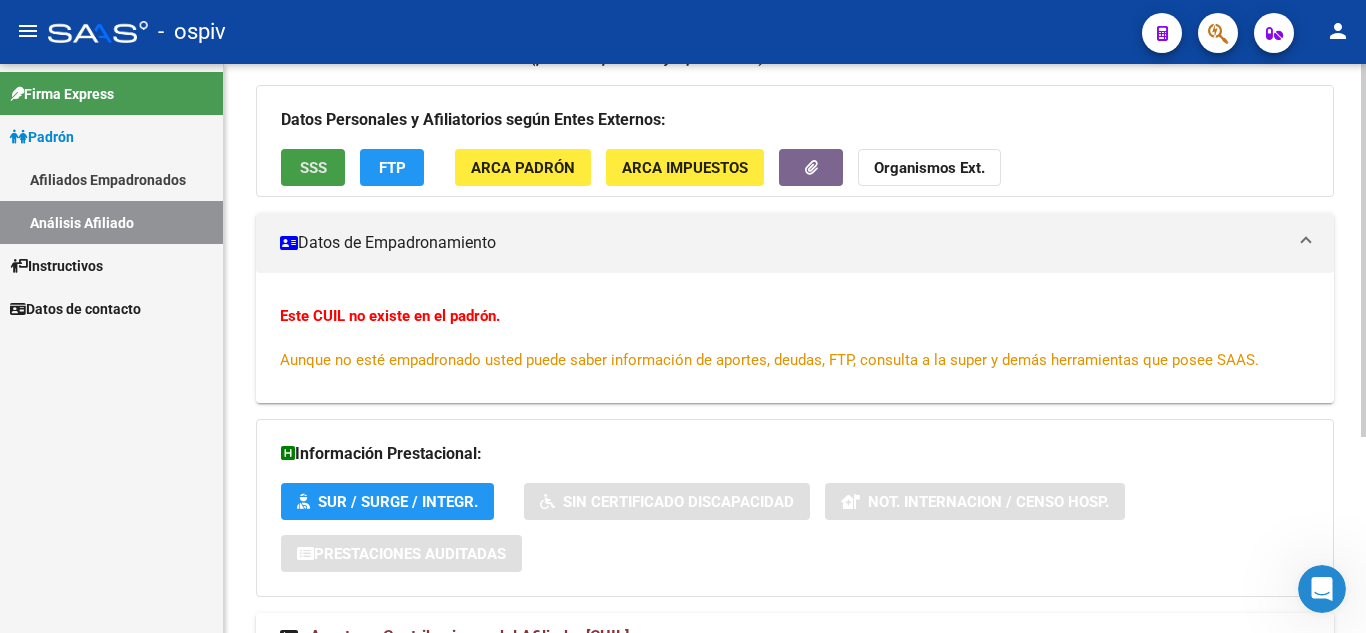 click on "SSS" 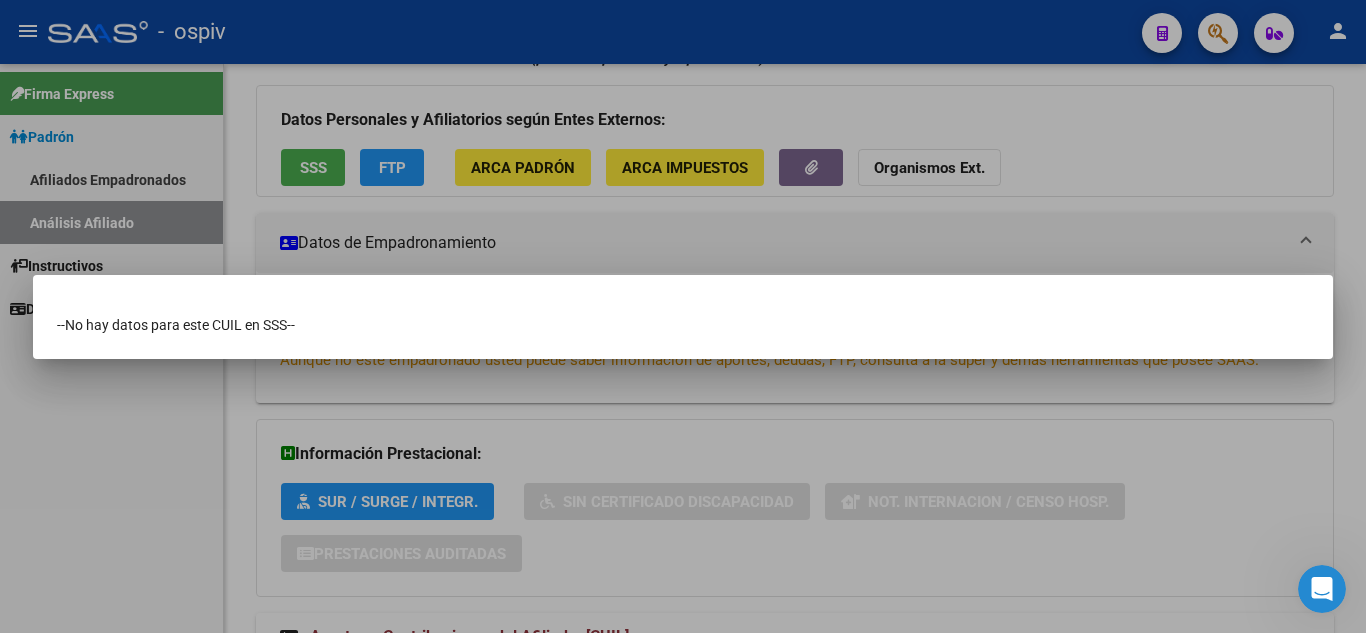 click at bounding box center [683, 316] 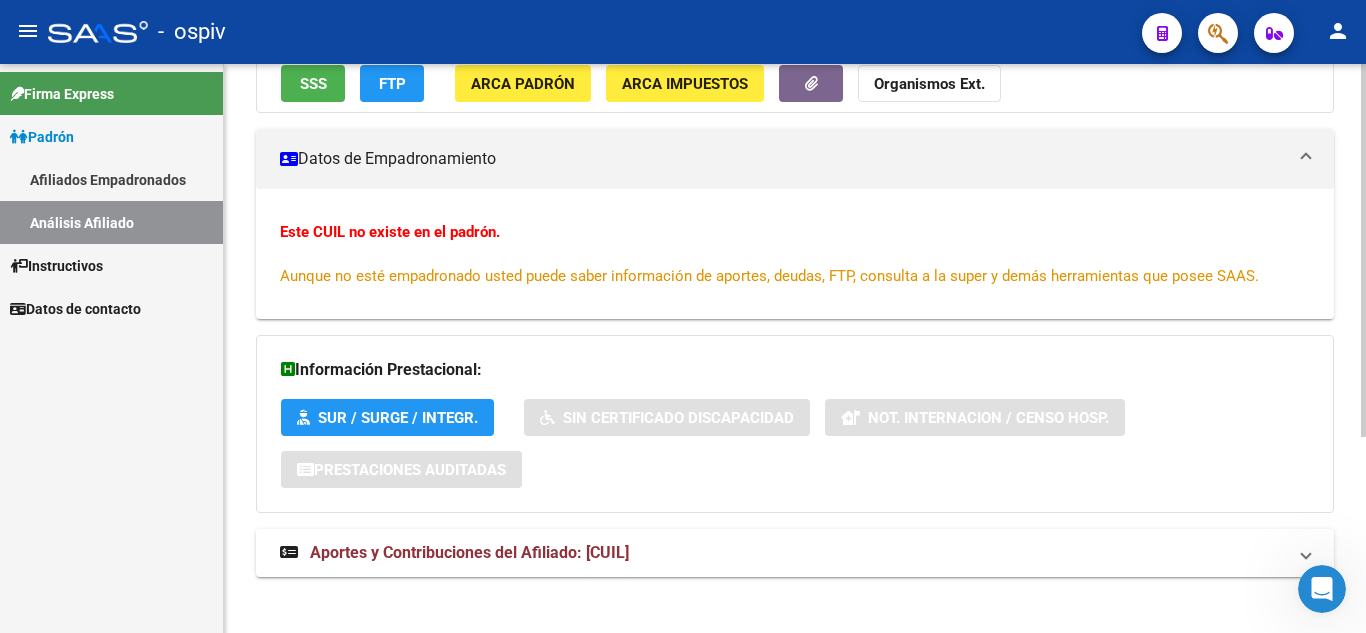 scroll, scrollTop: 298, scrollLeft: 0, axis: vertical 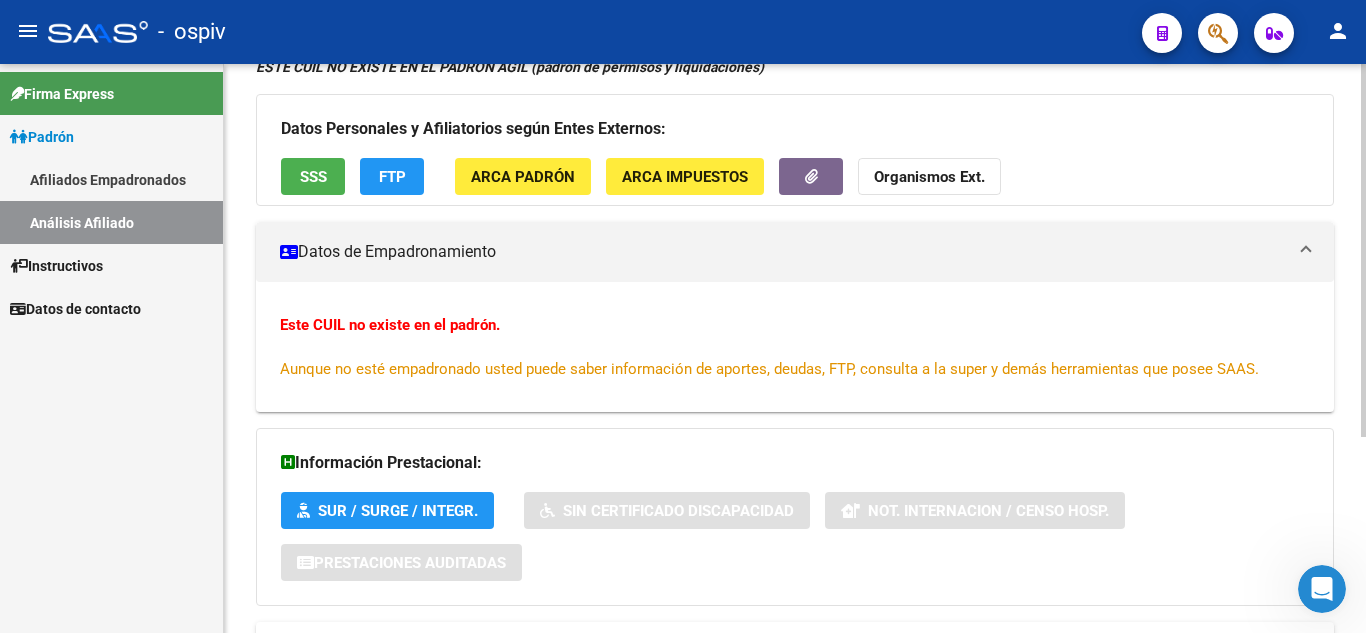 click 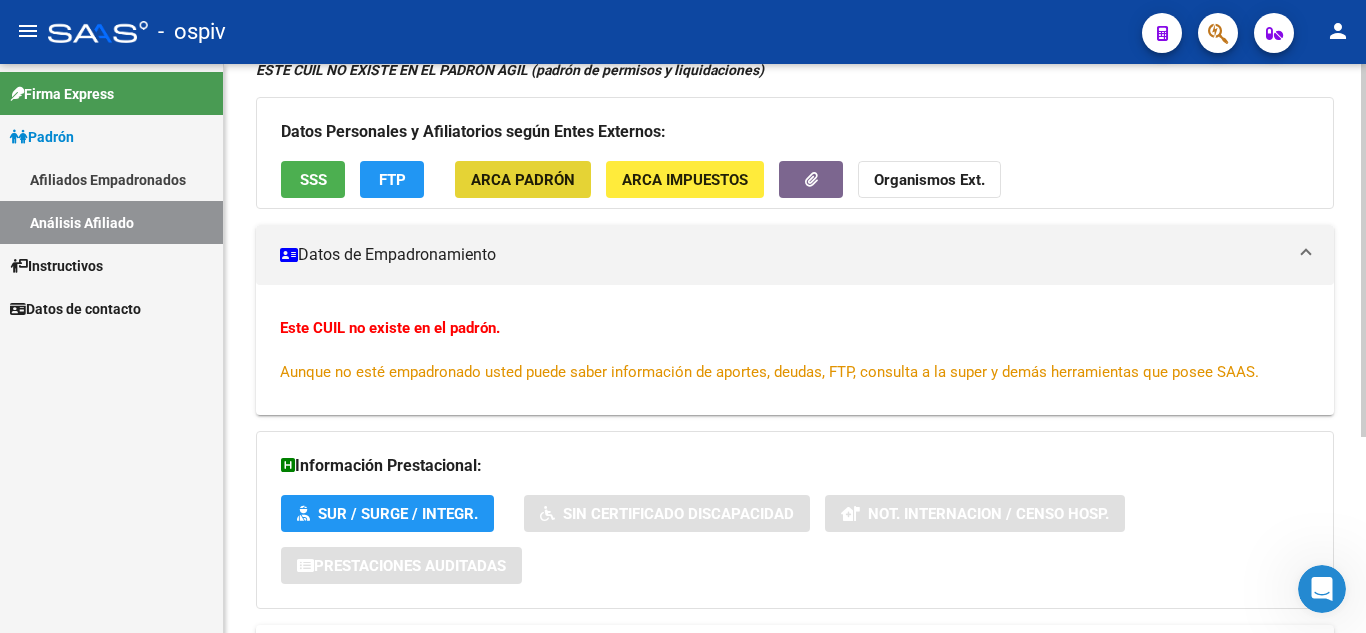 click on "ARCA Padrón" 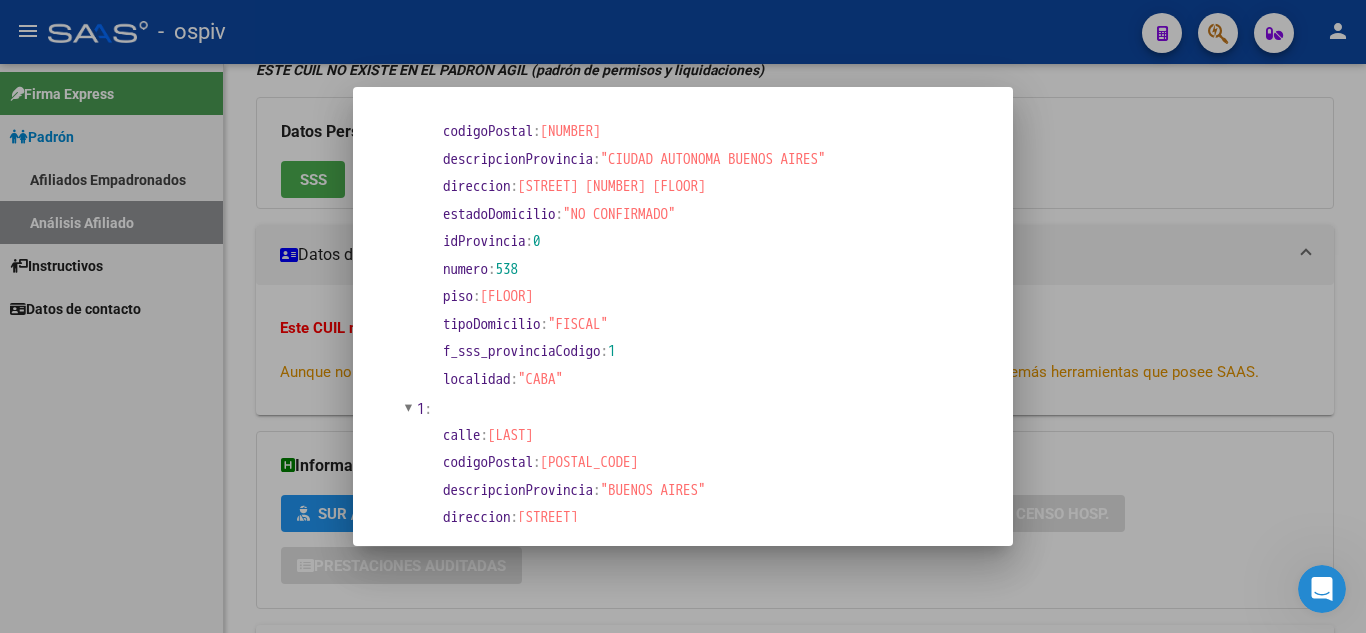 scroll, scrollTop: 0, scrollLeft: 0, axis: both 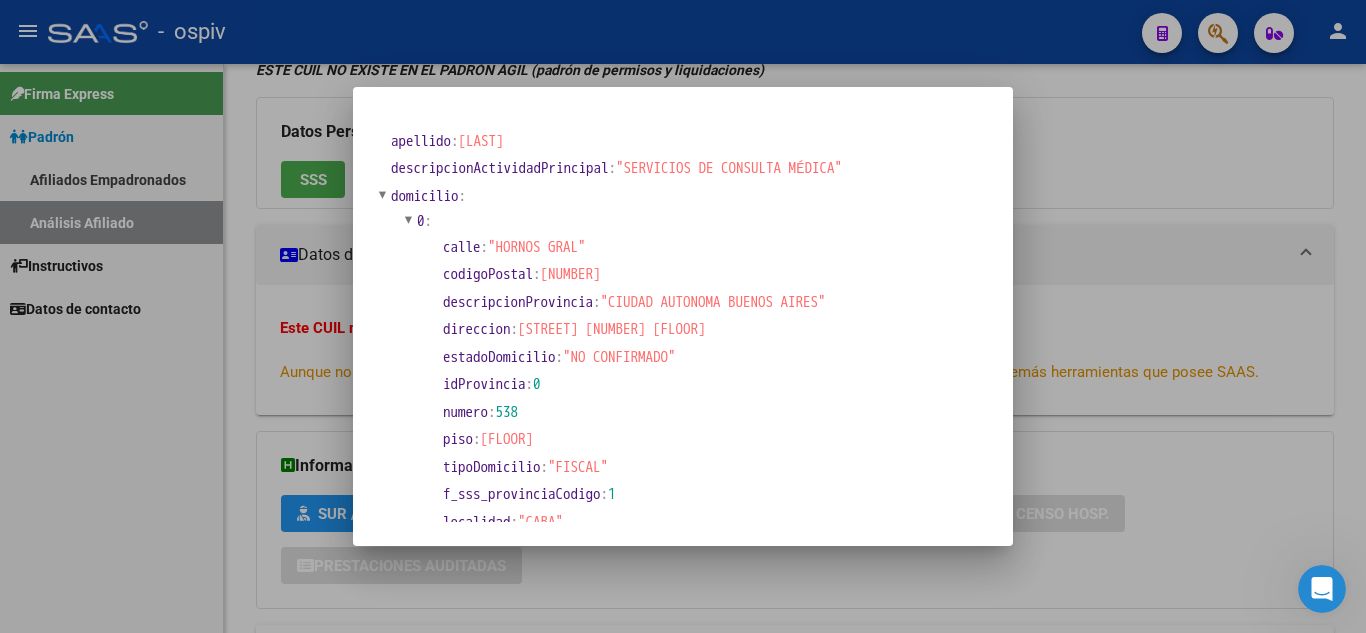 click at bounding box center (683, 316) 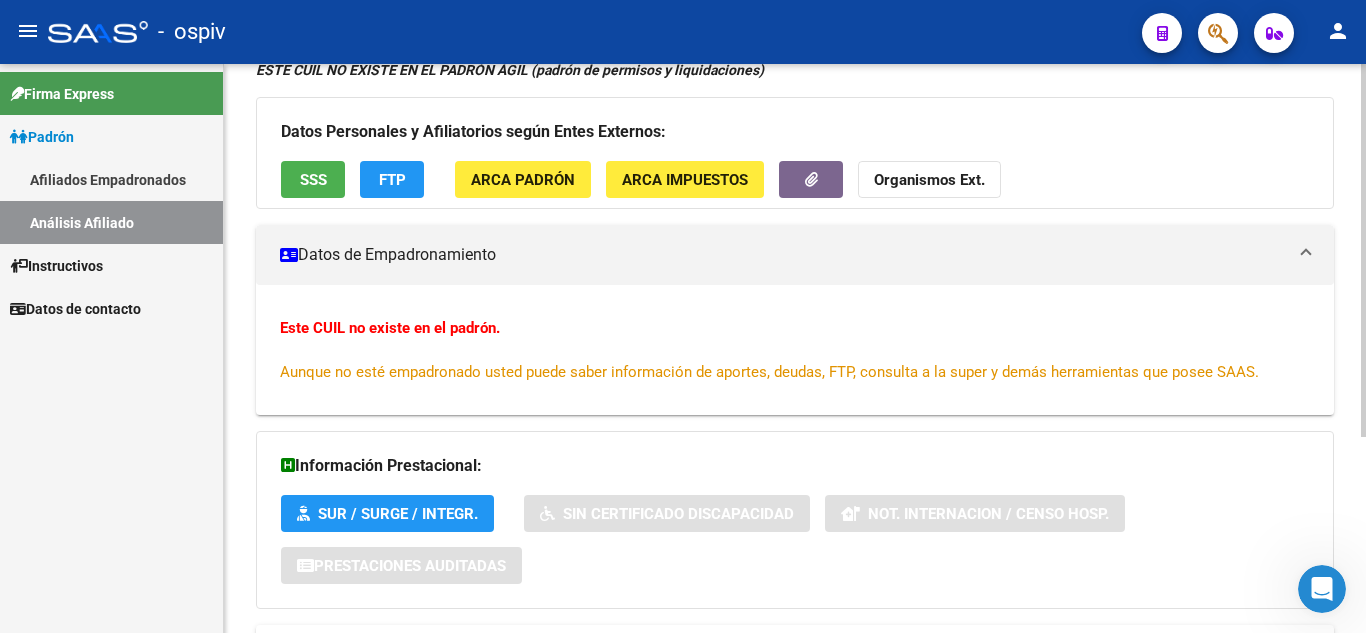 click on "ARCA Impuestos" 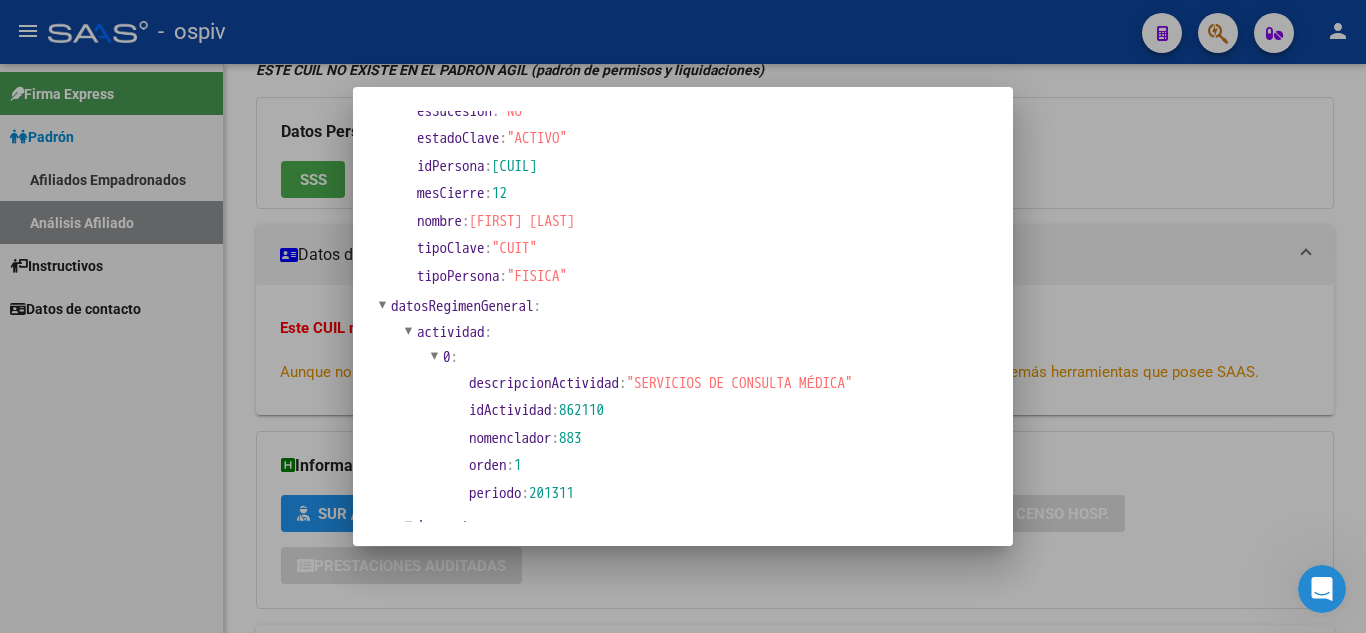 scroll, scrollTop: 3, scrollLeft: 0, axis: vertical 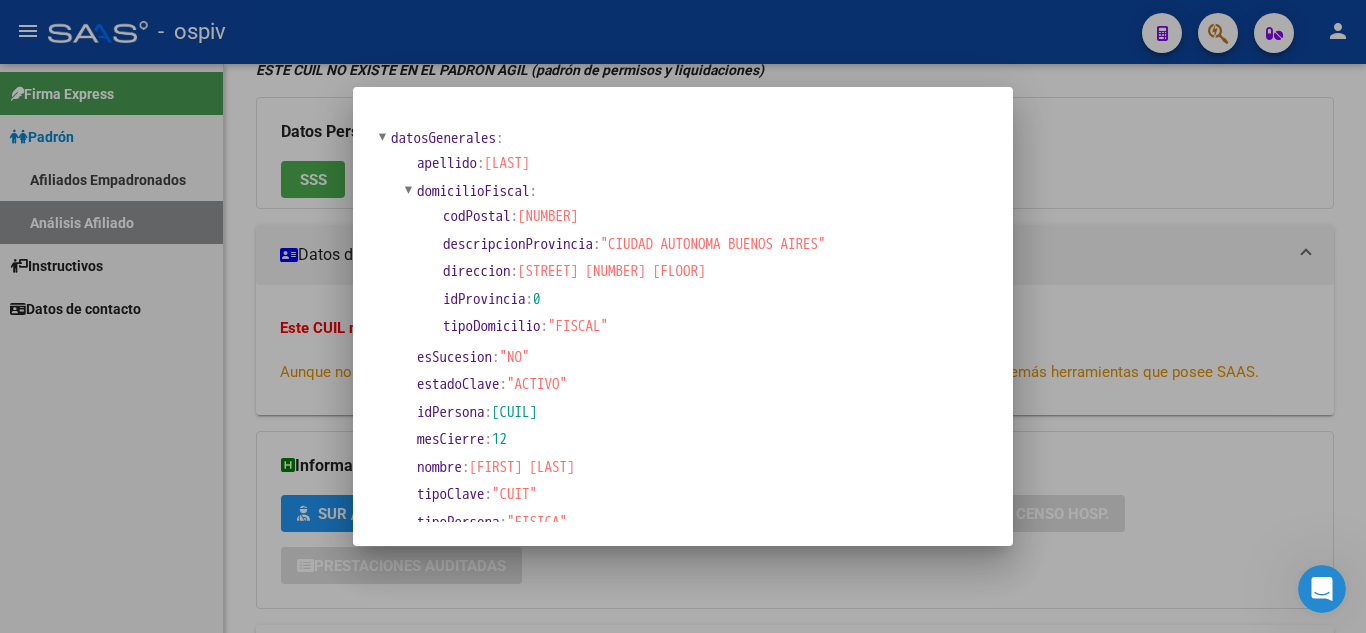 click at bounding box center (683, 316) 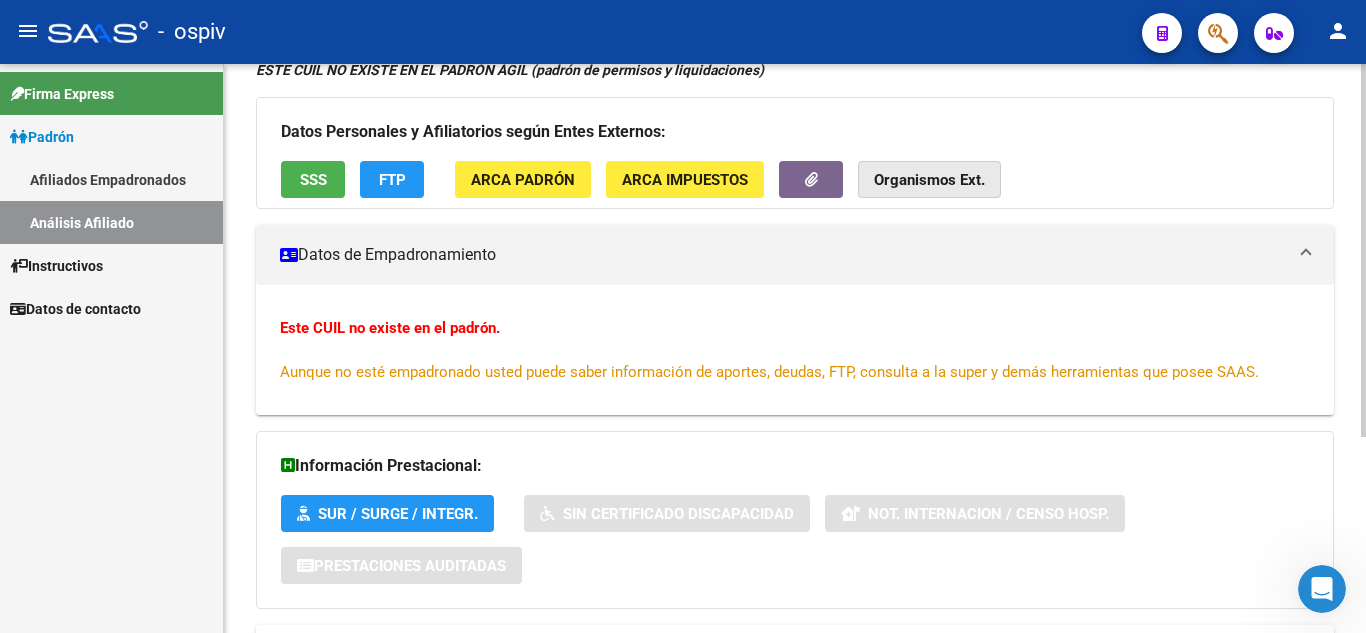 click on "Organismos Ext." 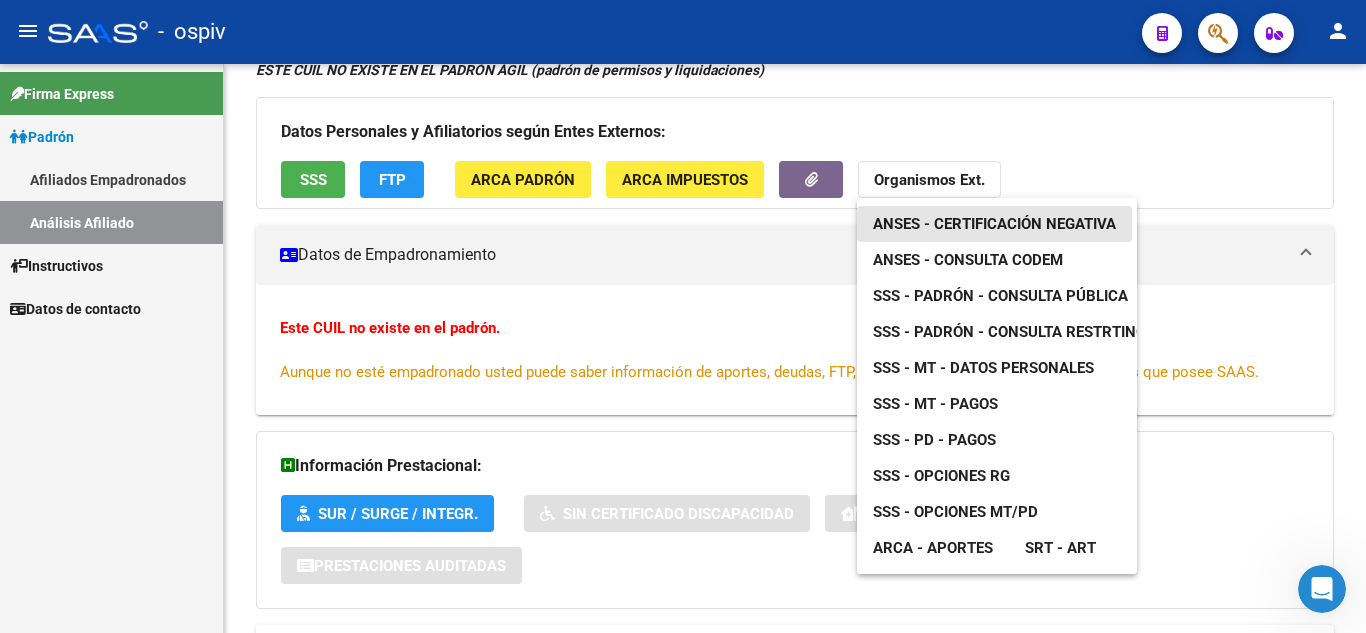 click on "ANSES - Certificación Negativa" at bounding box center [994, 224] 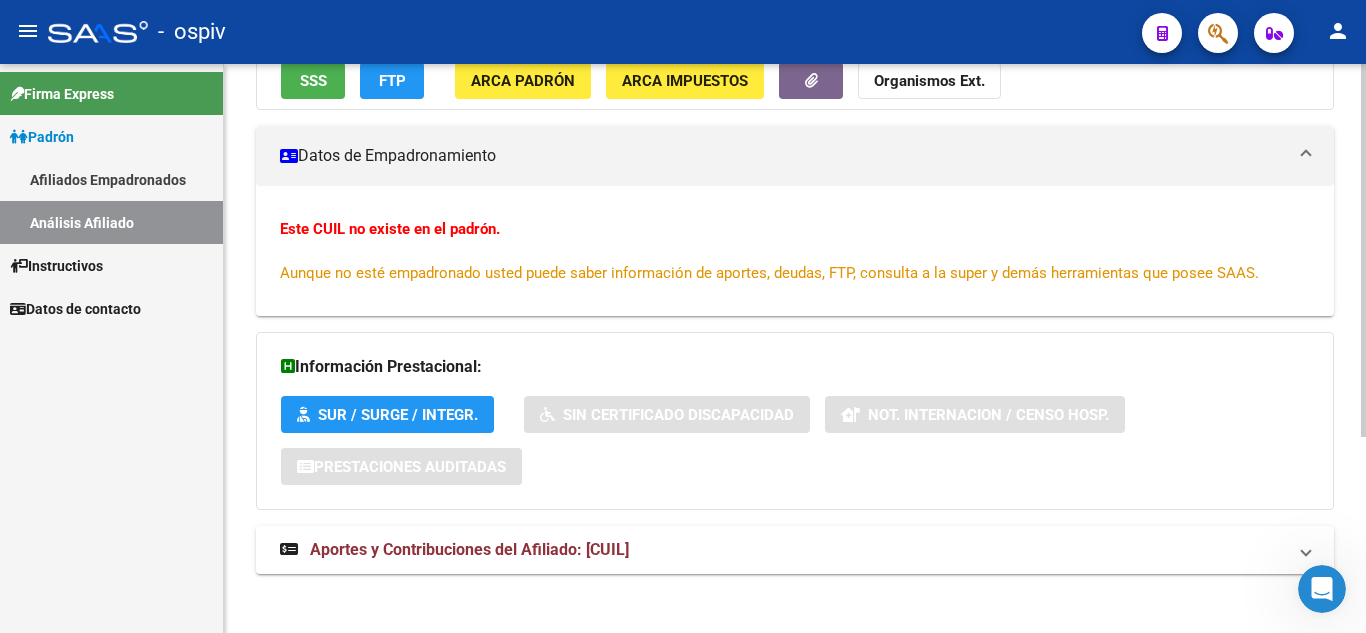 scroll, scrollTop: 298, scrollLeft: 0, axis: vertical 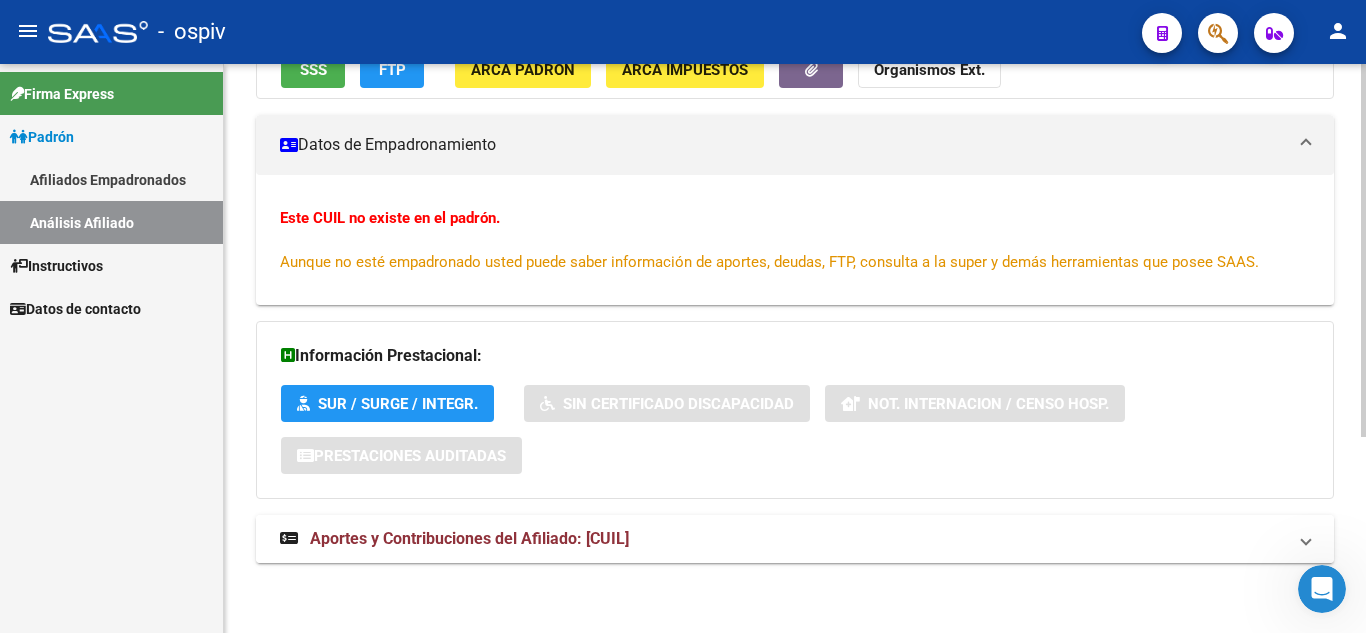 click at bounding box center [289, 538] 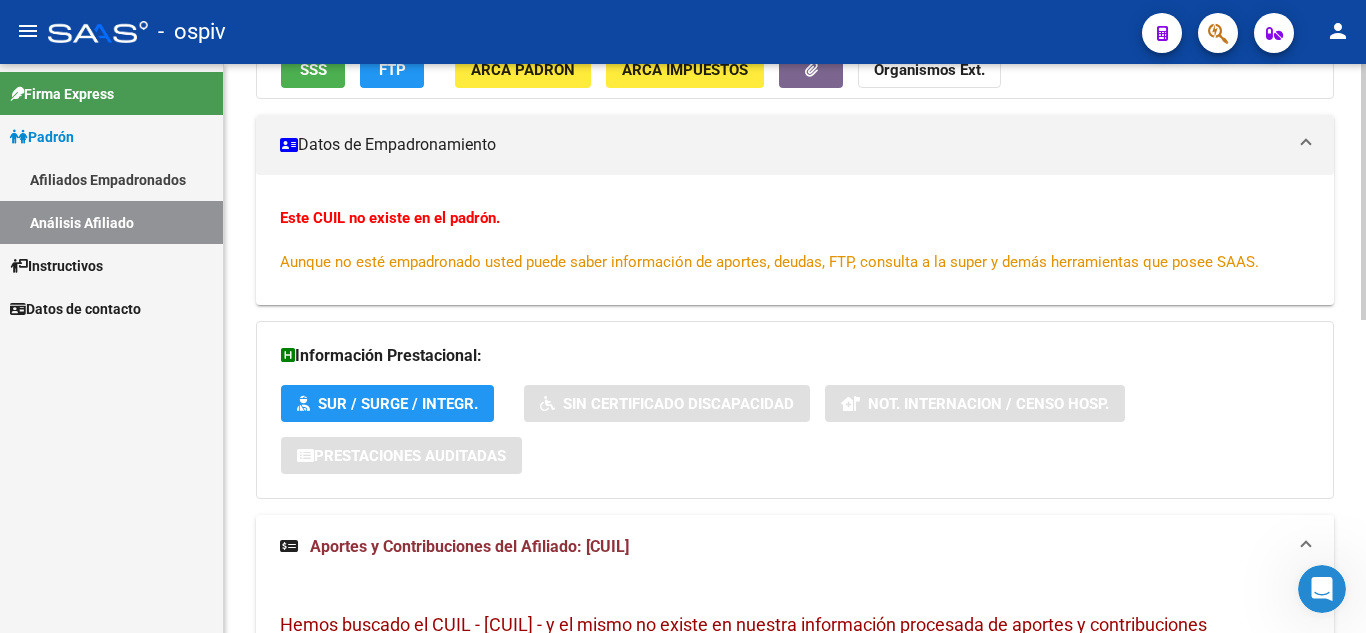drag, startPoint x: 1360, startPoint y: 425, endPoint x: 1365, endPoint y: 449, distance: 24.5153 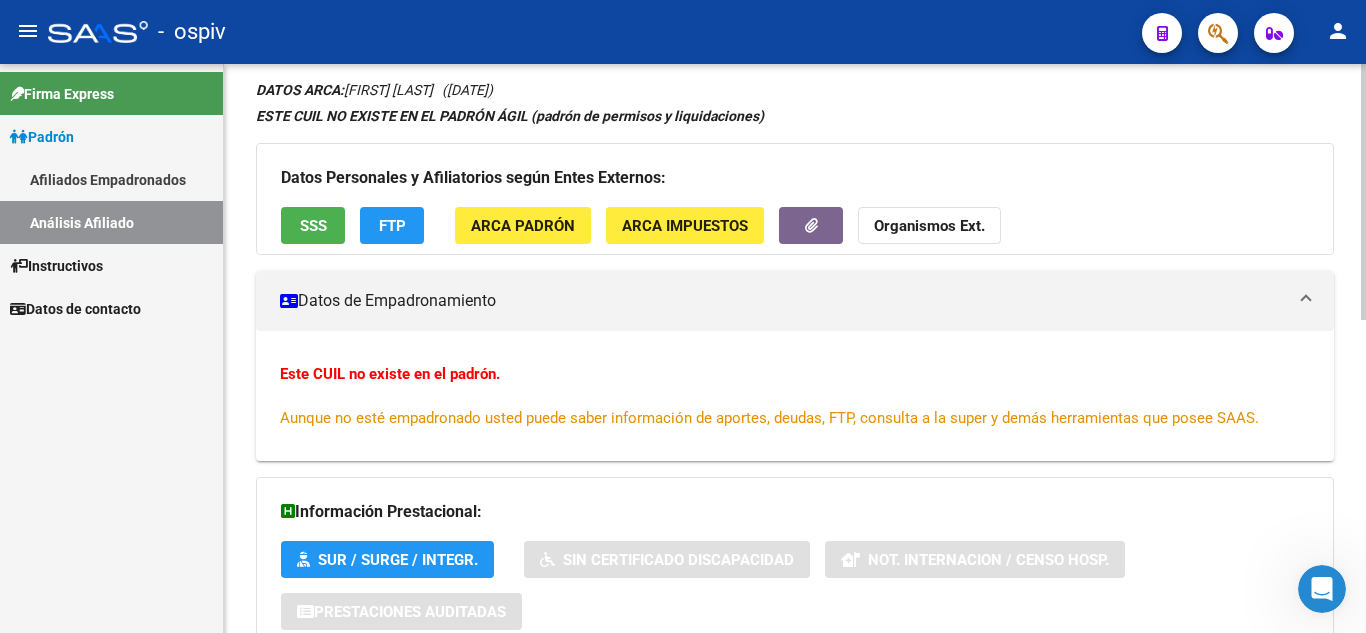 scroll, scrollTop: 129, scrollLeft: 0, axis: vertical 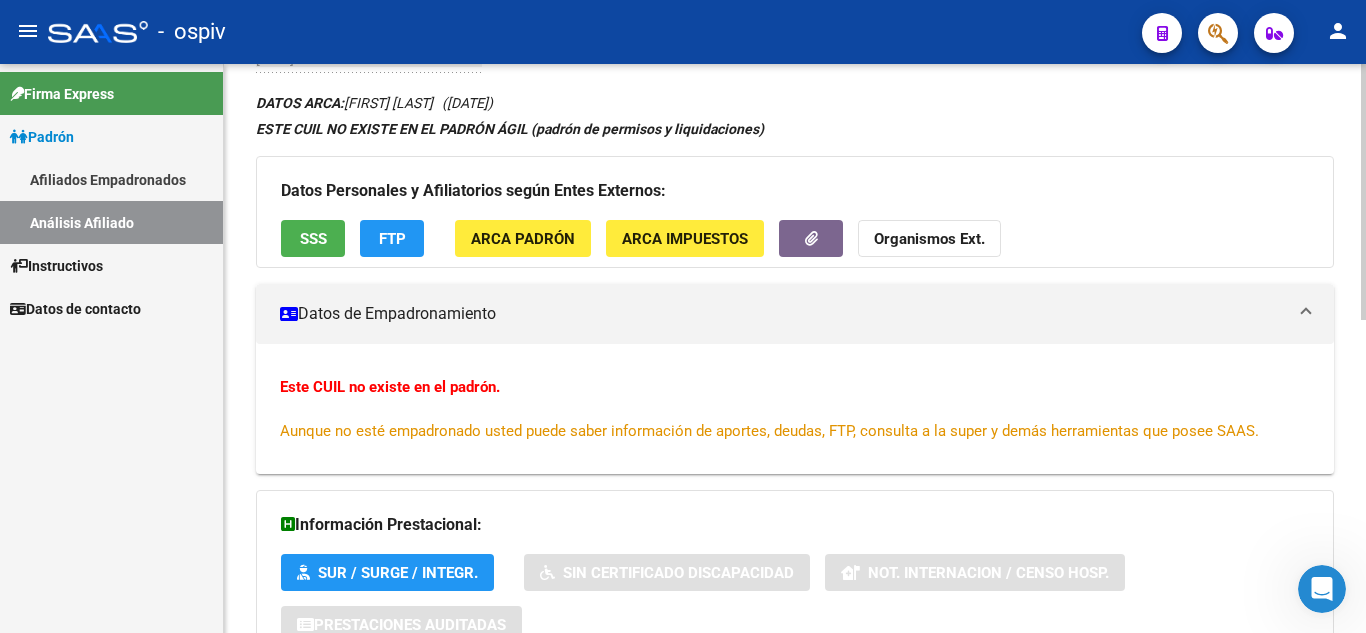 click 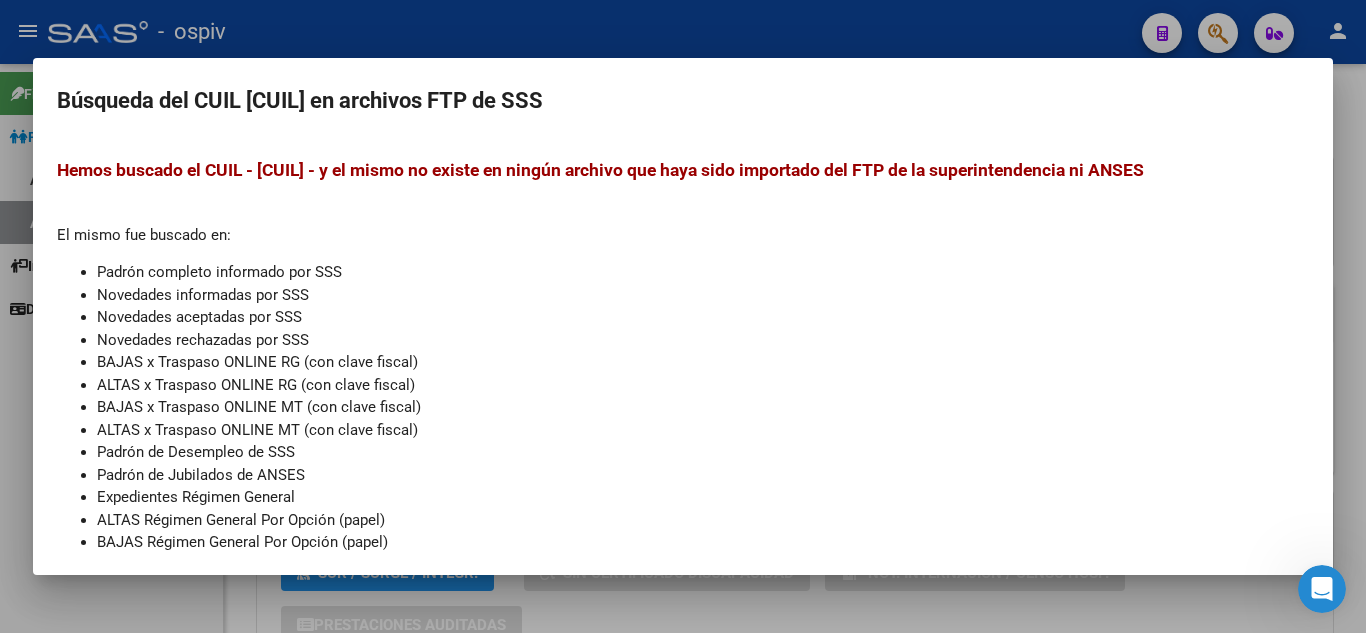 click at bounding box center [683, 316] 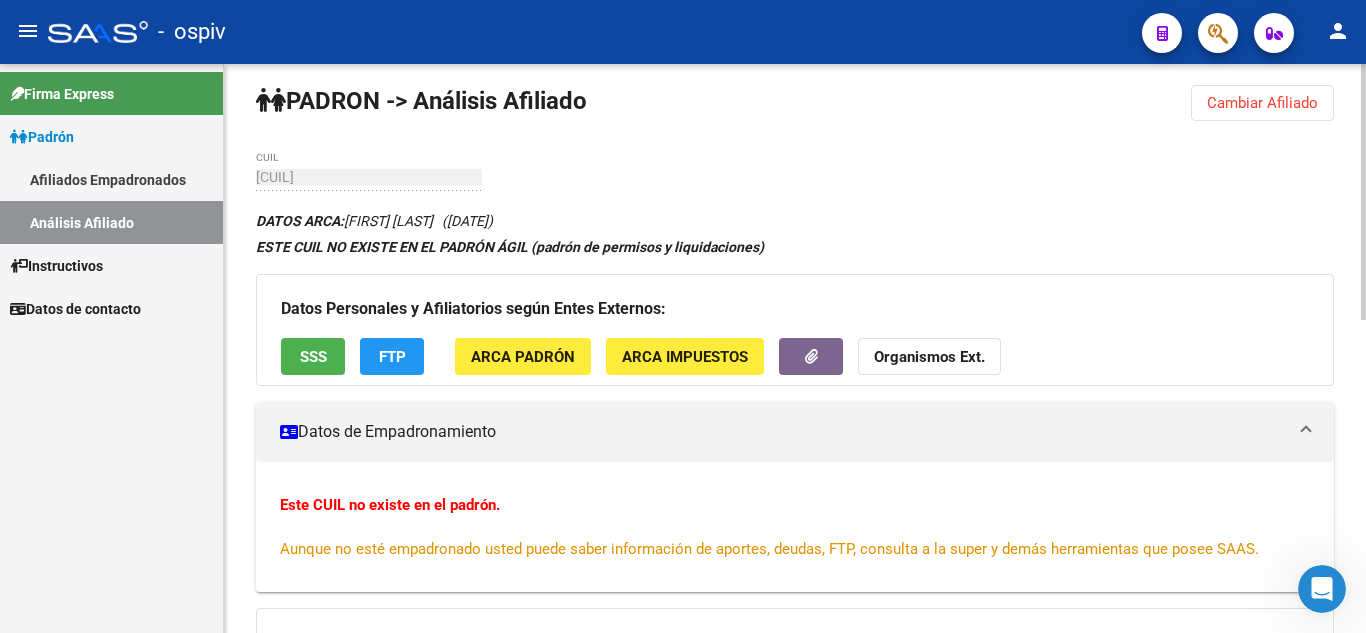 scroll, scrollTop: 0, scrollLeft: 0, axis: both 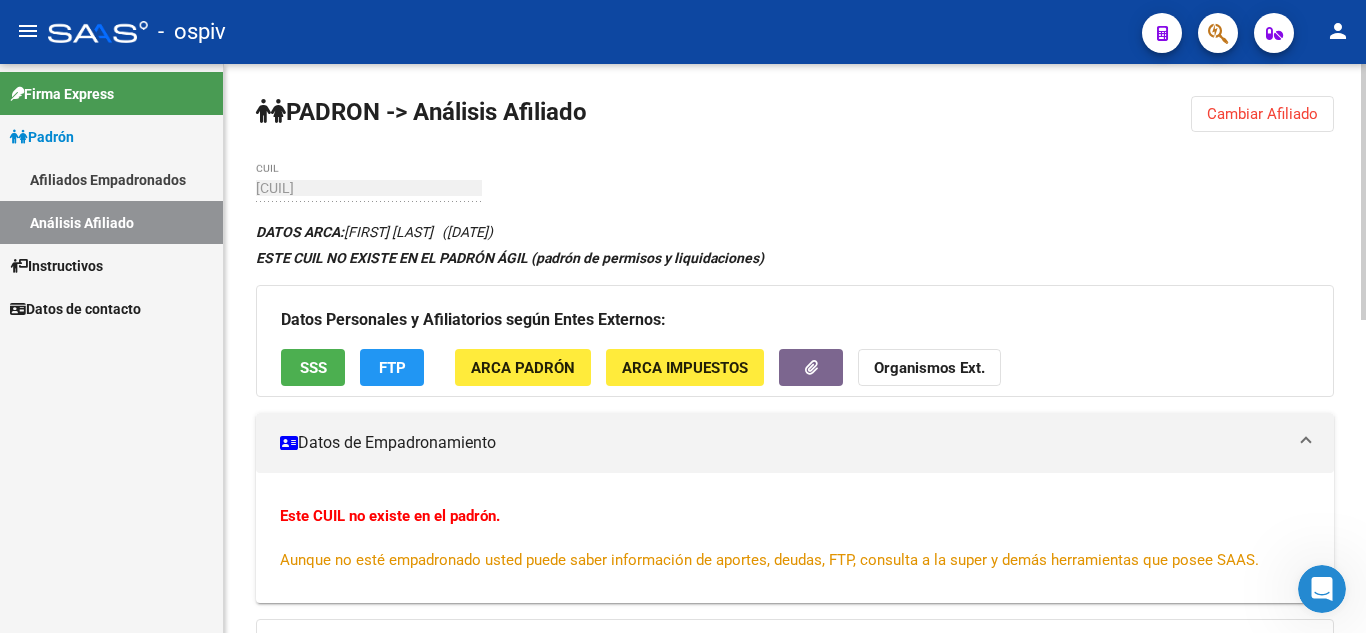 click 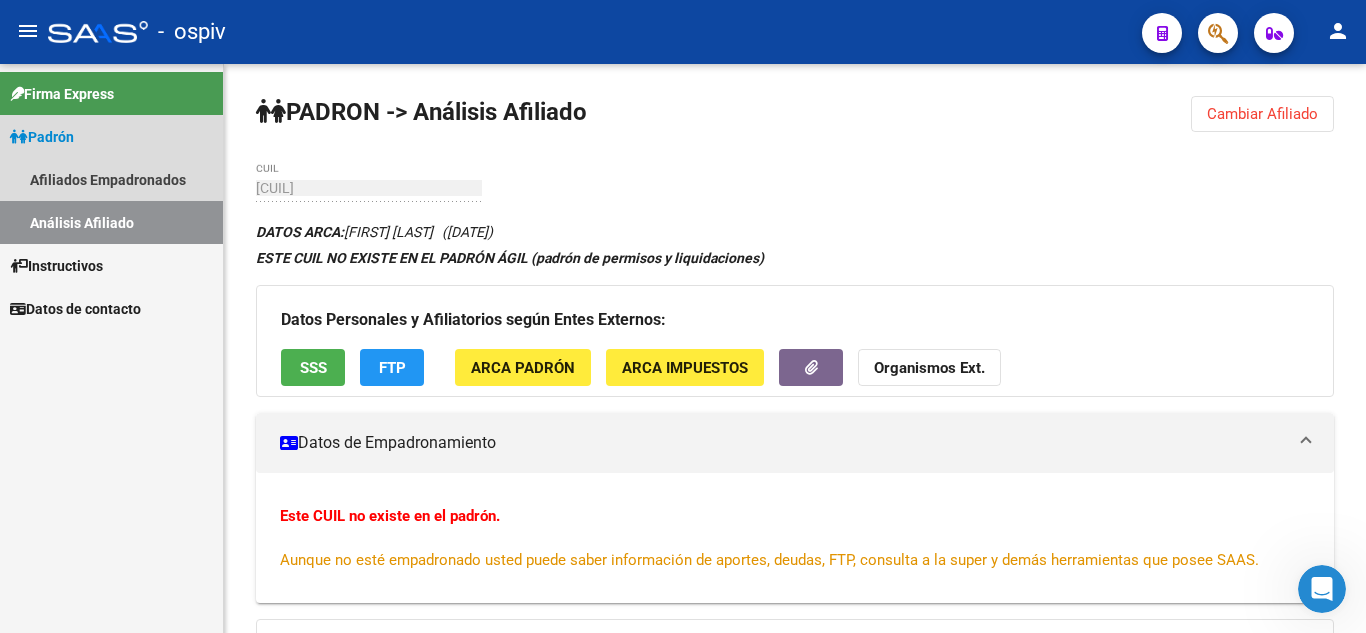 click on "Análisis Afiliado" at bounding box center [111, 222] 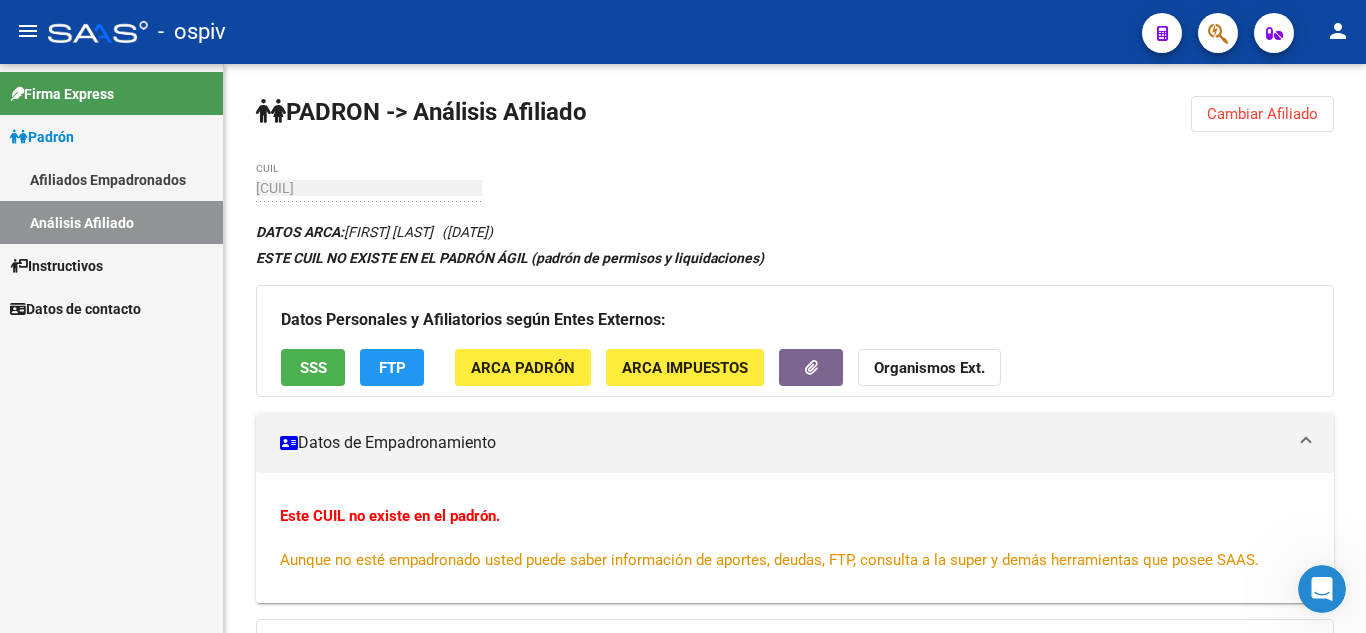click on "Padrón" at bounding box center [42, 137] 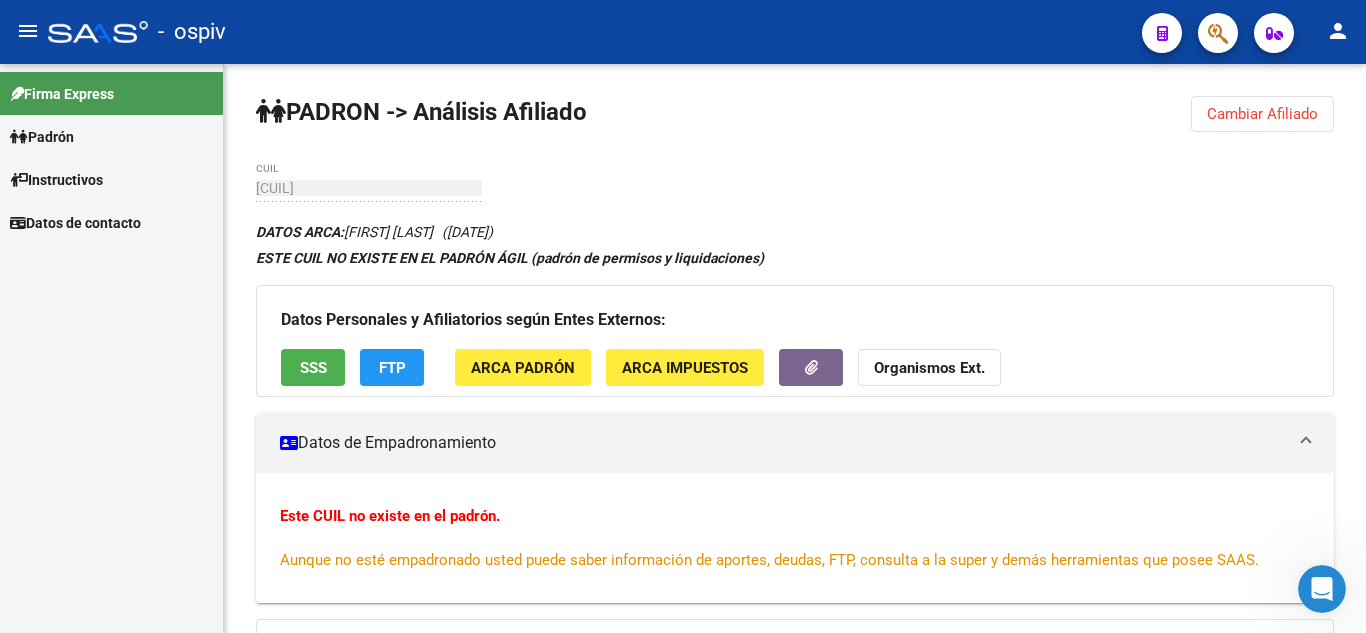 click on "Padrón" at bounding box center (42, 137) 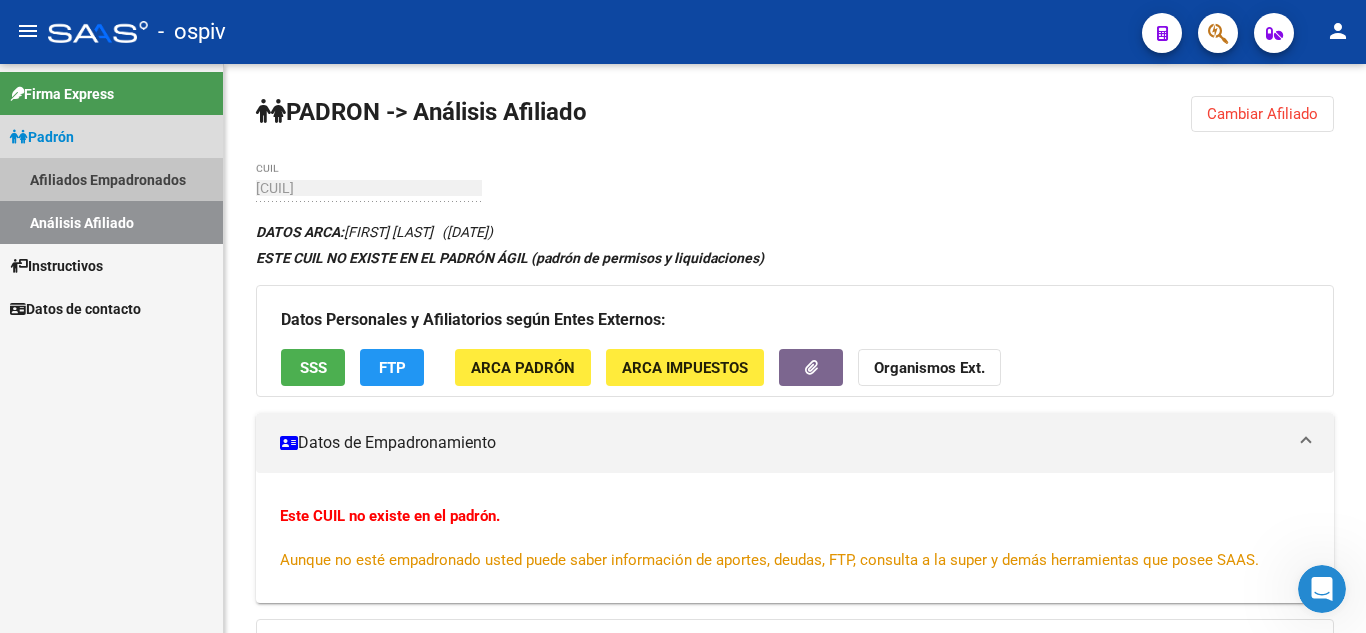 click on "Afiliados Empadronados" at bounding box center (111, 179) 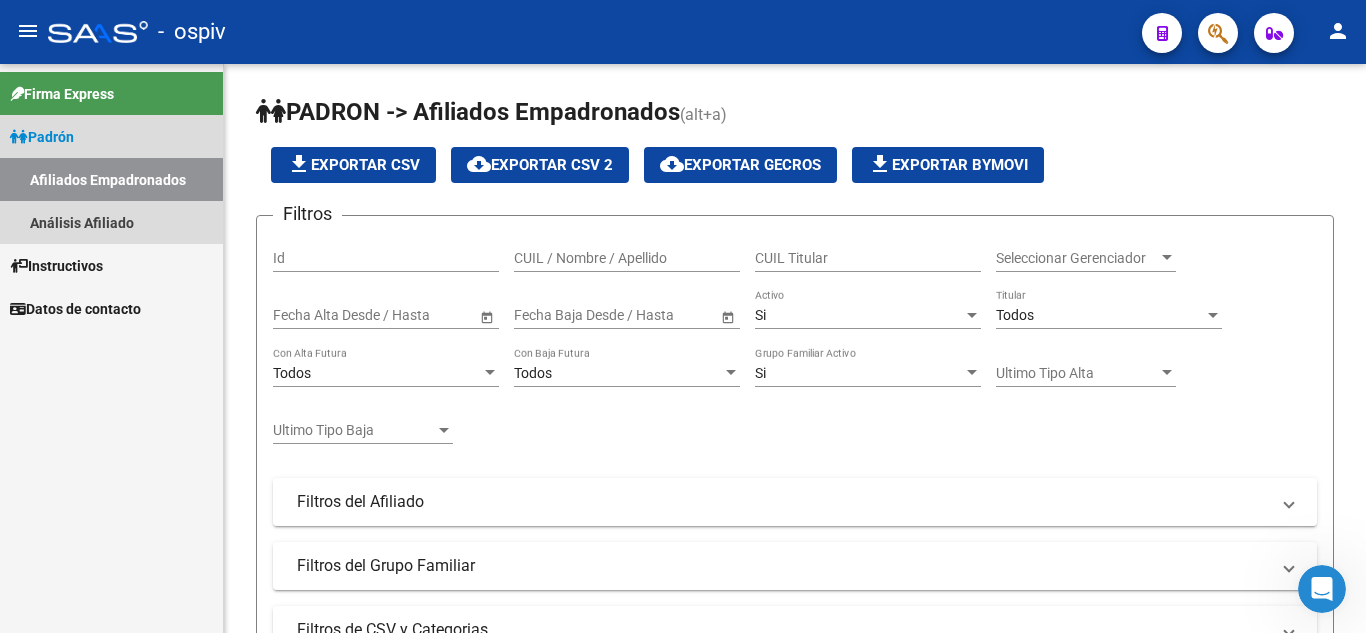 click on "Padrón" at bounding box center (42, 137) 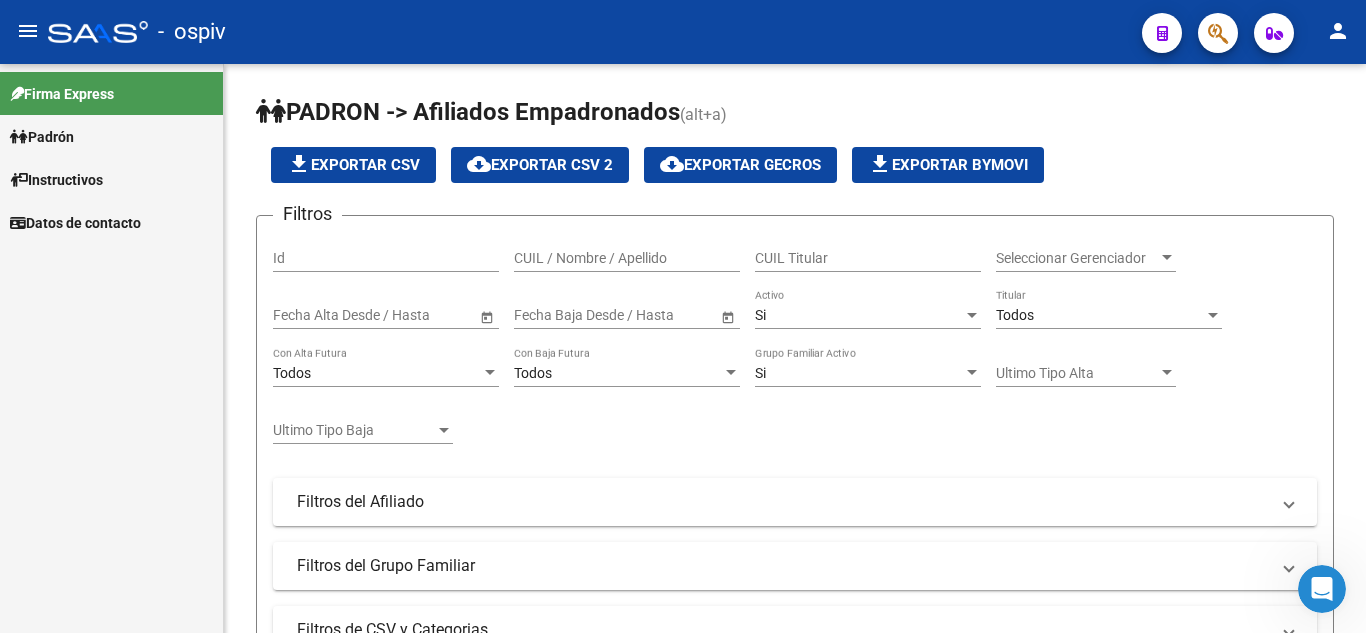 click on "Padrón" at bounding box center [42, 137] 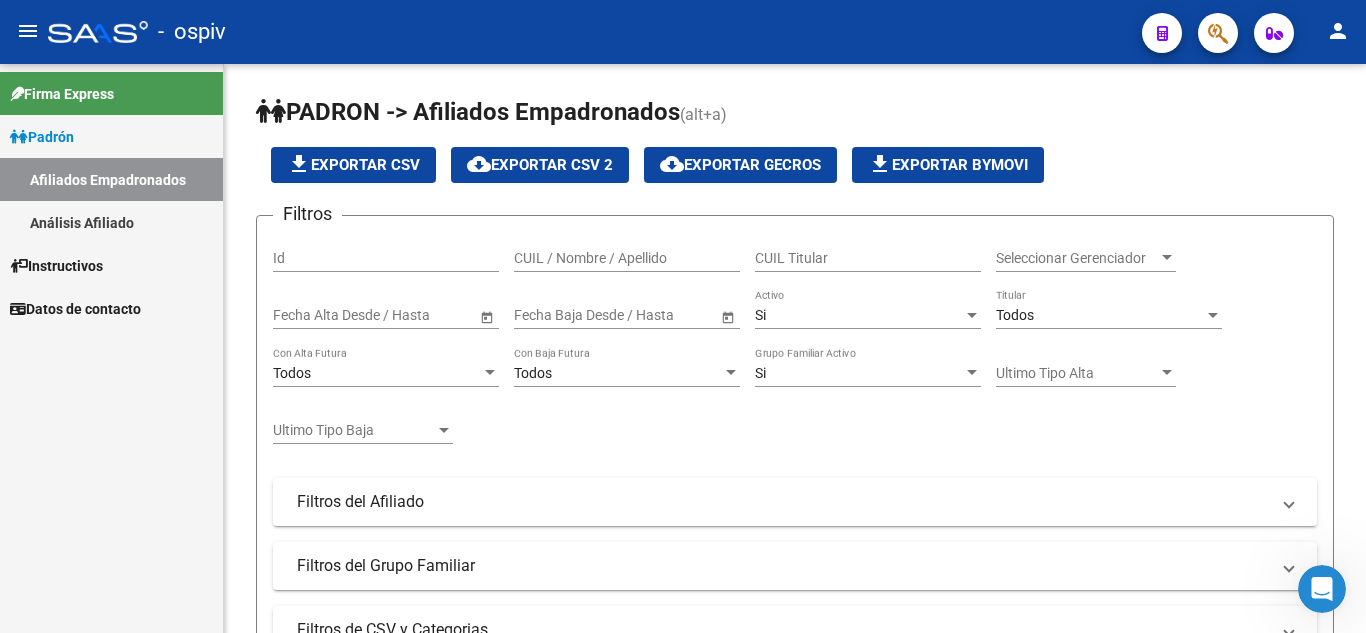 click on "Análisis Afiliado" at bounding box center [111, 222] 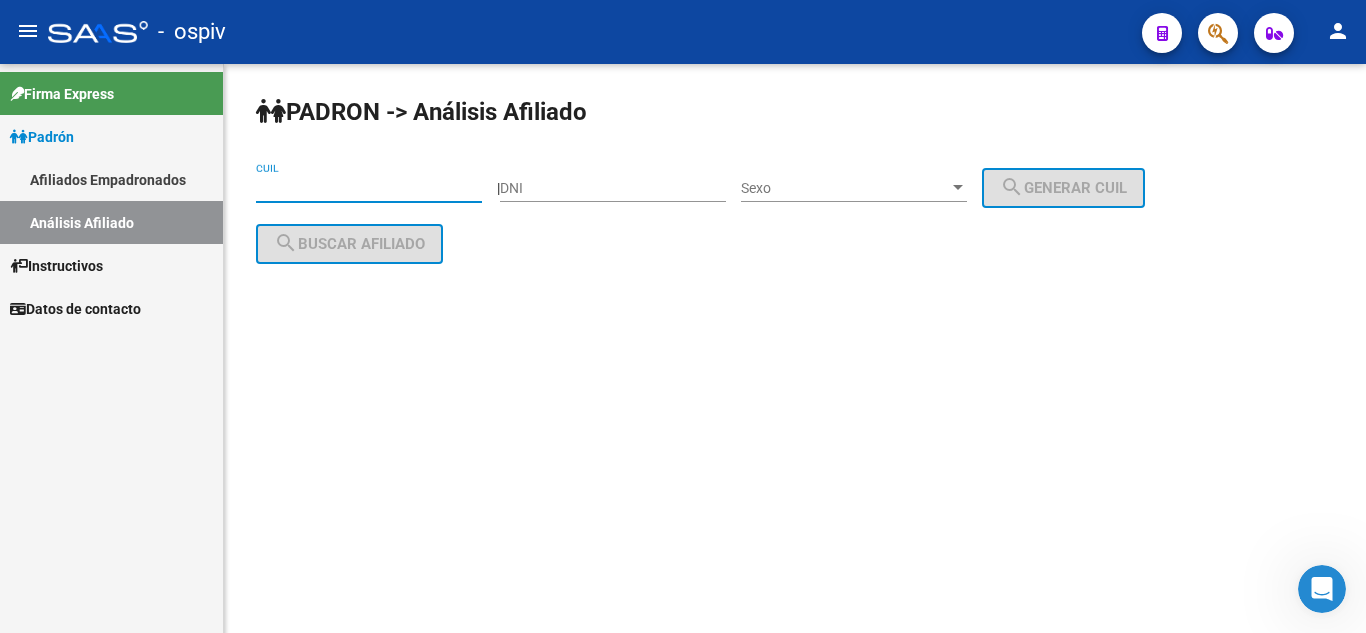 click on "CUIL" at bounding box center (369, 188) 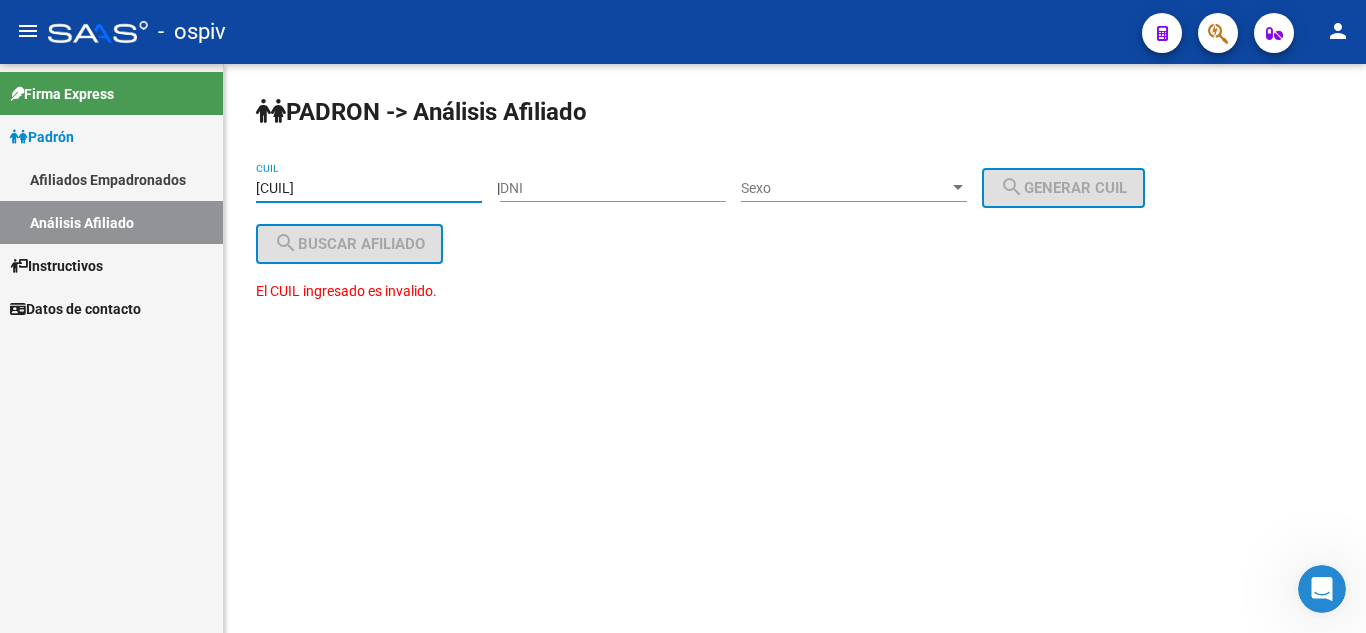 type on "[CUIL]" 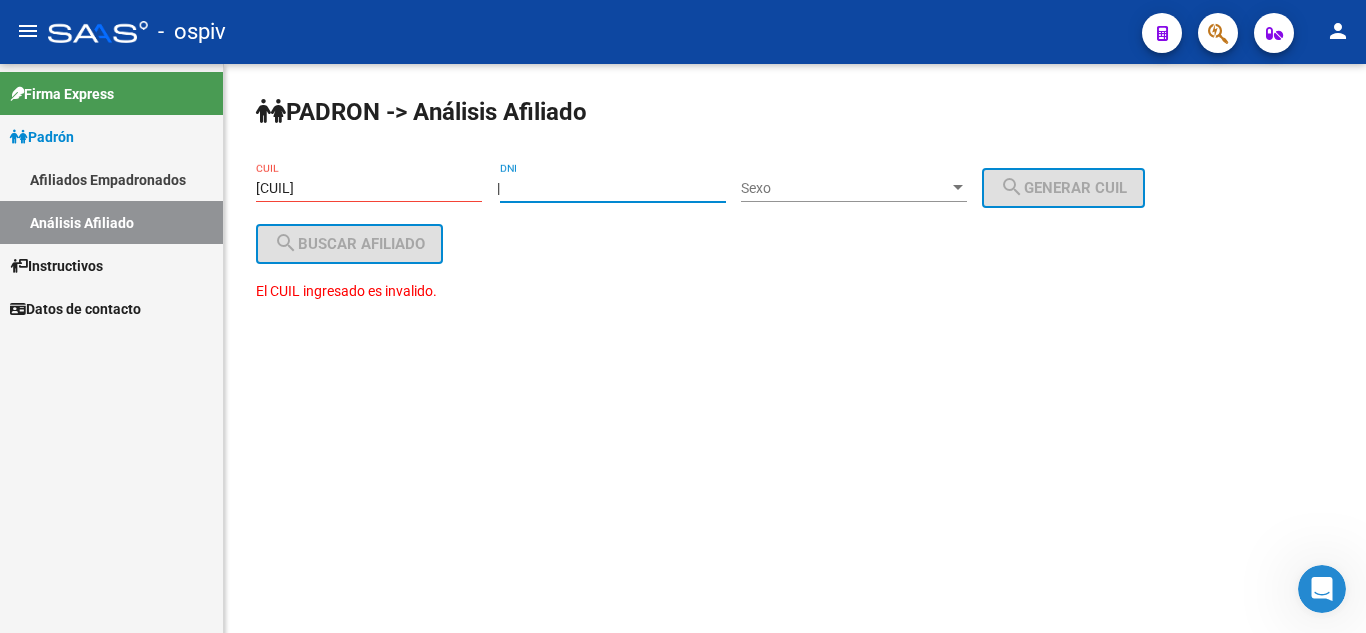 click on "DNI" at bounding box center (613, 188) 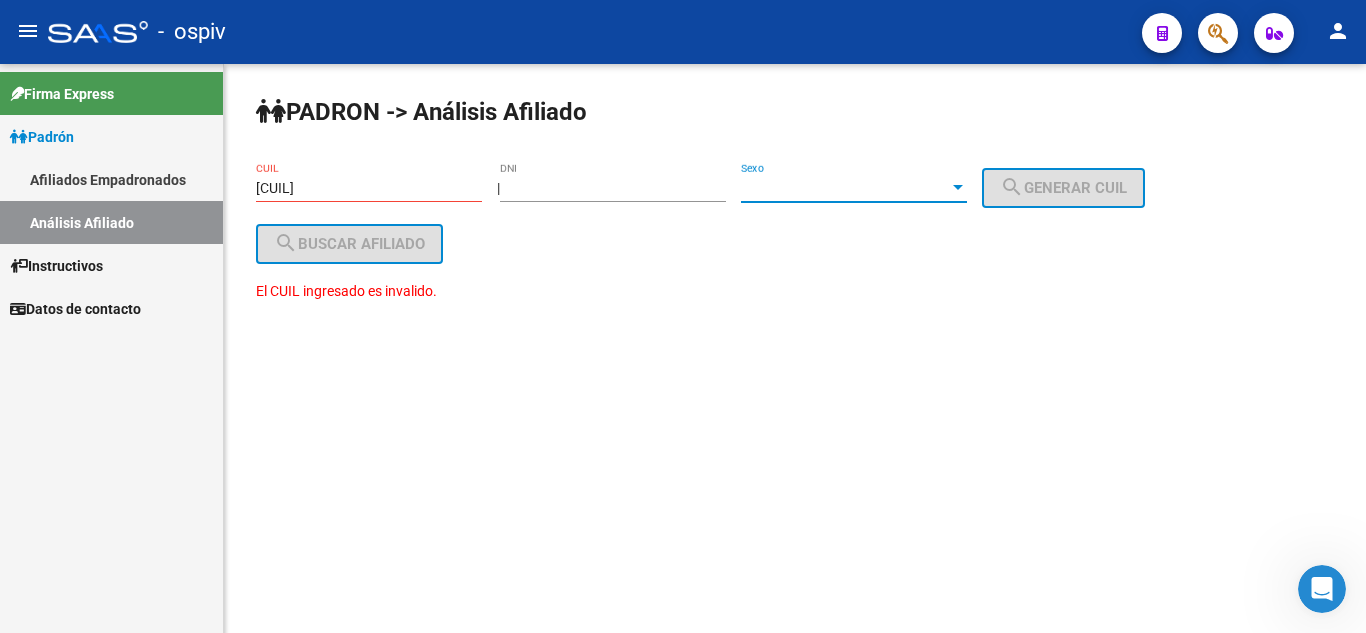 click at bounding box center (958, 188) 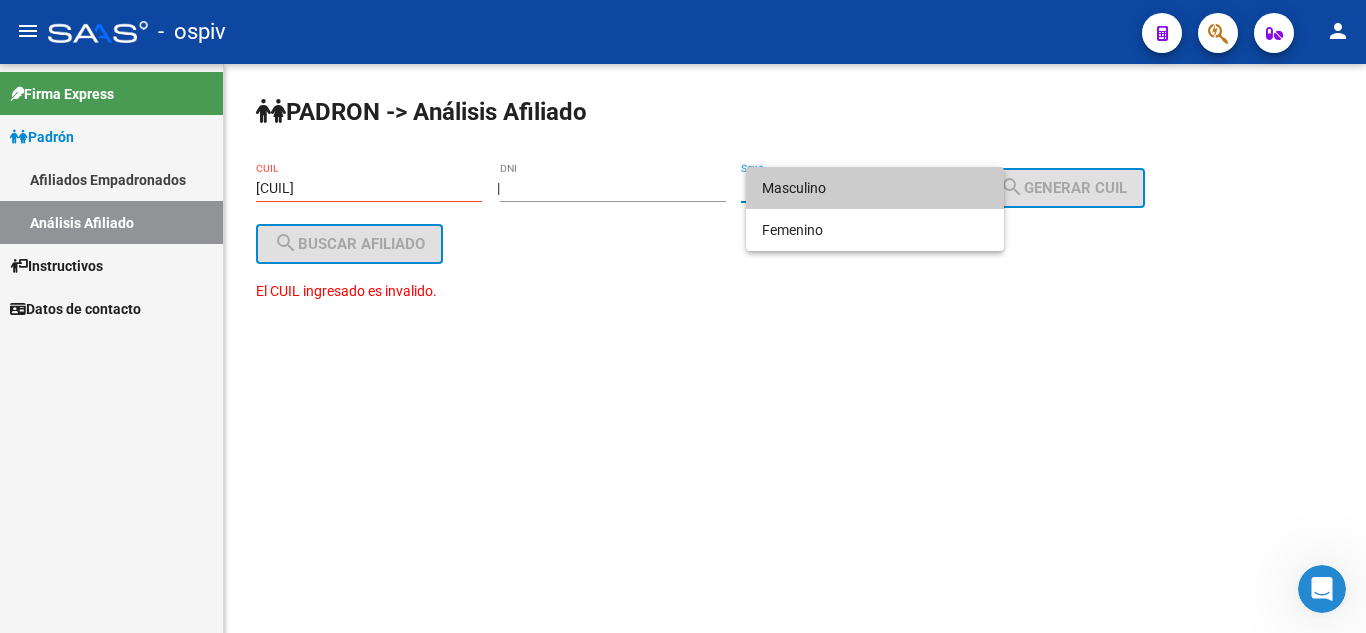 click on "Masculino" at bounding box center (875, 188) 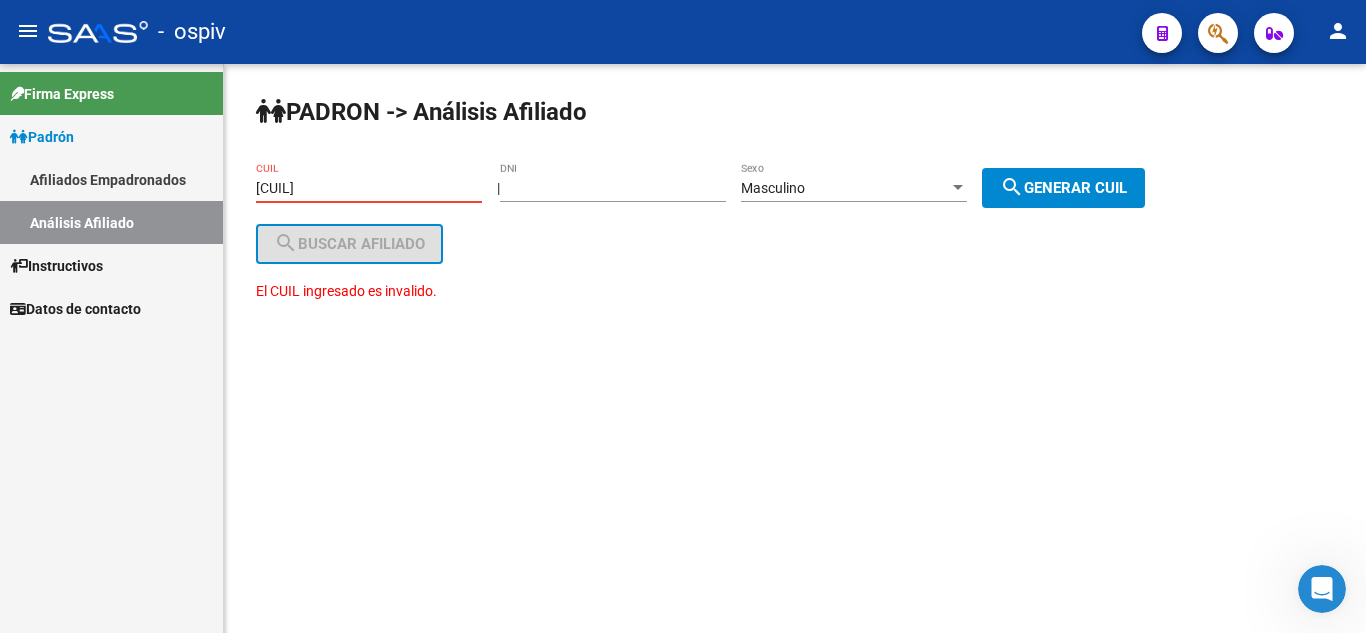 click on "[CUIL]" at bounding box center [369, 188] 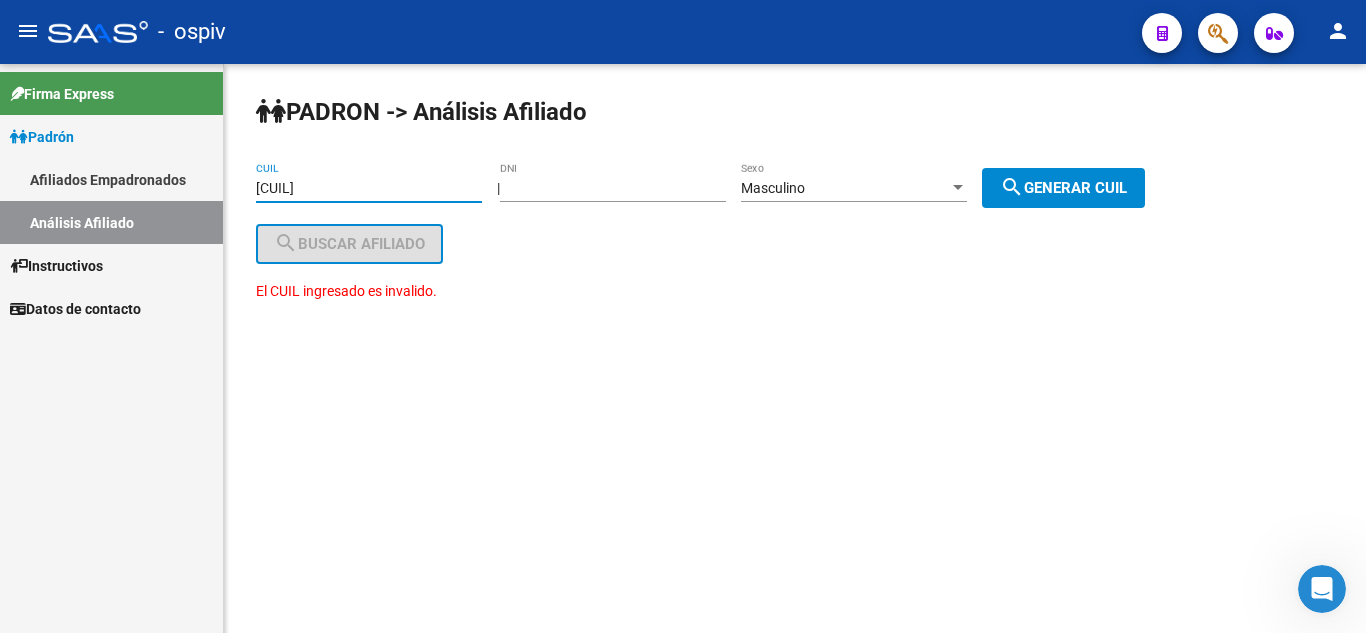 type on "[CUIL]" 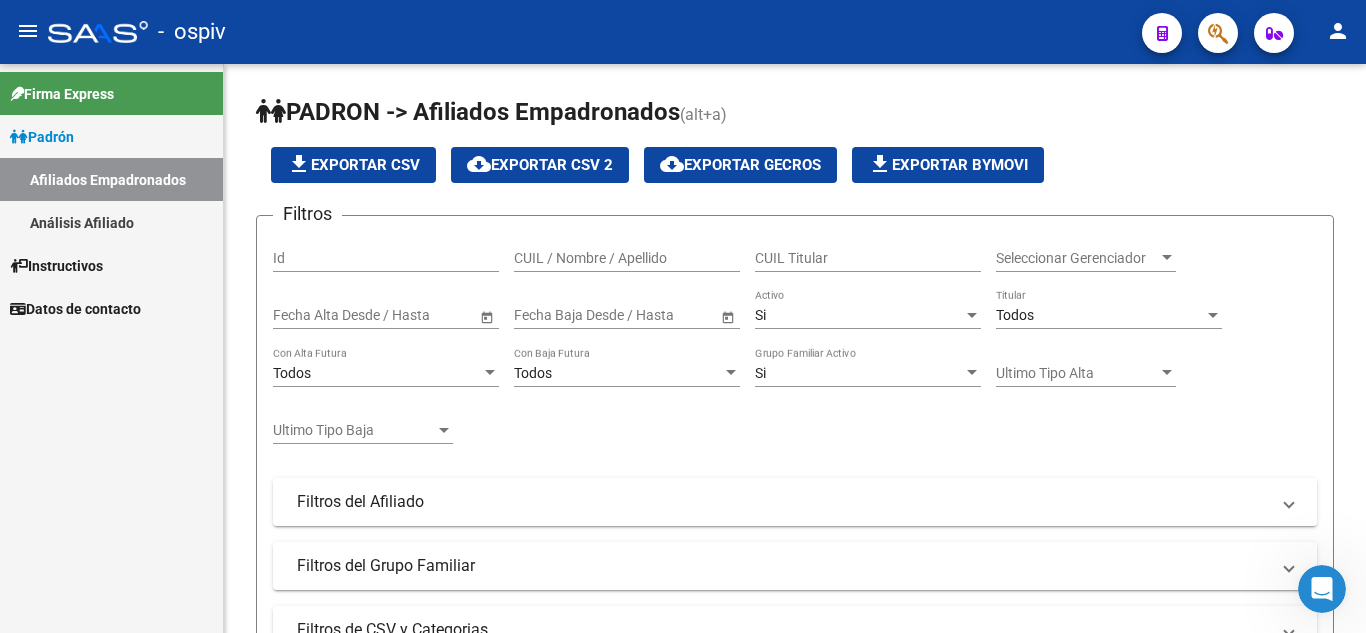 click on "Afiliados Empadronados" at bounding box center [111, 179] 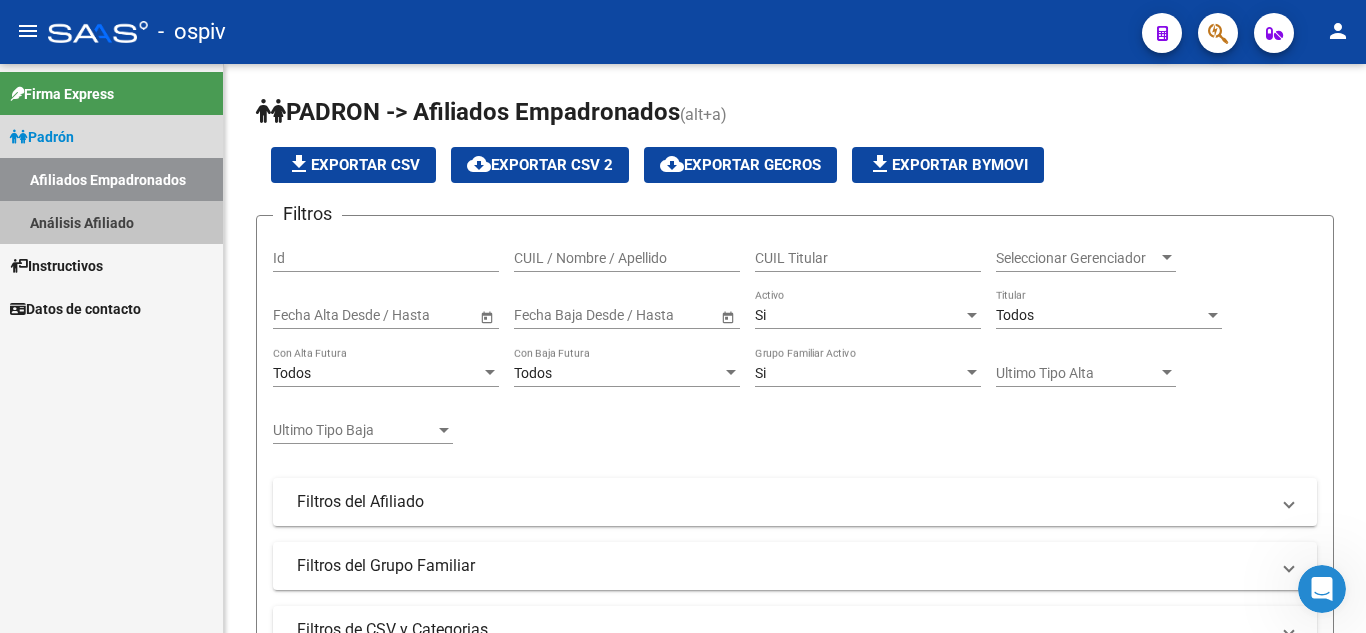 click on "Análisis Afiliado" at bounding box center [111, 222] 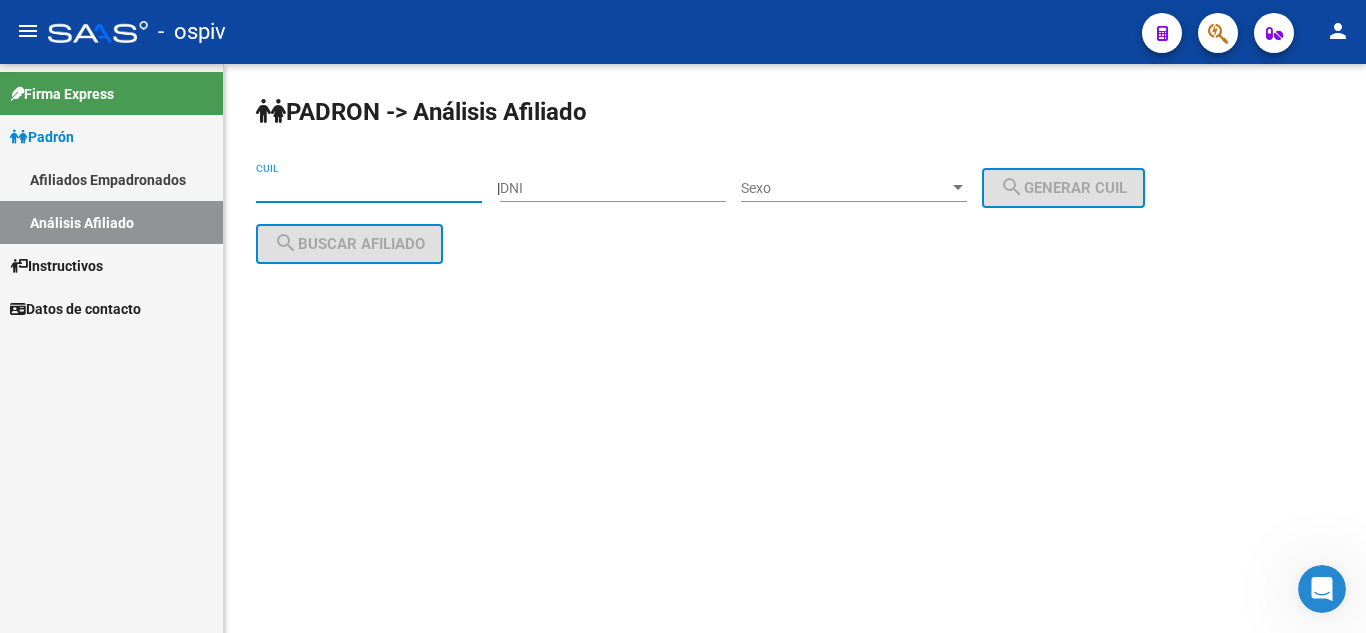 click on "CUIL" at bounding box center (369, 188) 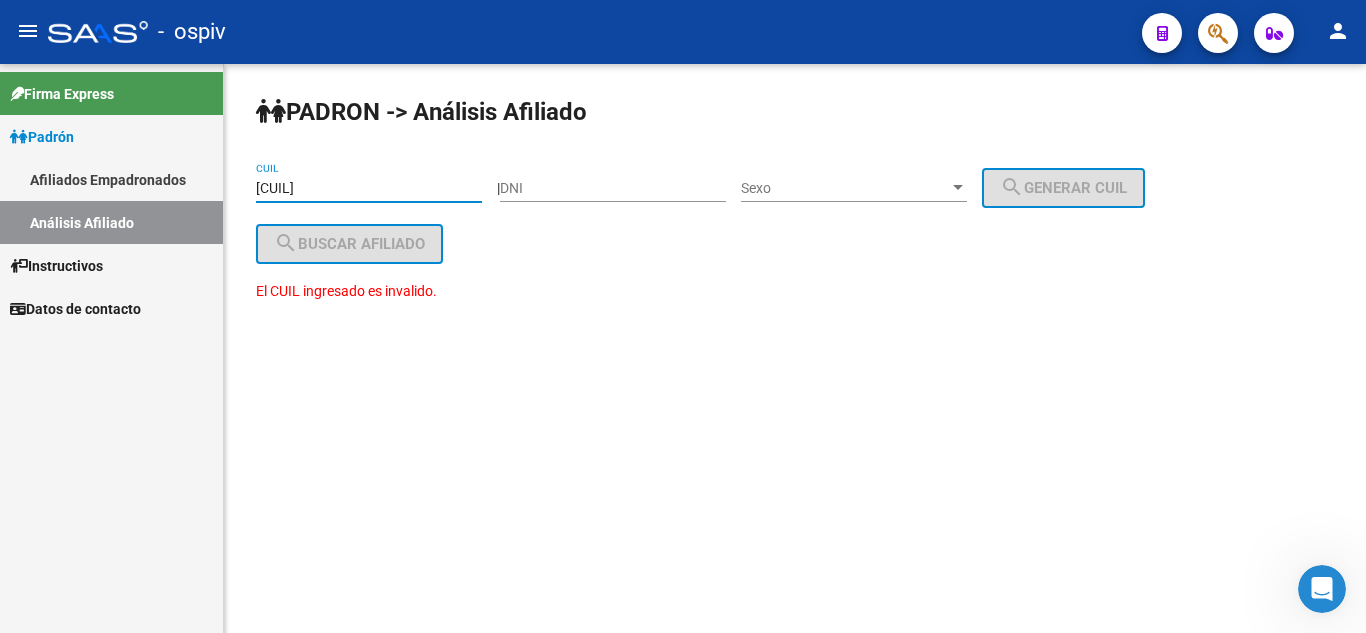 type on "[CUIL]" 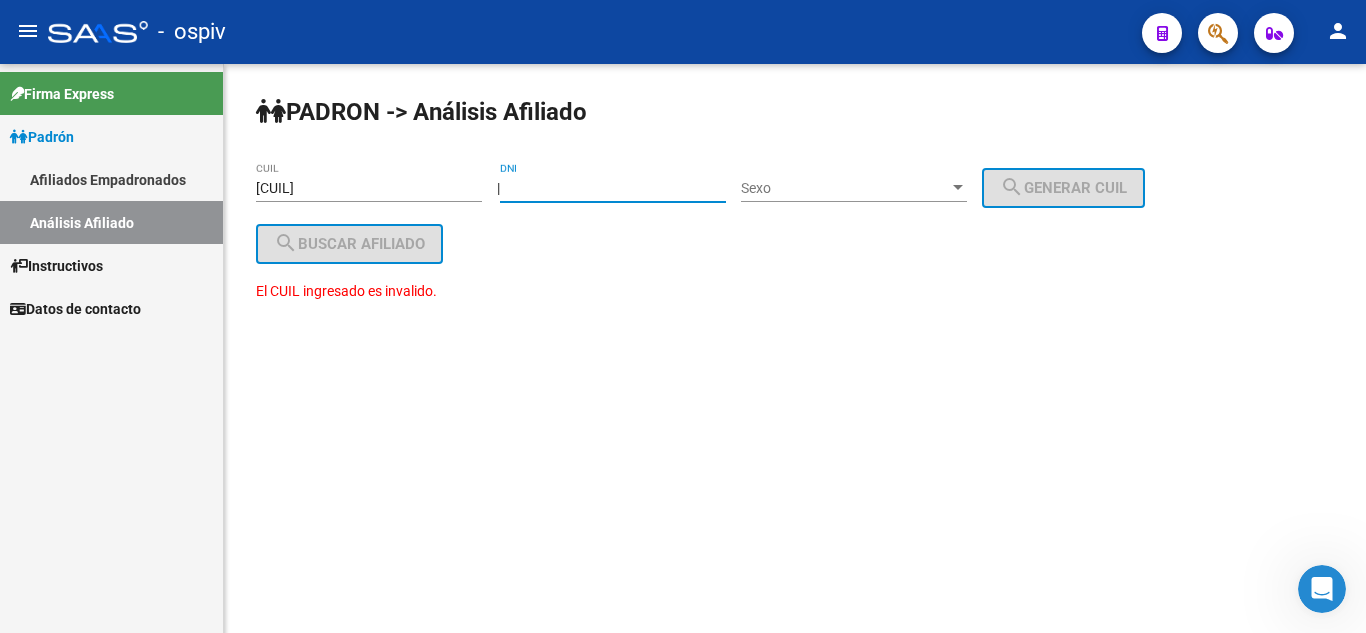 click on "DNI" at bounding box center (613, 188) 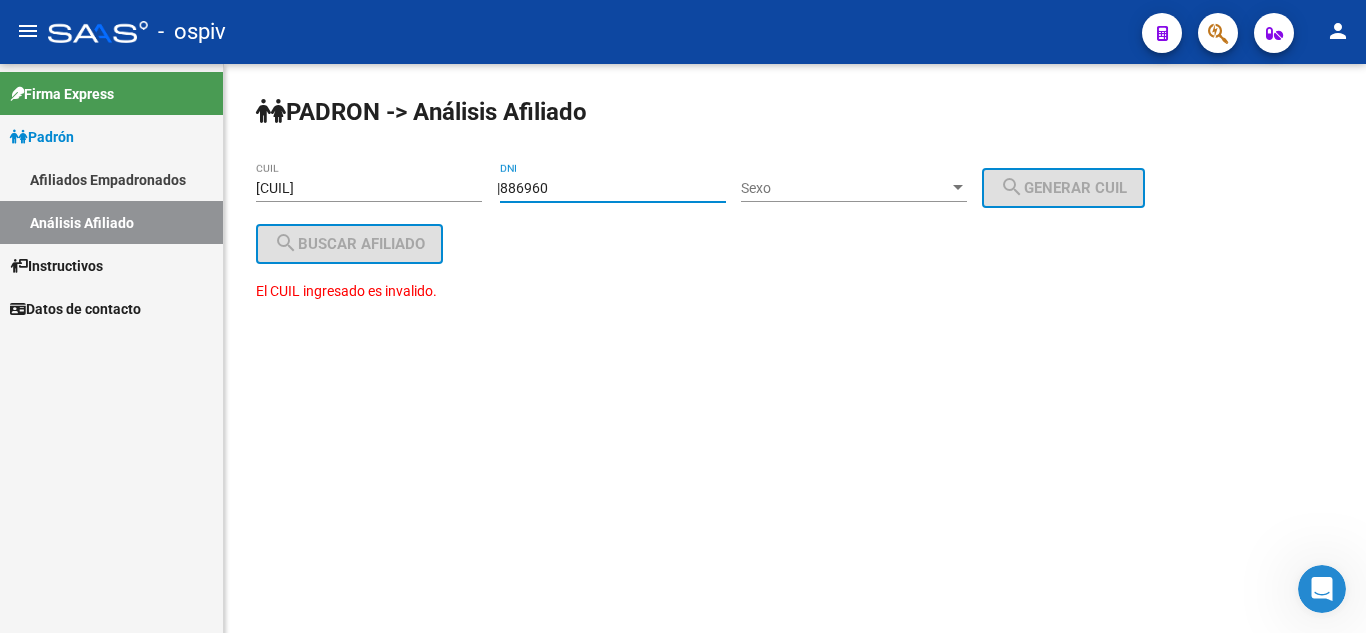 click on "886960" at bounding box center (613, 188) 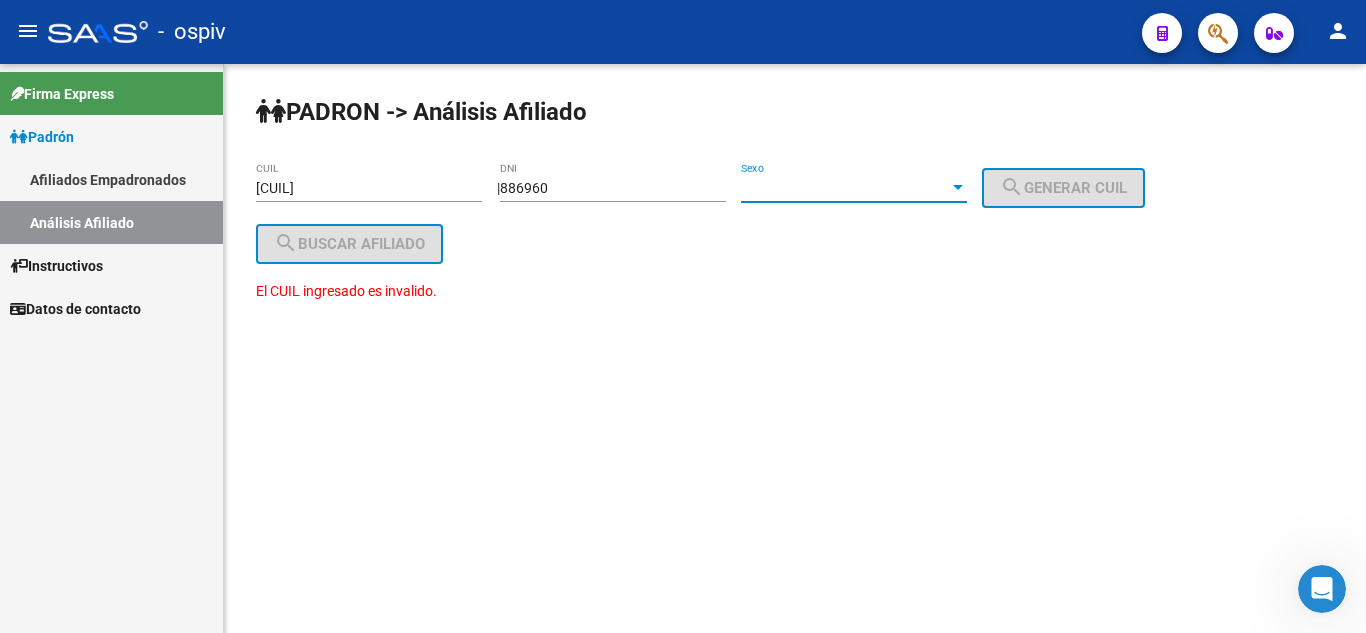 click at bounding box center [958, 187] 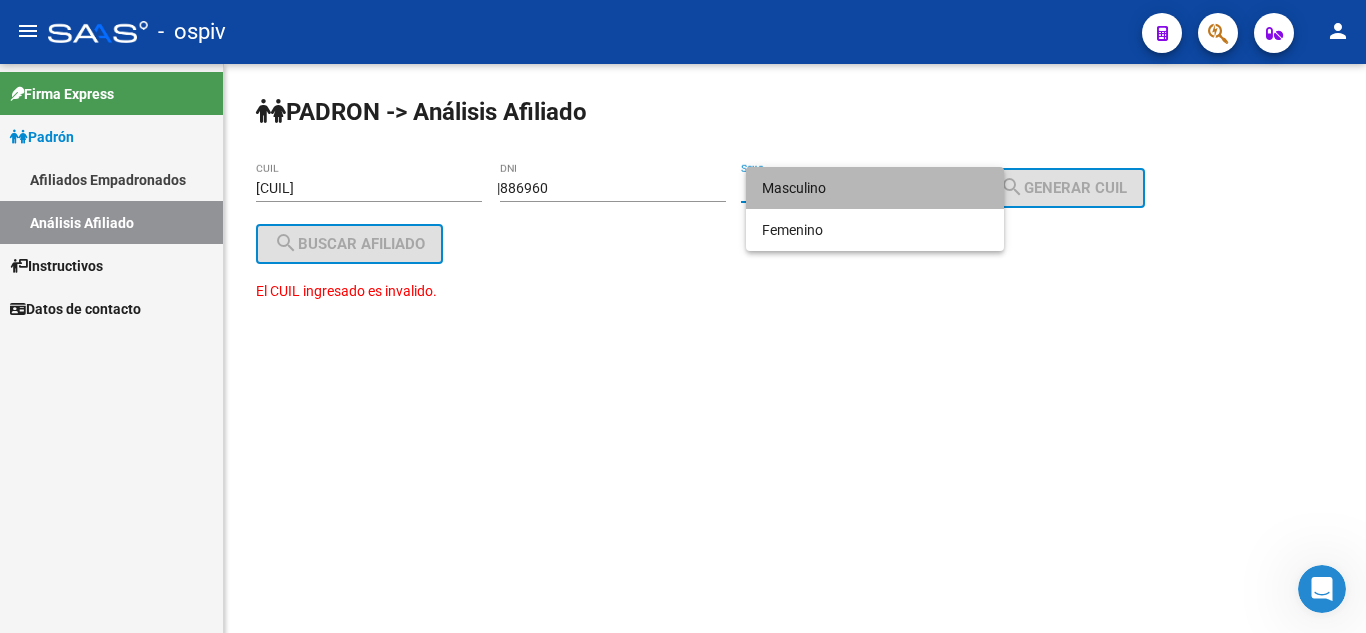 click on "Masculino" at bounding box center (875, 188) 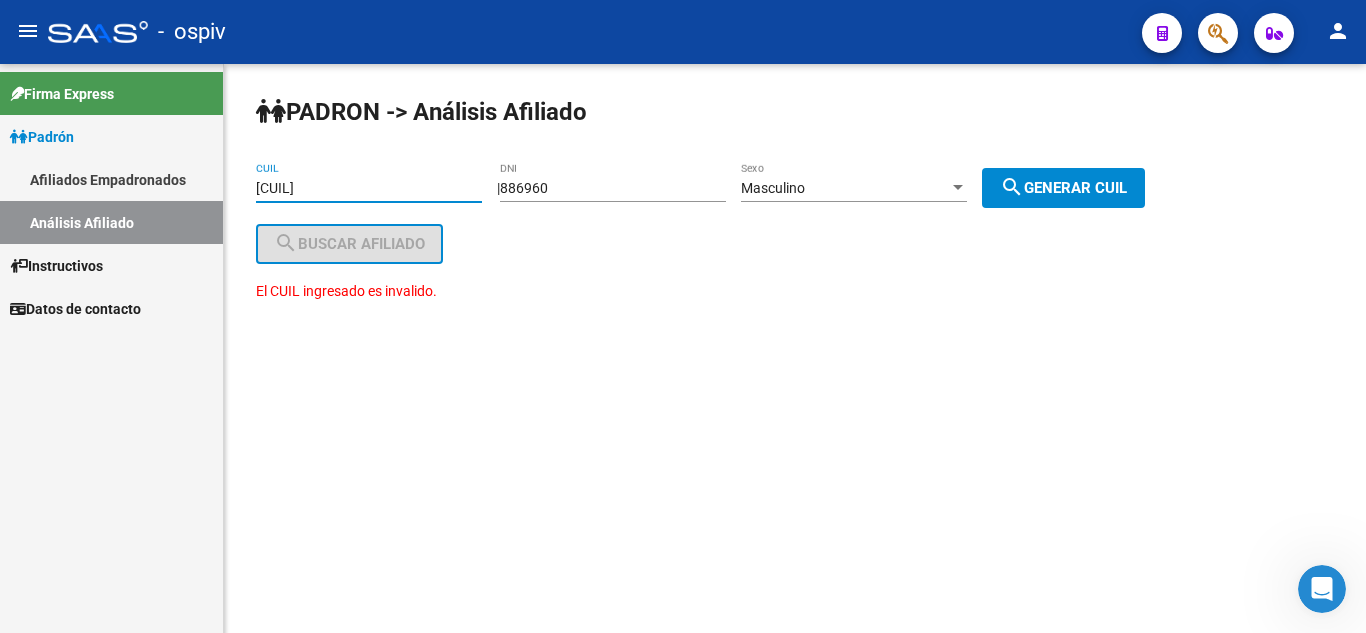 click on "[CUIL]" at bounding box center (369, 188) 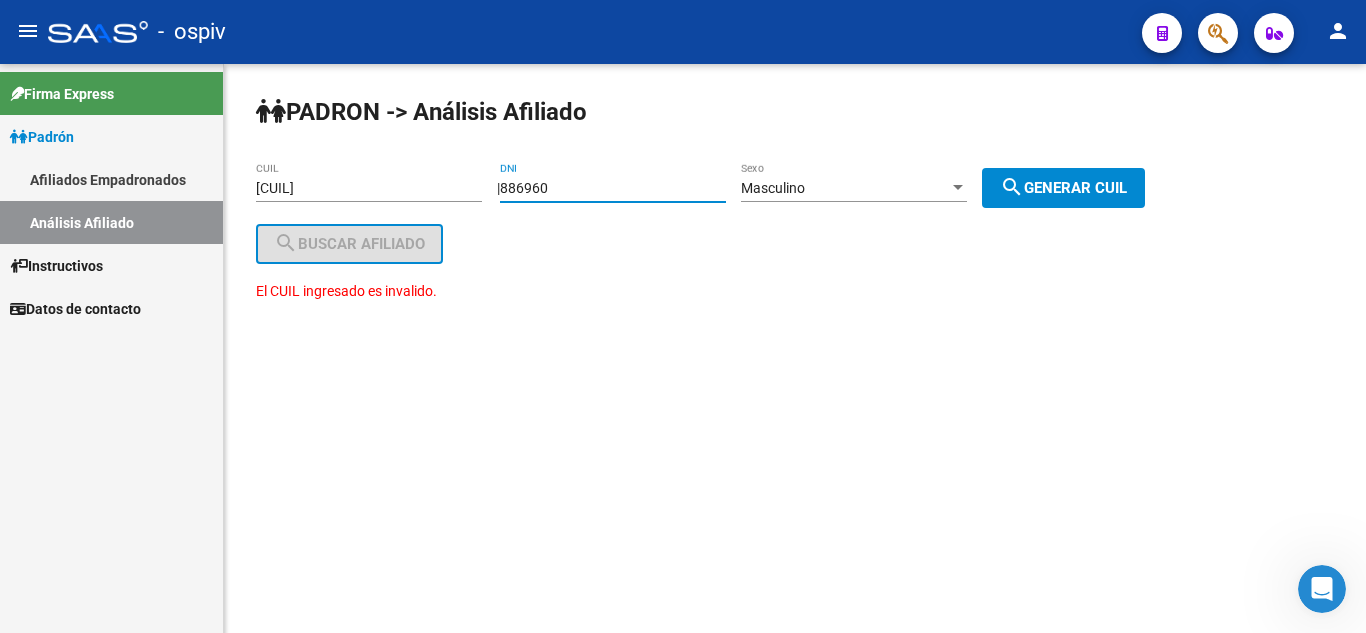 click on "[NUMBER]" at bounding box center (613, 188) 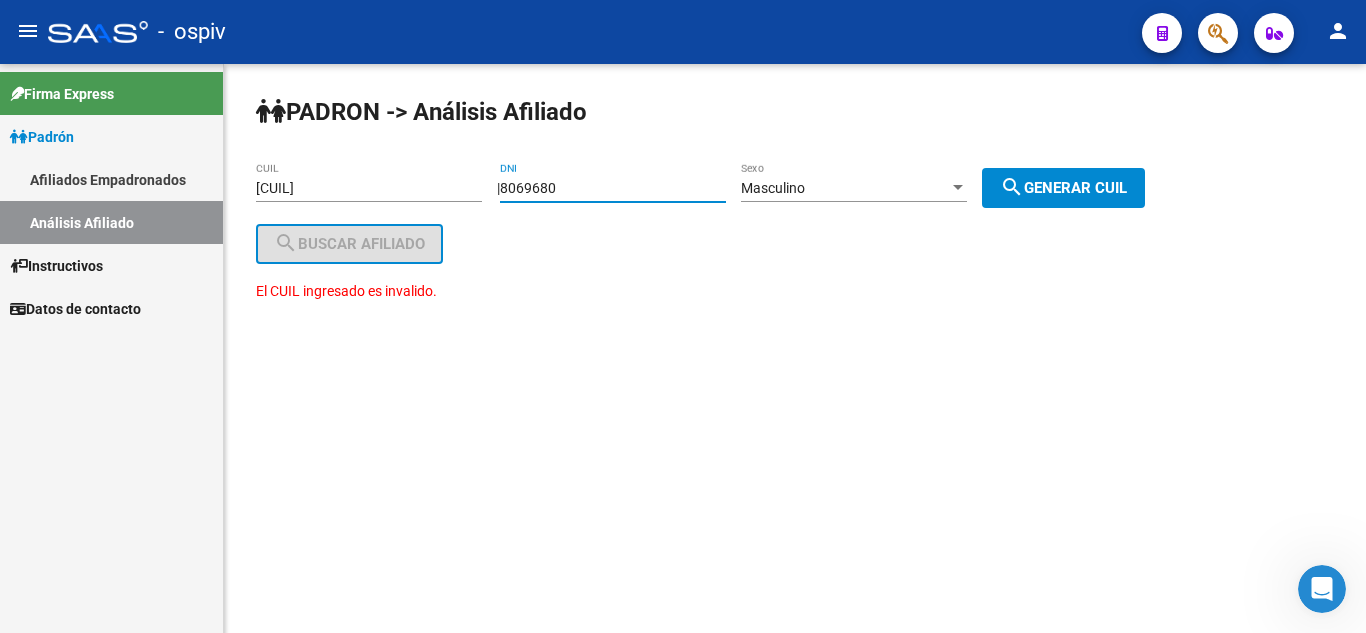 type on "8069680" 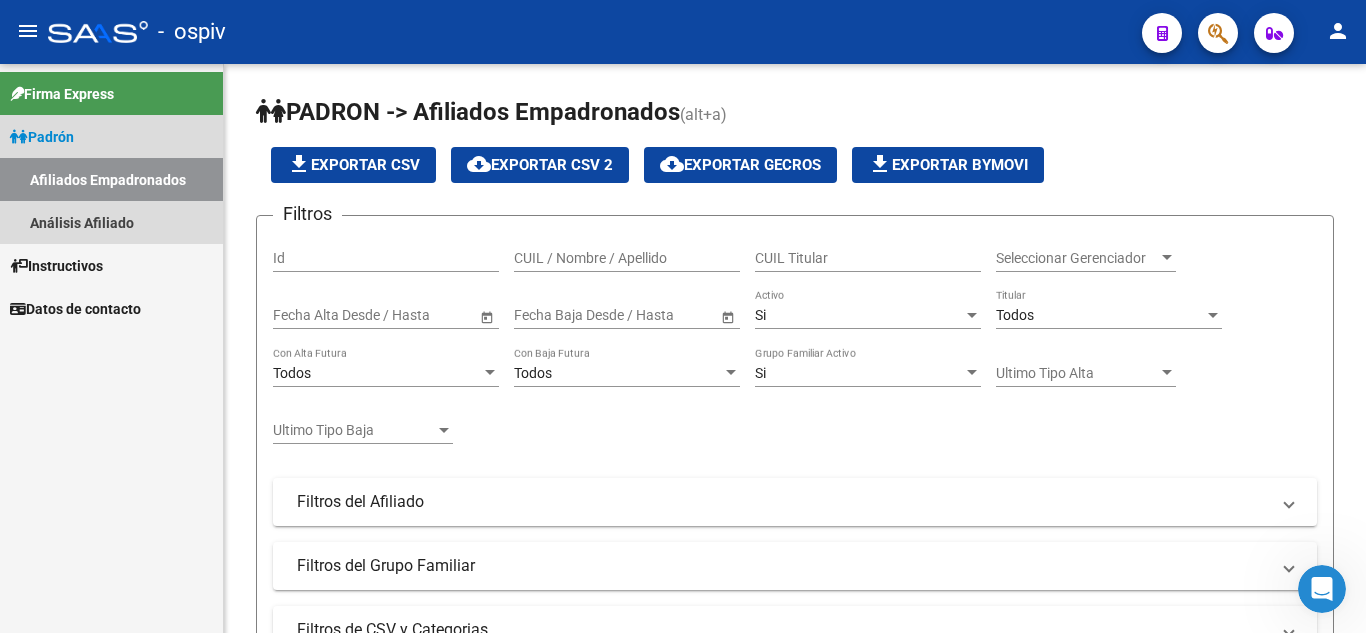 click on "Padrón" at bounding box center (42, 137) 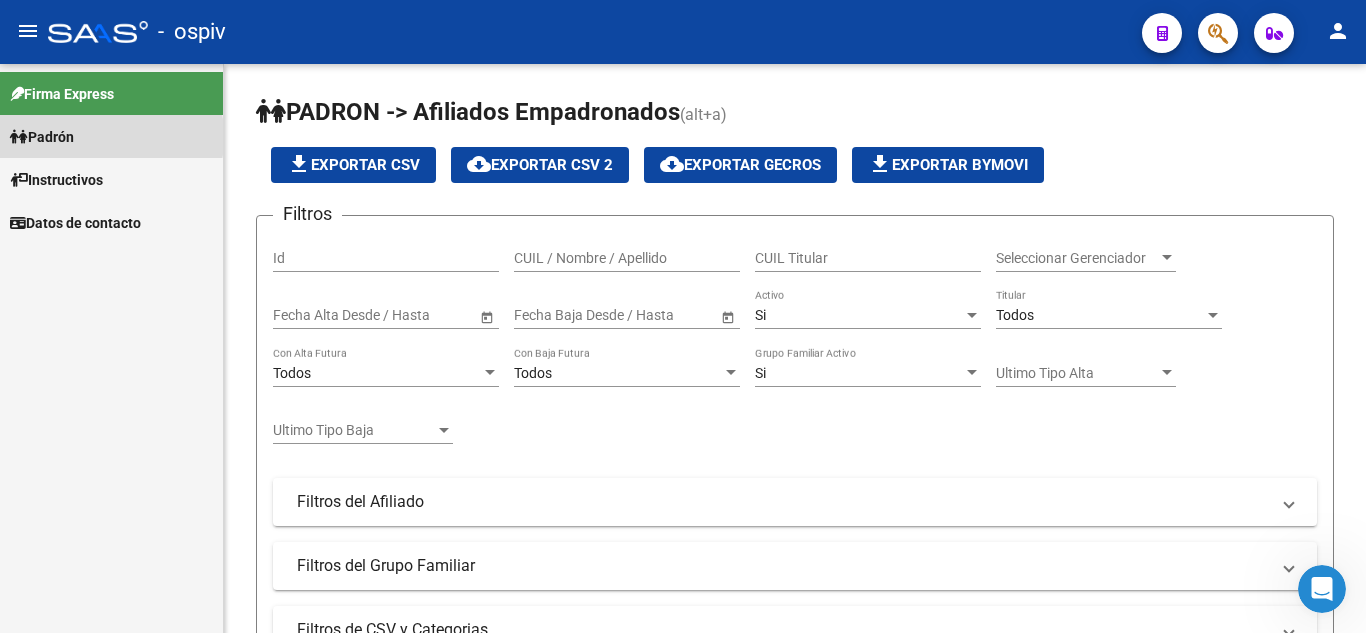 click on "Padrón" at bounding box center (42, 137) 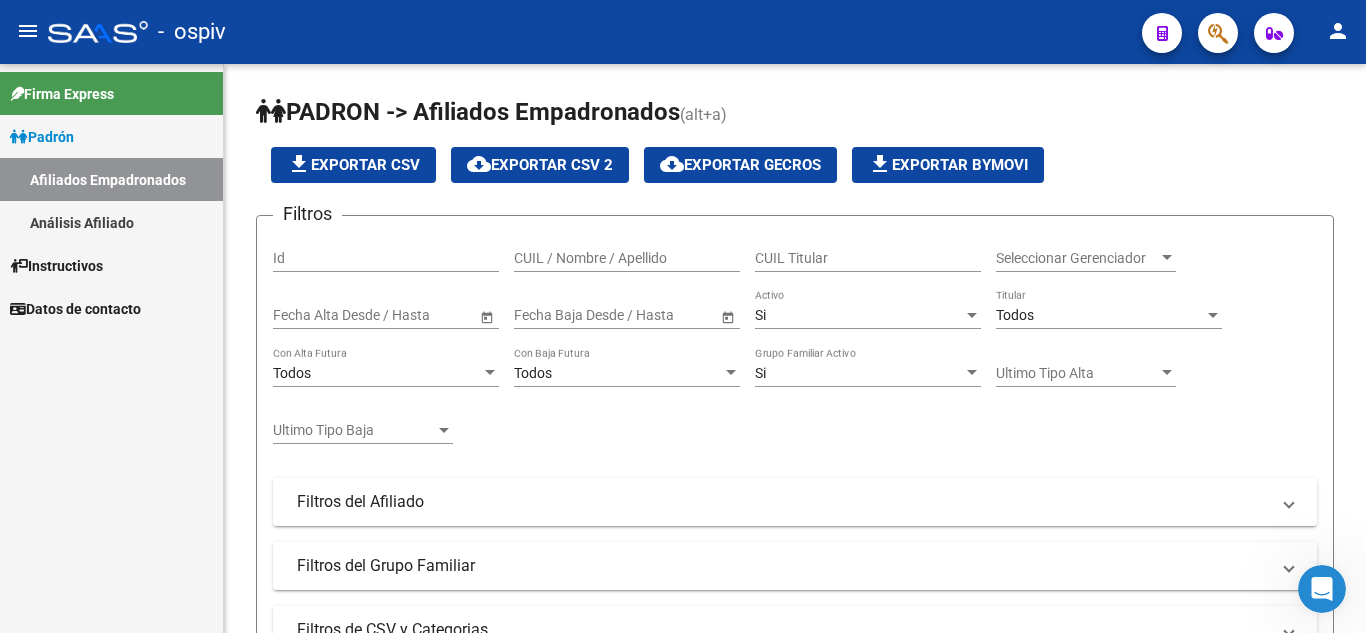click on "Análisis Afiliado" at bounding box center (111, 222) 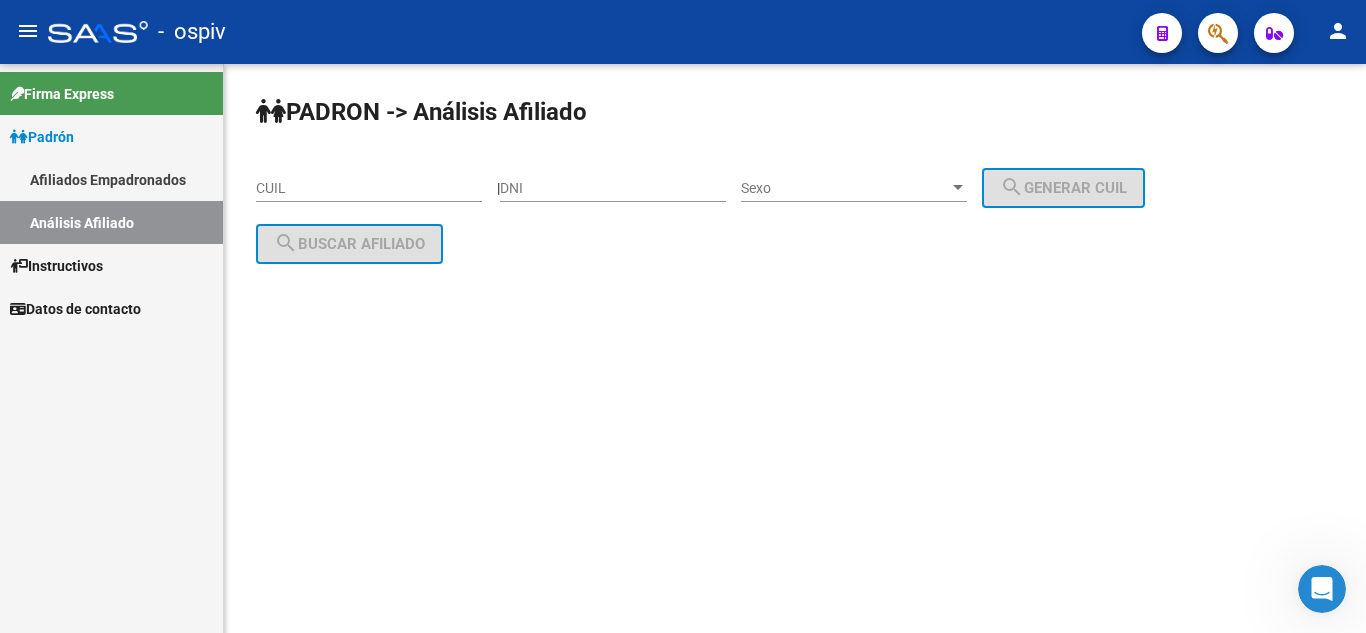 click on "CUIL" at bounding box center [369, 188] 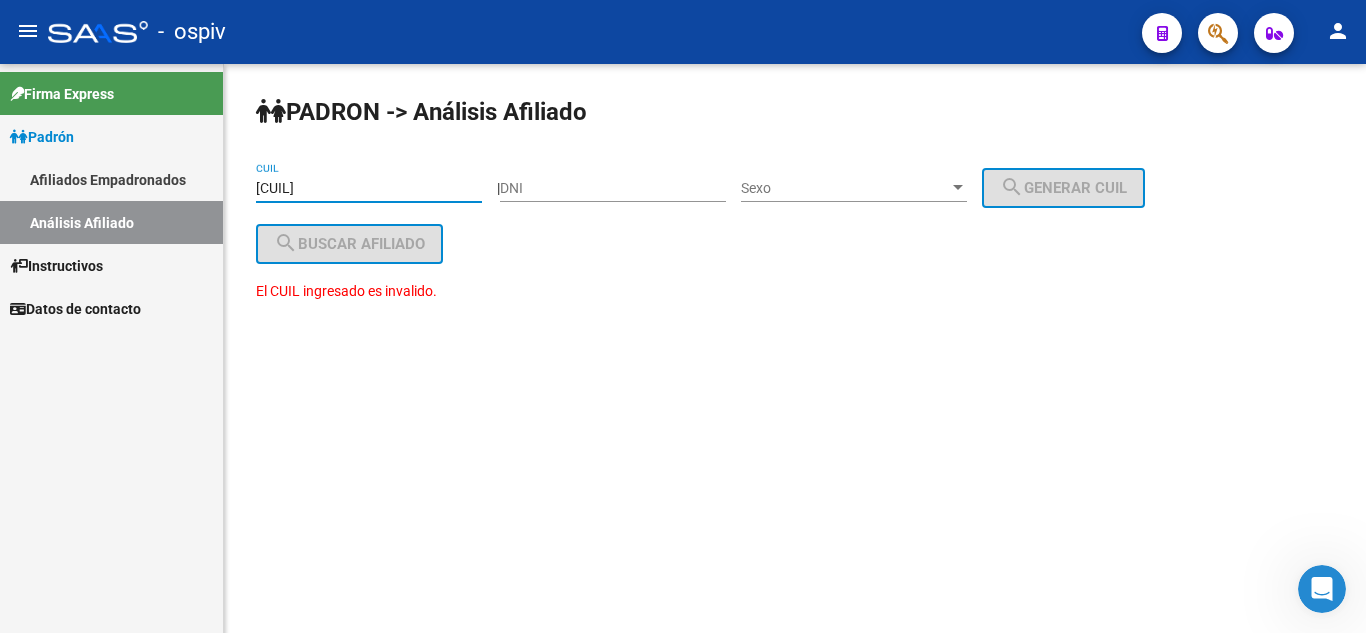 type on "[CUIL]" 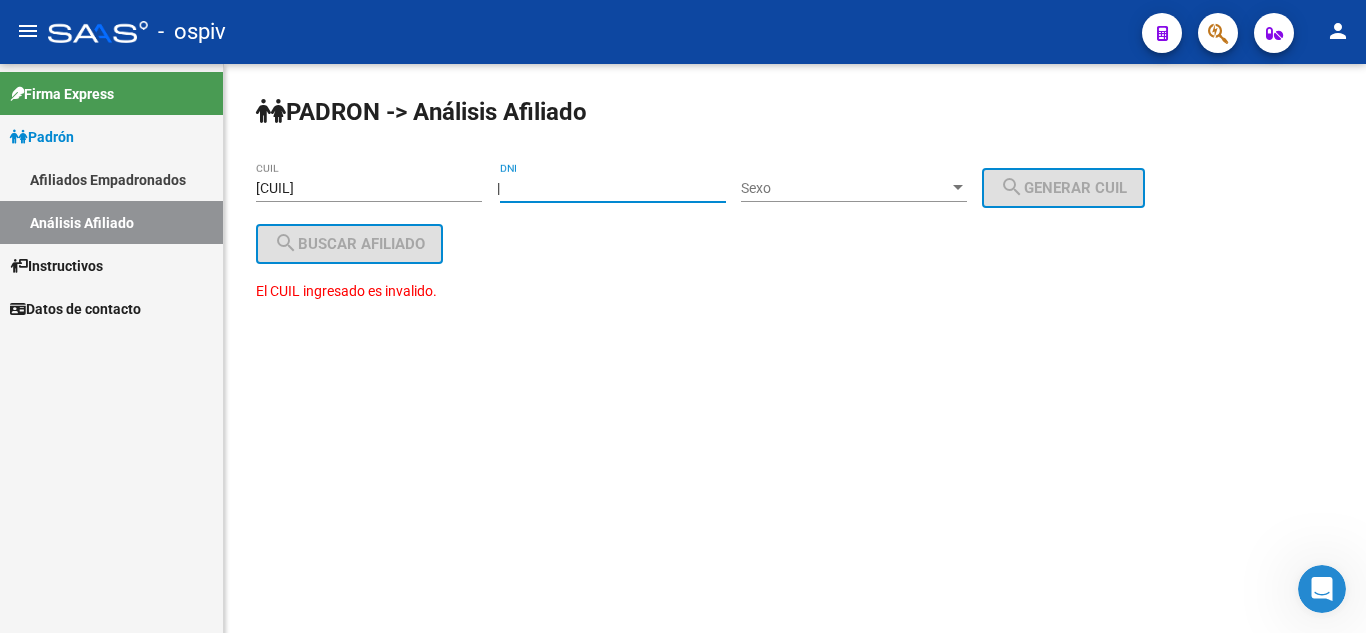 click on "DNI" at bounding box center (613, 188) 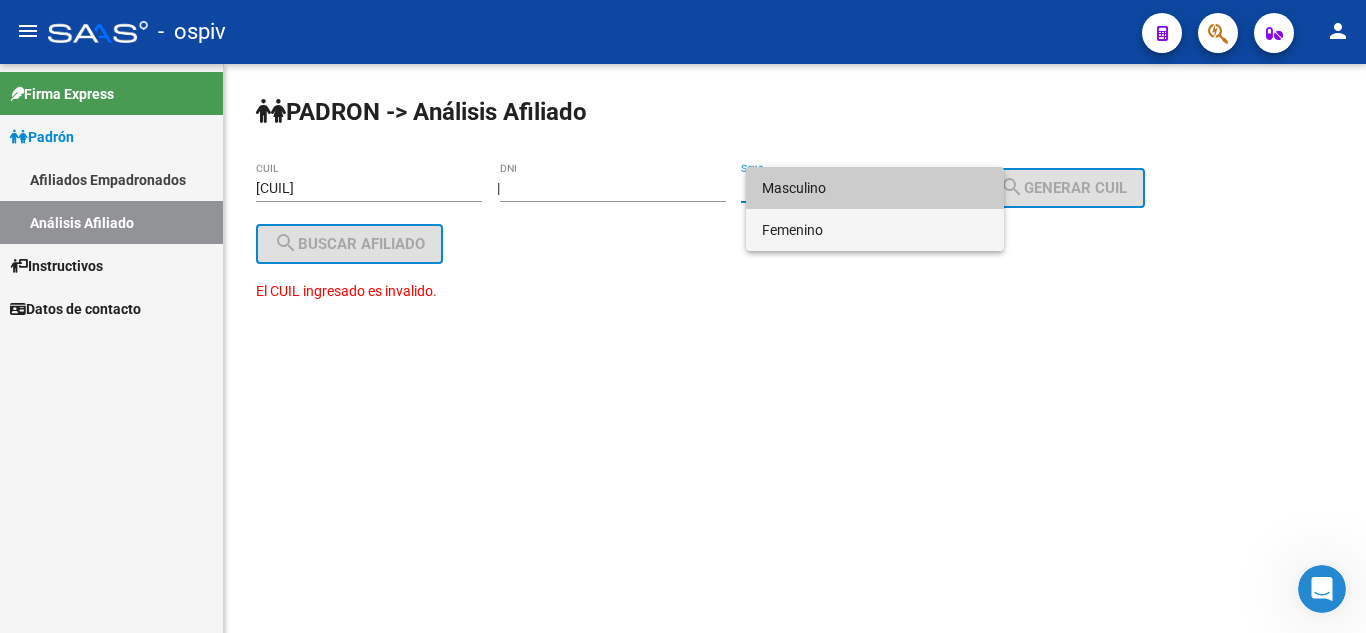 click on "Femenino" at bounding box center [875, 230] 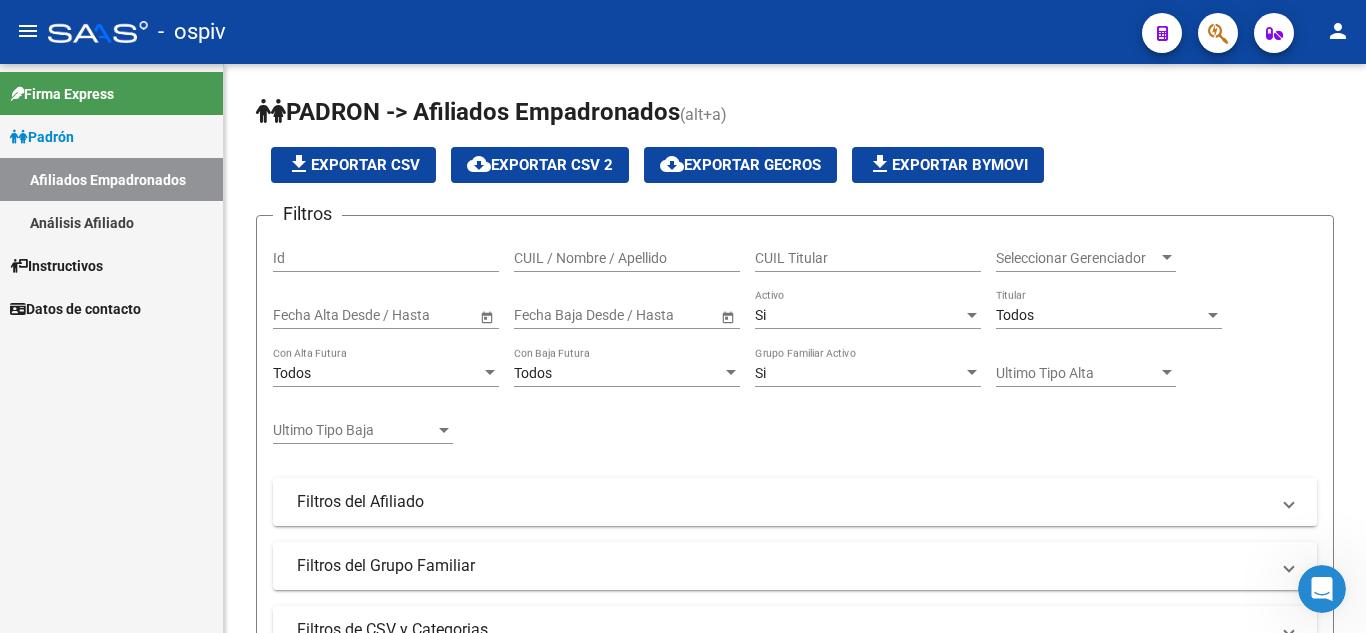 click on "Afiliados Empadronados" at bounding box center [111, 179] 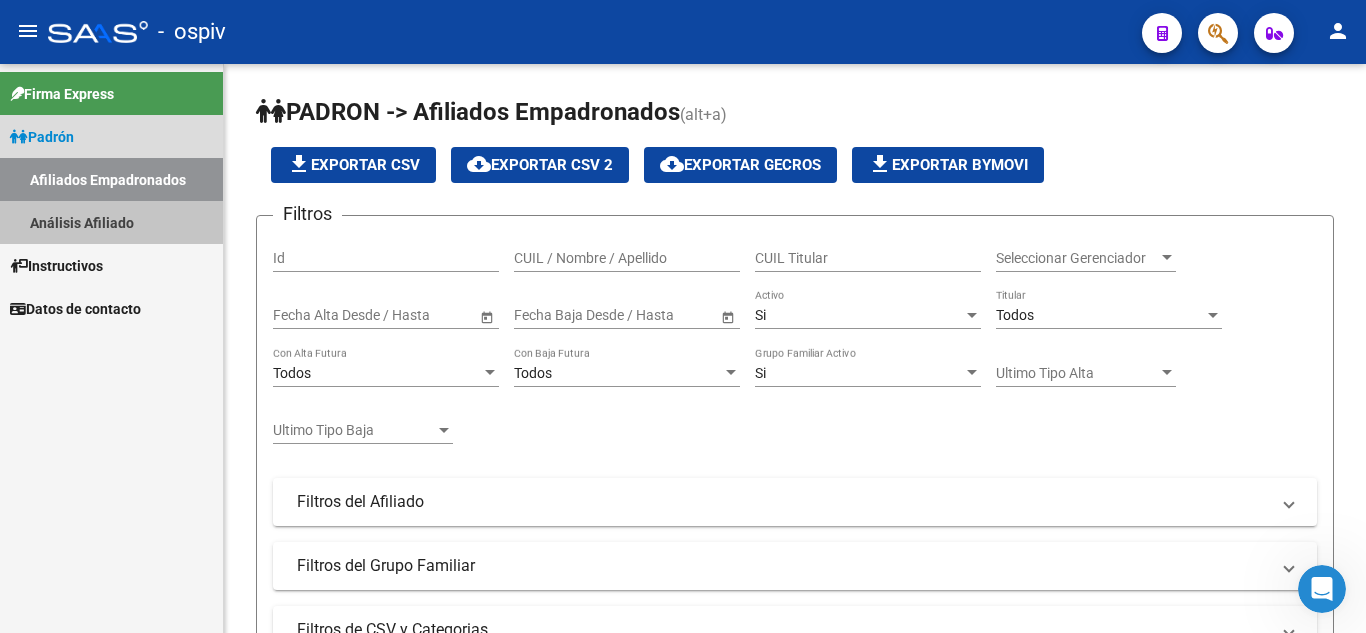 click on "Análisis Afiliado" at bounding box center [111, 222] 